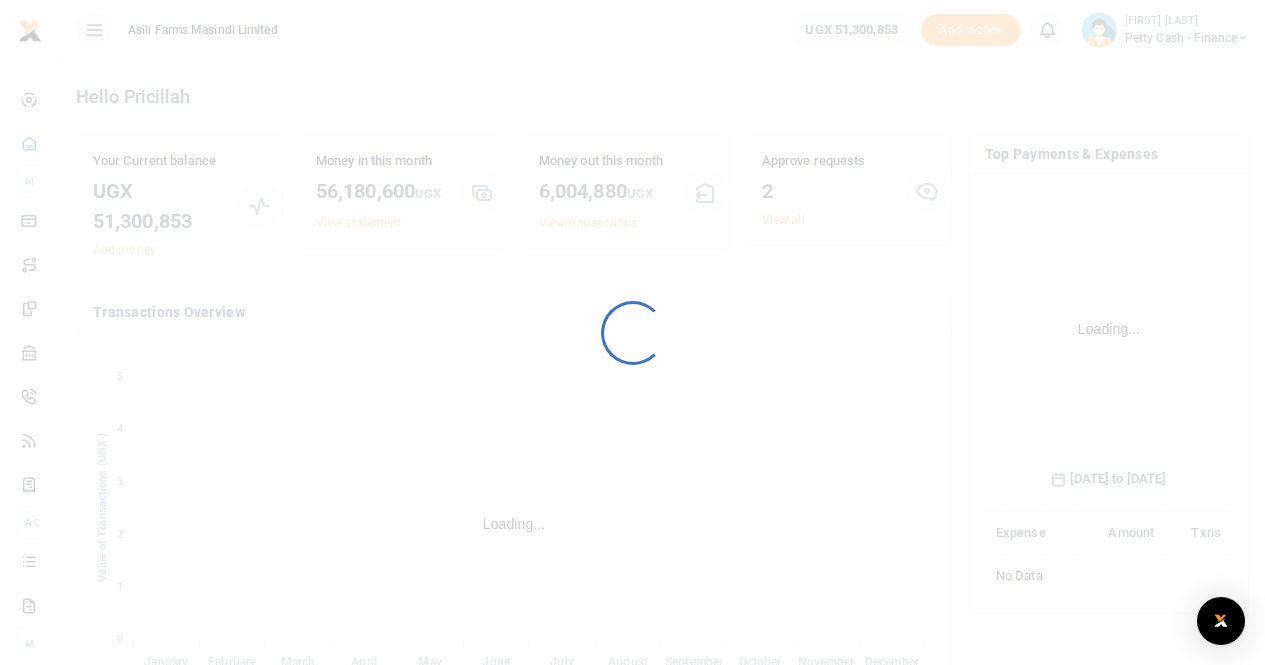 scroll, scrollTop: 0, scrollLeft: 0, axis: both 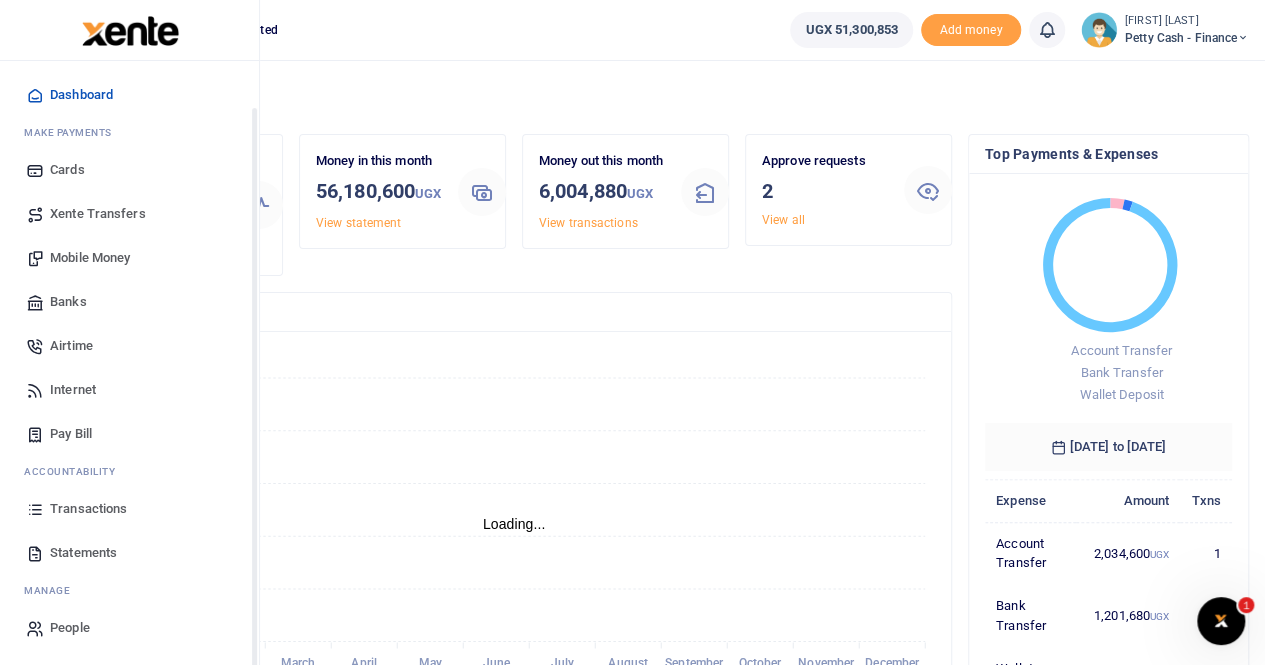 click on "Statements" at bounding box center (83, 553) 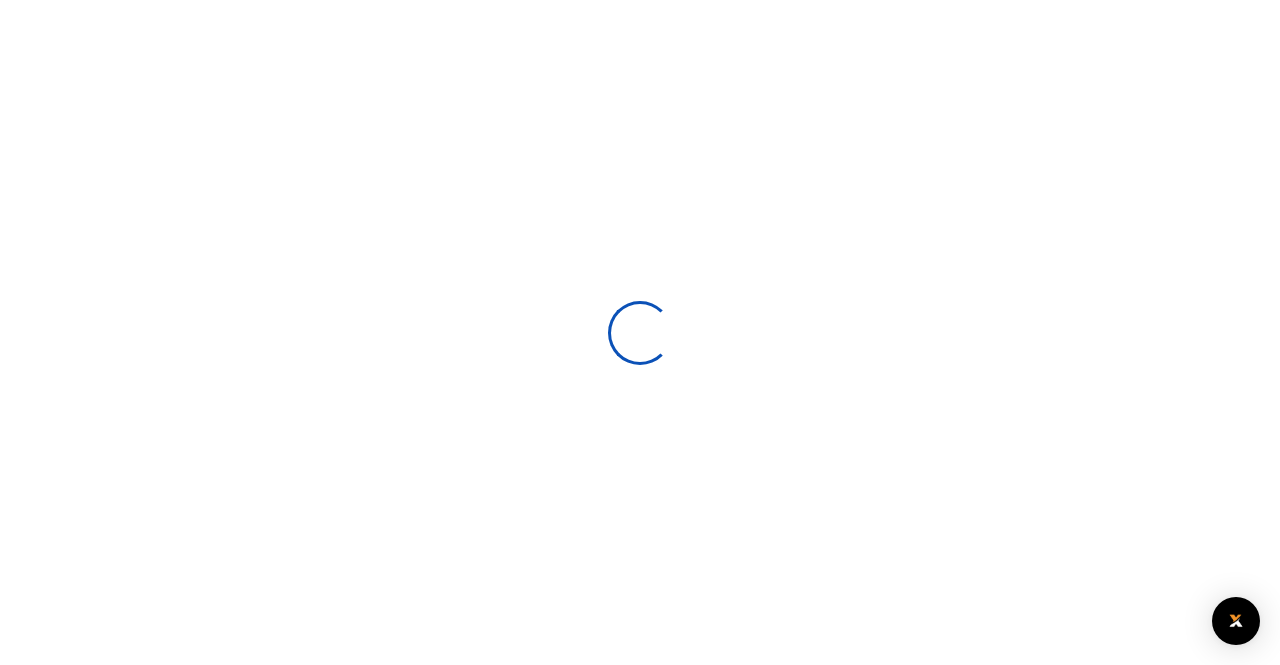 scroll, scrollTop: 0, scrollLeft: 0, axis: both 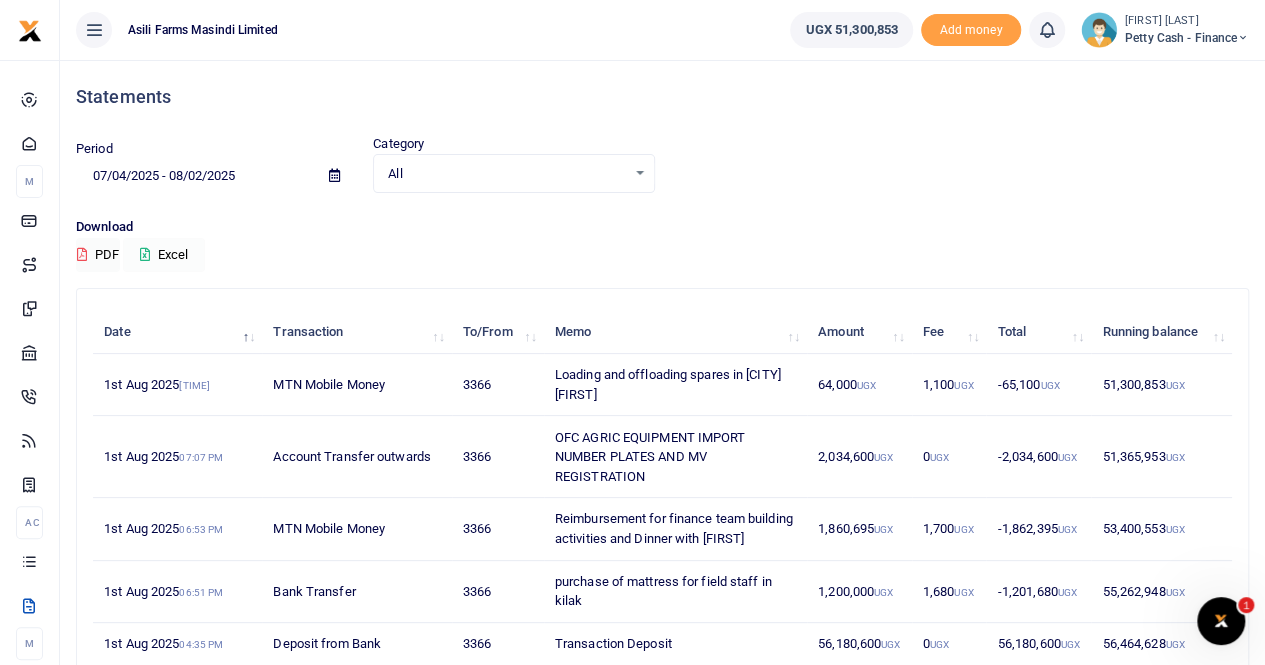 click on "Excel" at bounding box center [164, 255] 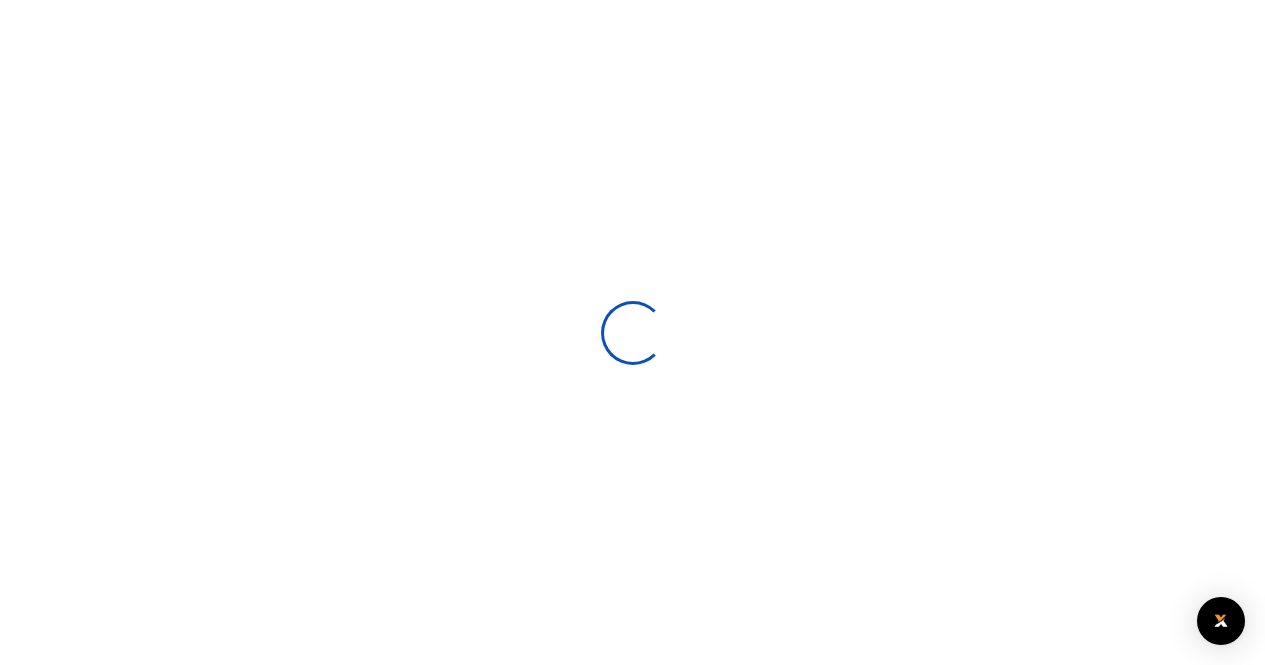 scroll, scrollTop: 0, scrollLeft: 0, axis: both 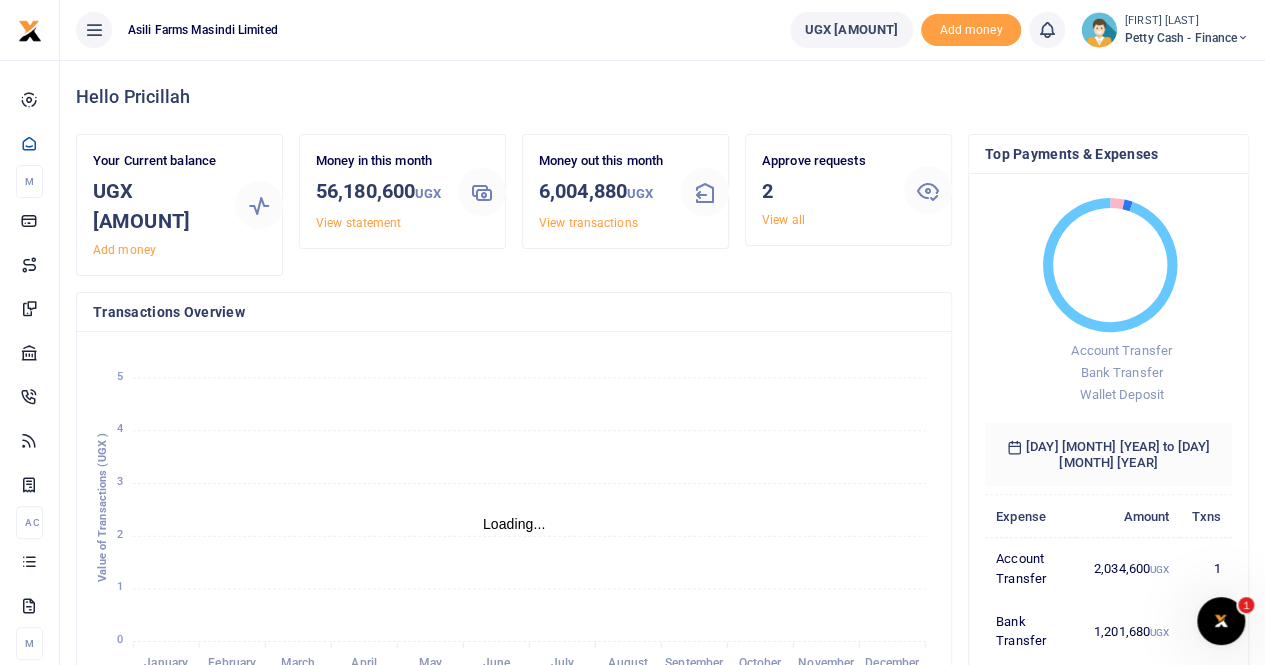 click on "[FIRST] [LAST]" at bounding box center [1187, 21] 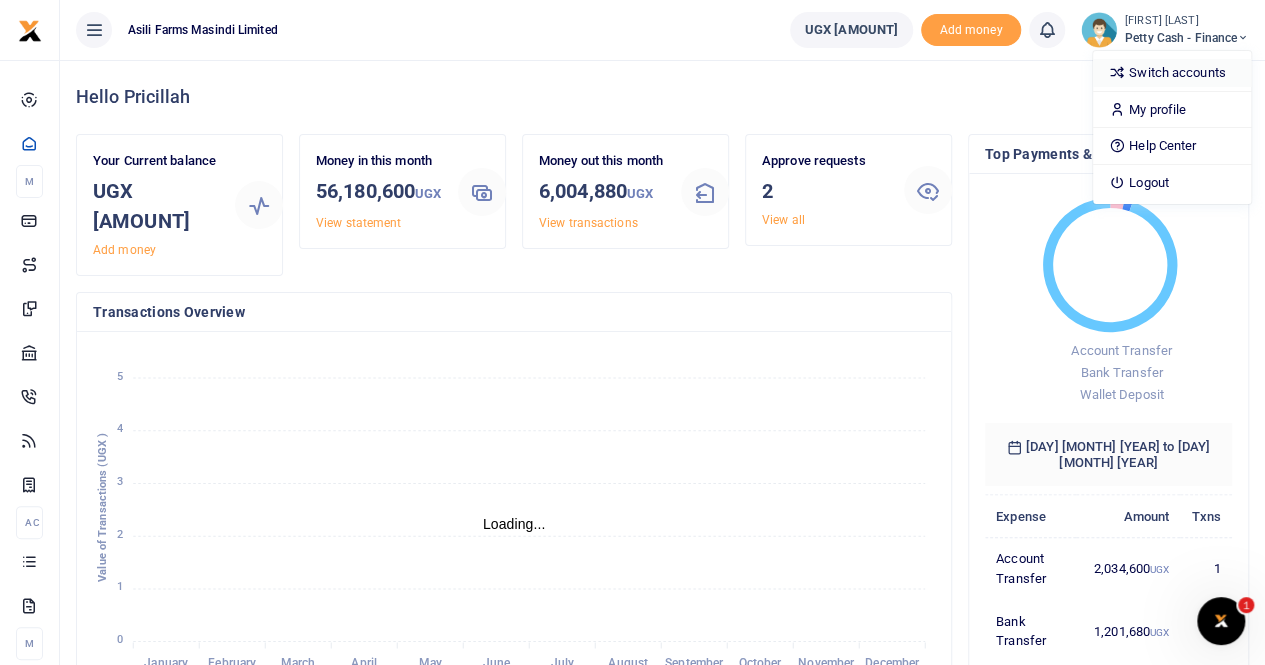 click on "Switch accounts" at bounding box center (1172, 73) 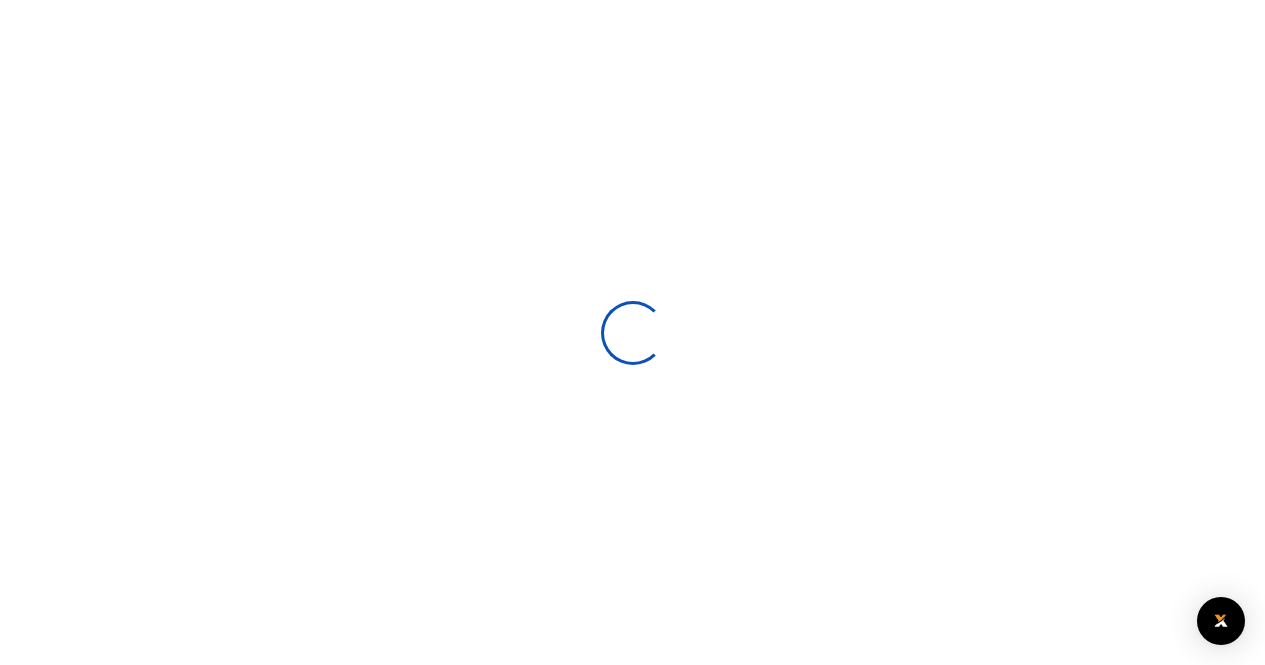 scroll, scrollTop: 0, scrollLeft: 0, axis: both 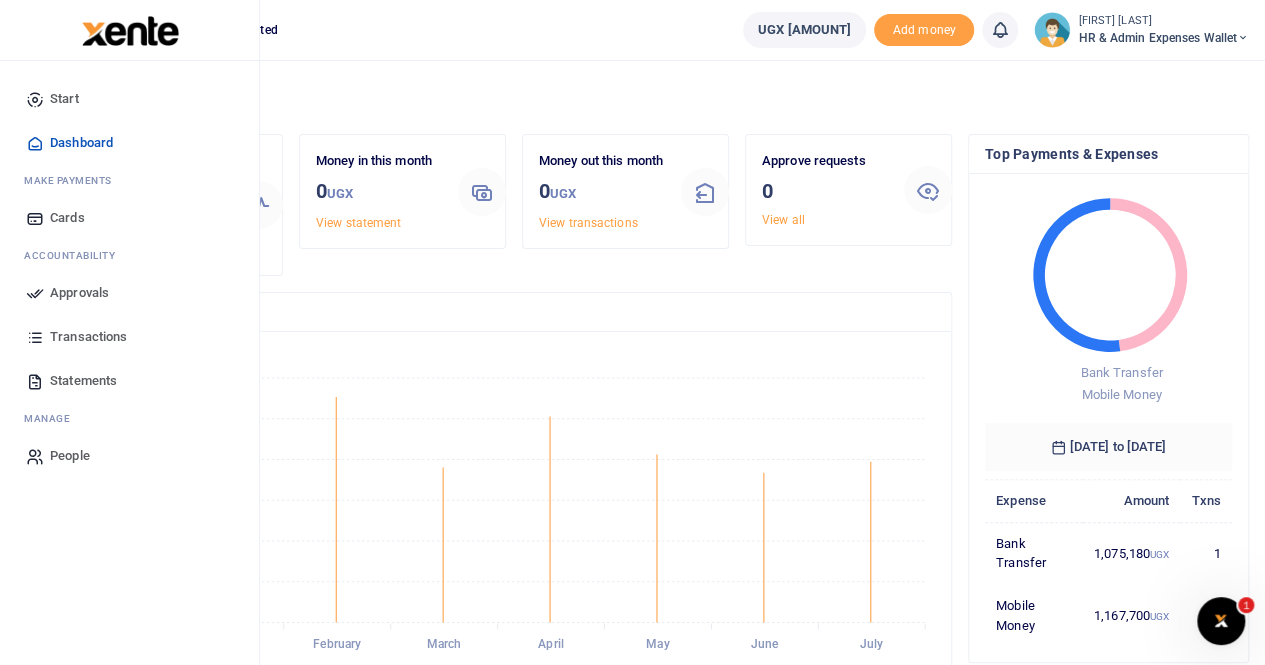 click on "Statements" at bounding box center [83, 381] 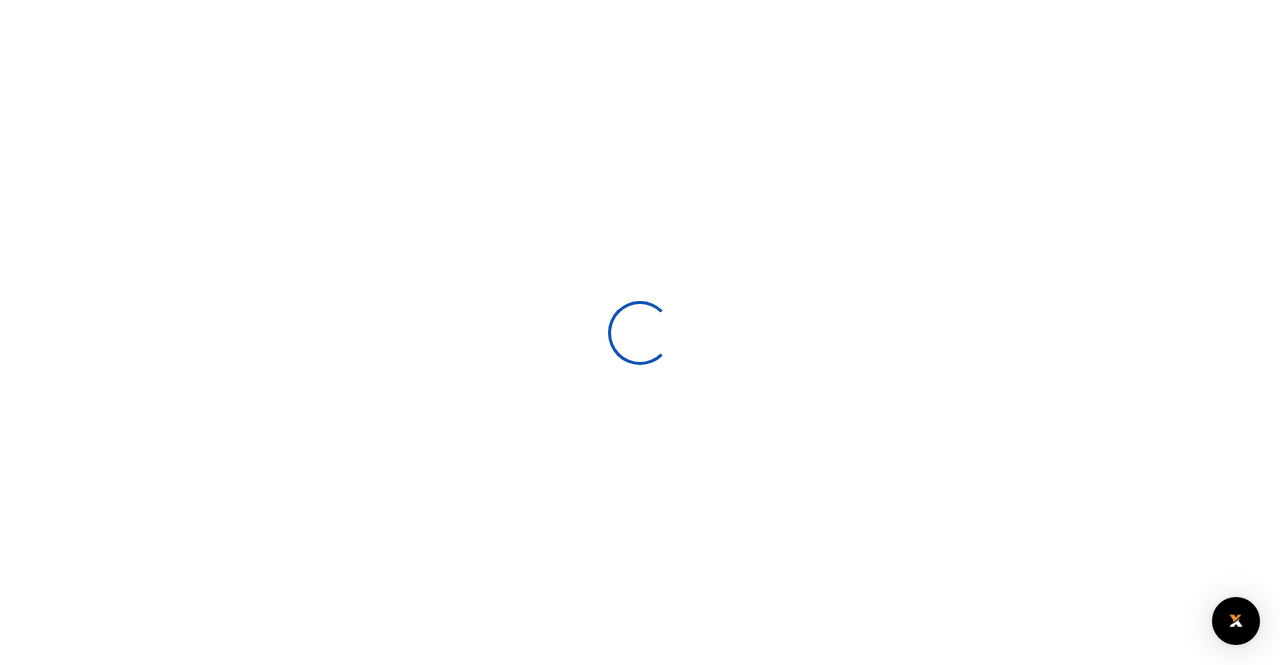 scroll, scrollTop: 0, scrollLeft: 0, axis: both 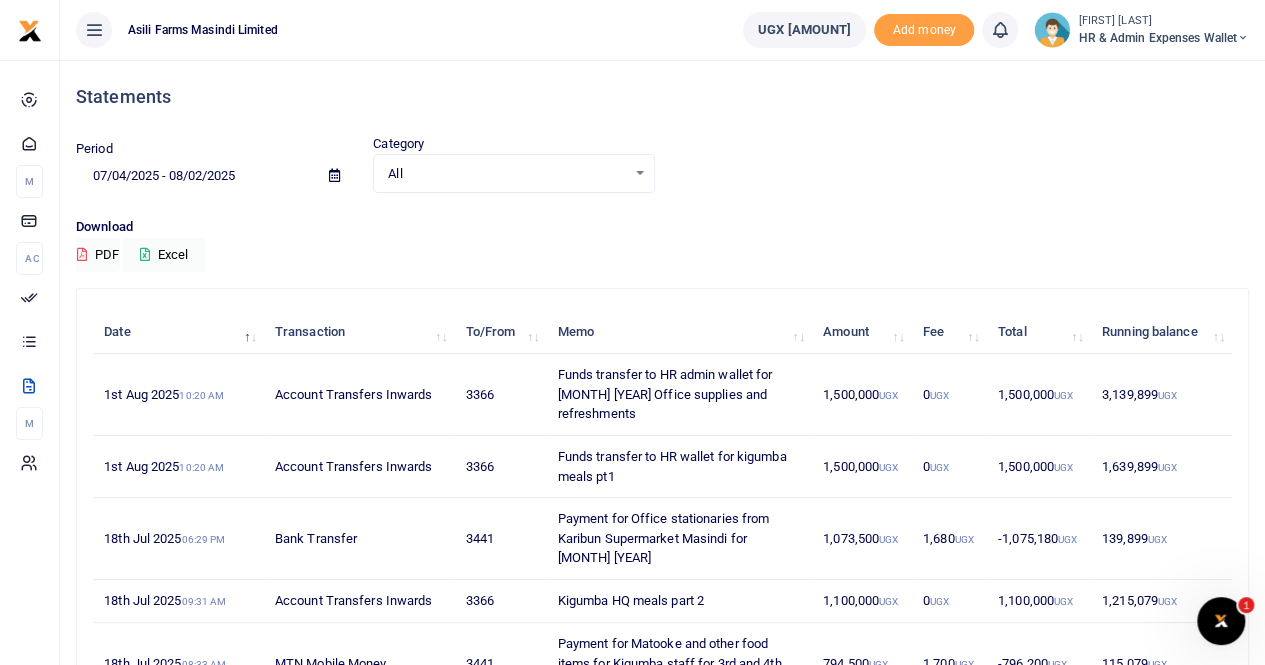 click at bounding box center (632, 332) 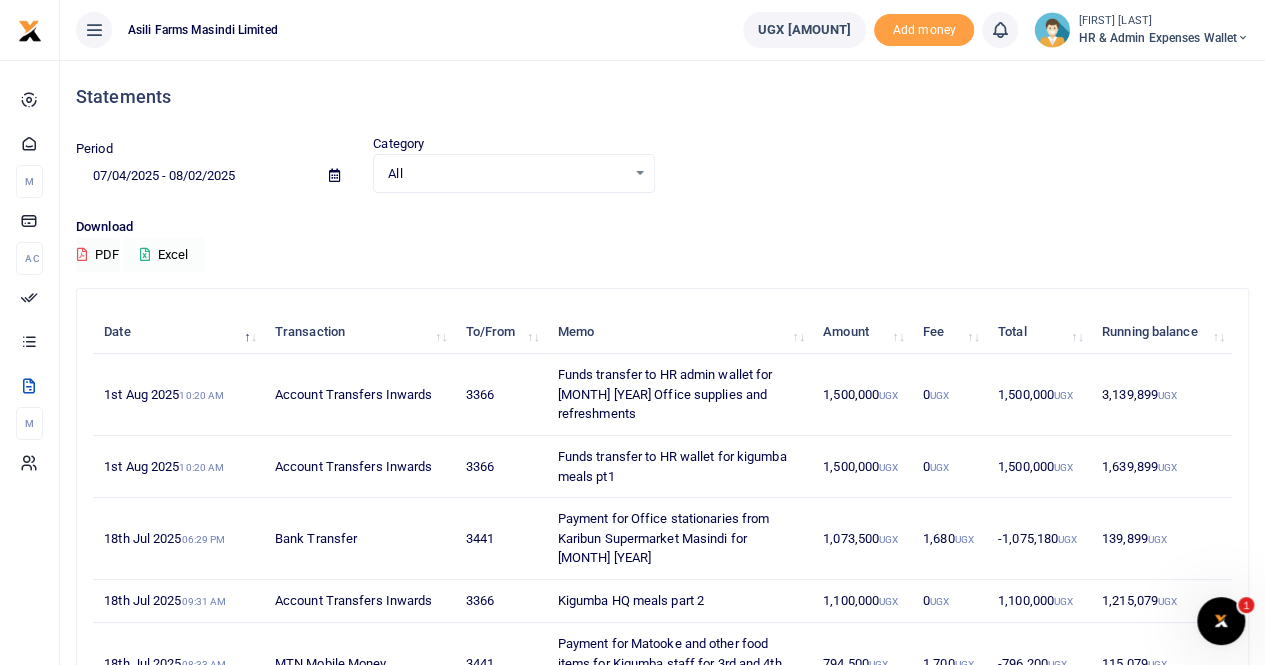 click on "Excel" at bounding box center [164, 255] 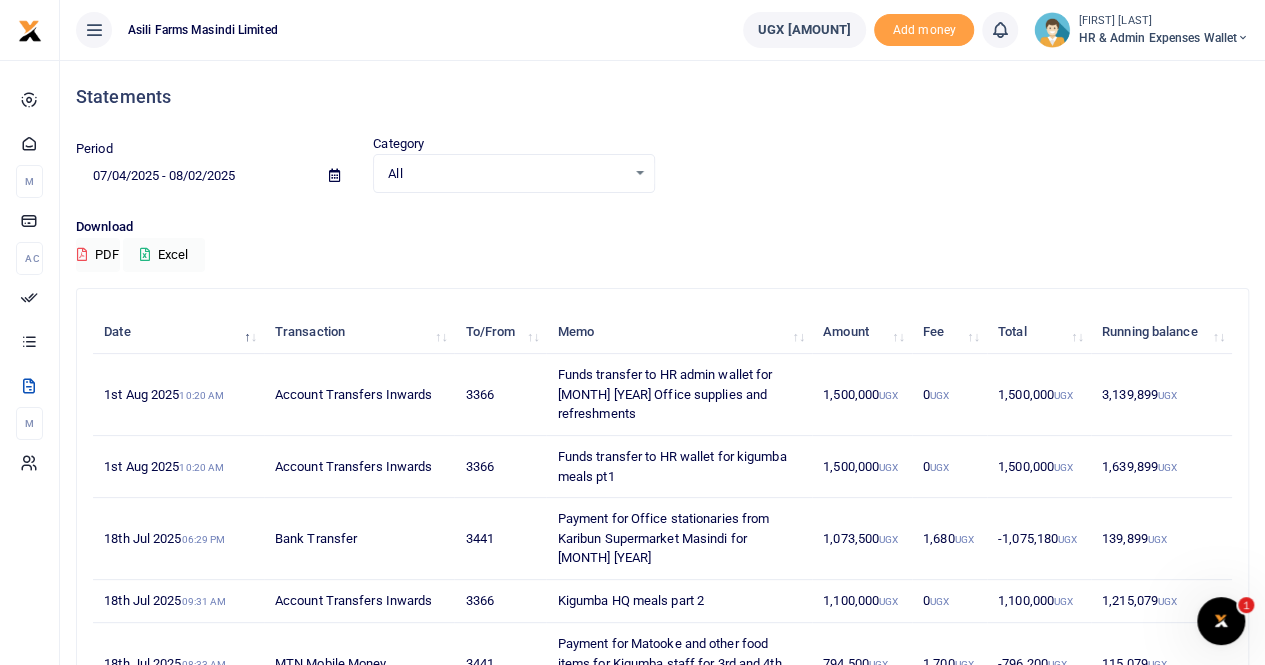 click on "HR & Admin Expenses Wallet" at bounding box center (1163, 38) 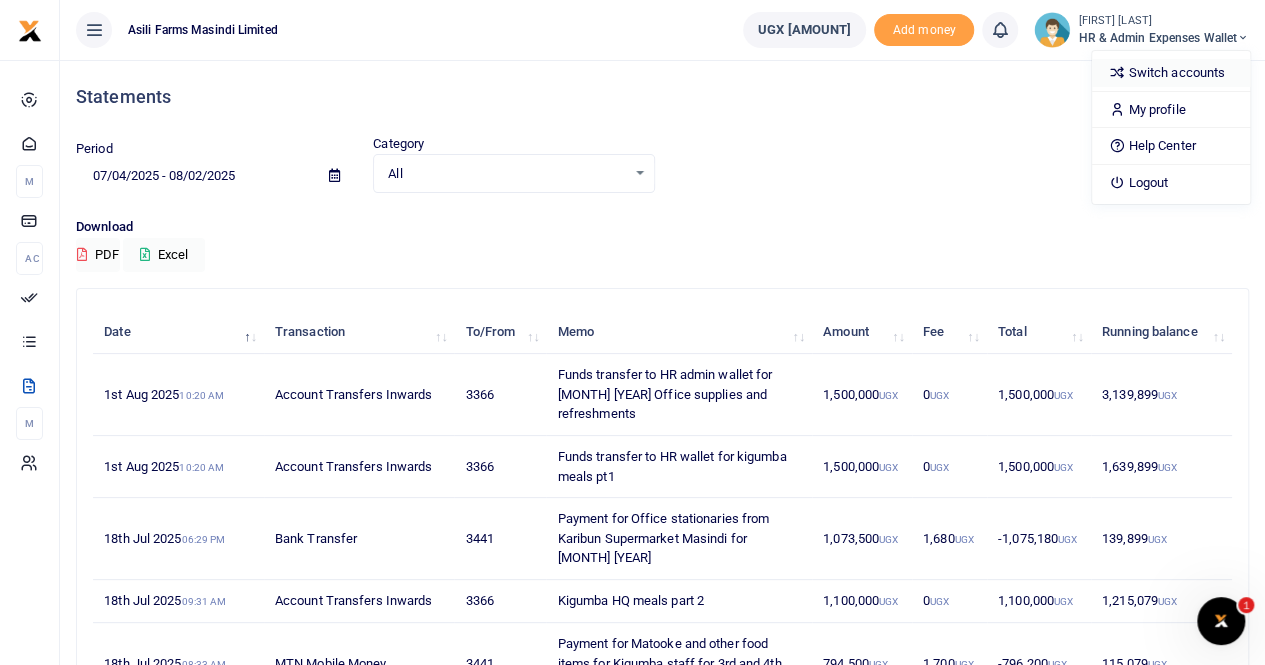 click on "Switch accounts" at bounding box center (1171, 73) 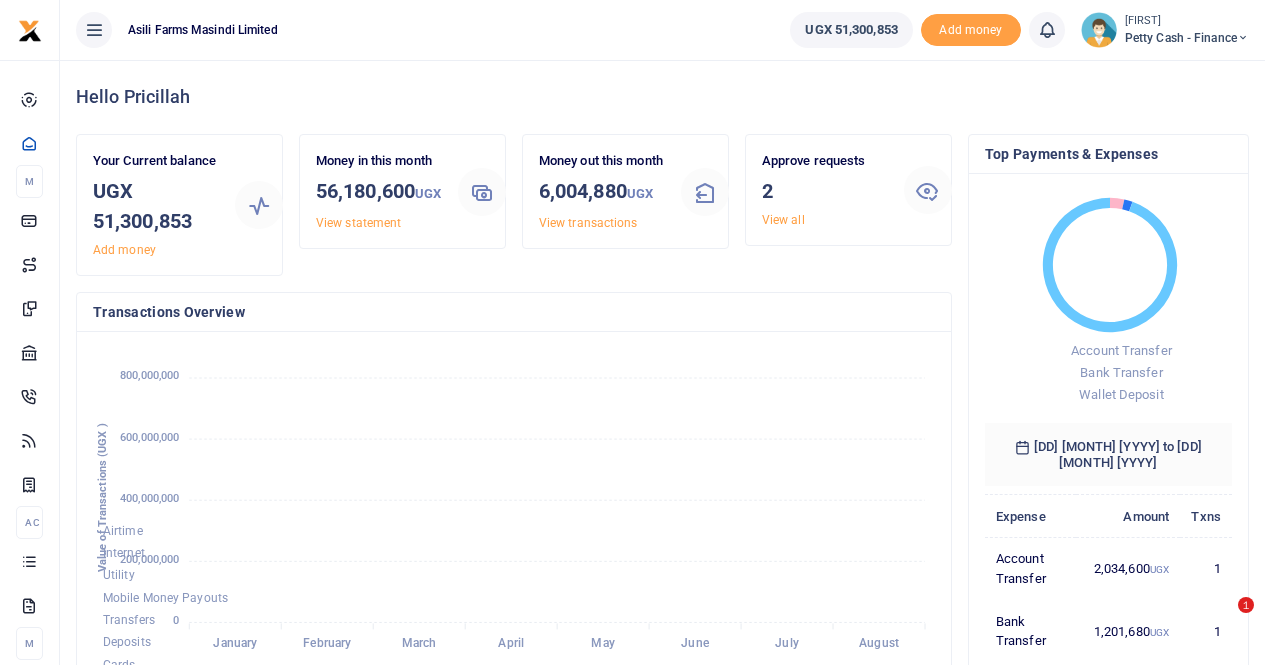 scroll, scrollTop: 0, scrollLeft: 0, axis: both 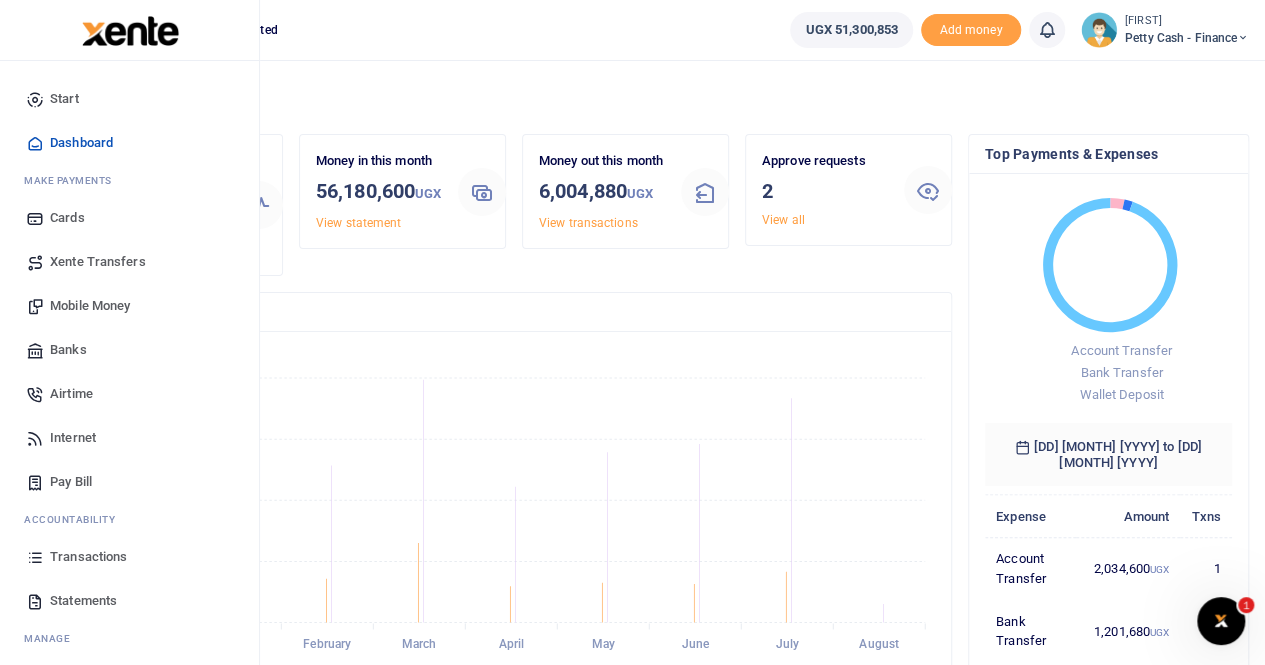 click on "Statements" at bounding box center [83, 601] 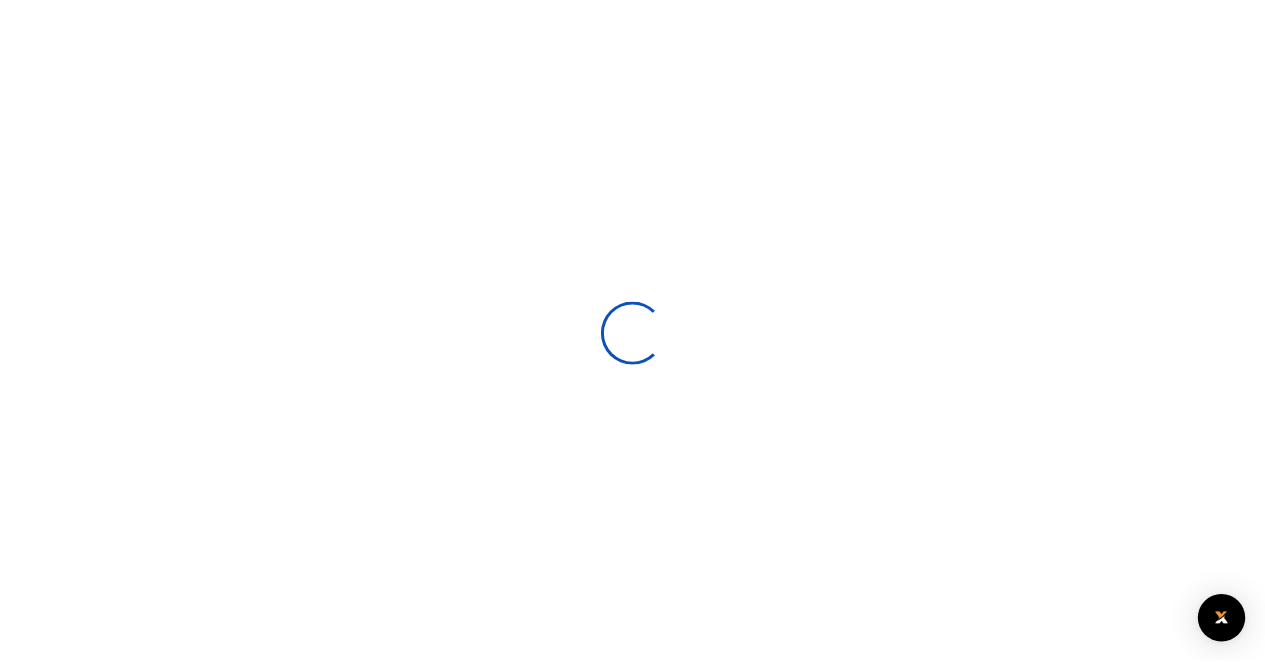 scroll, scrollTop: 0, scrollLeft: 0, axis: both 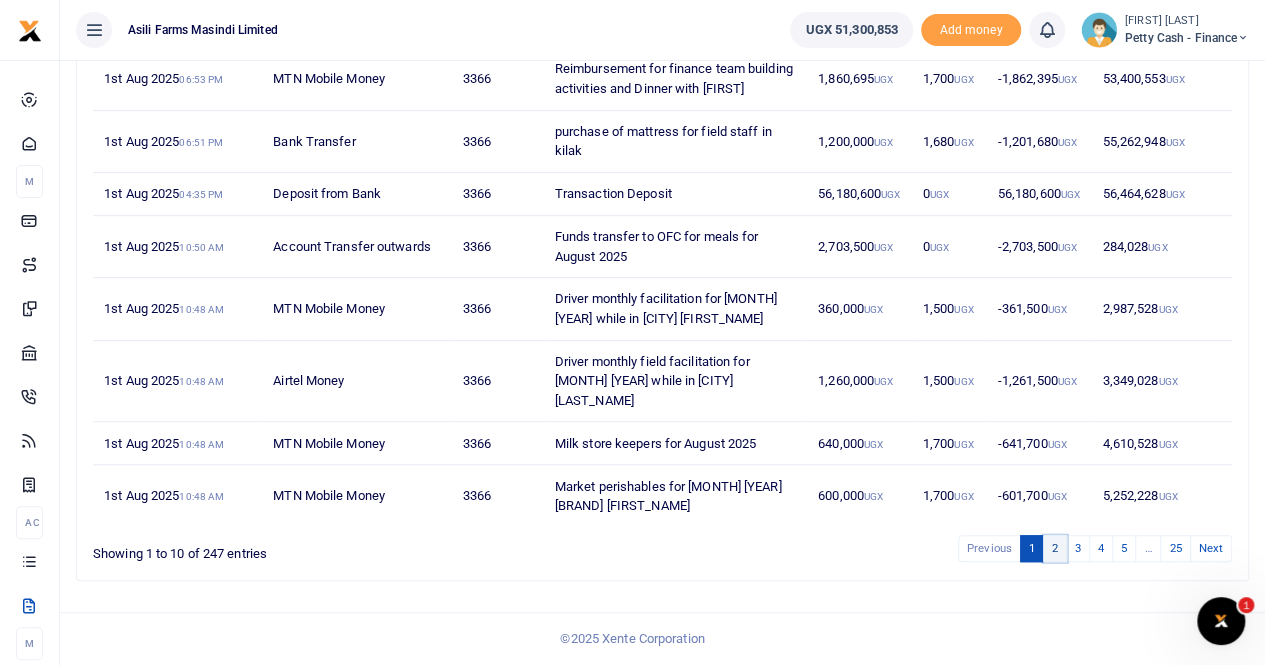 click on "2" at bounding box center (1055, 548) 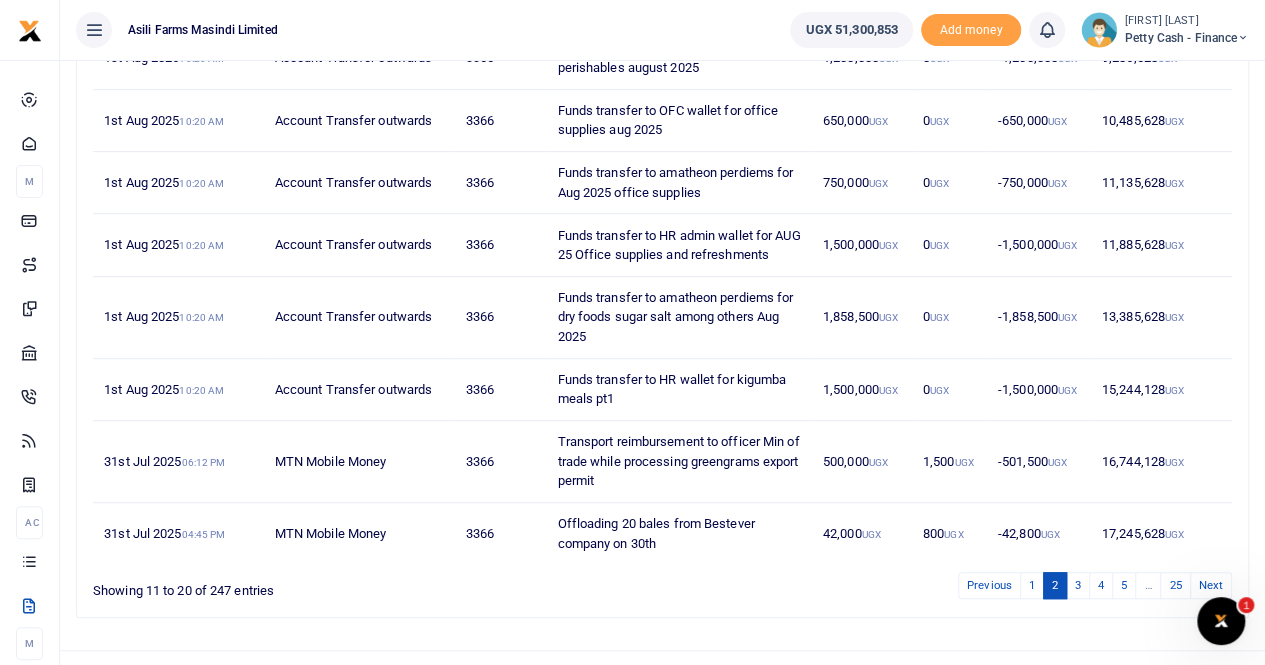 scroll, scrollTop: 463, scrollLeft: 0, axis: vertical 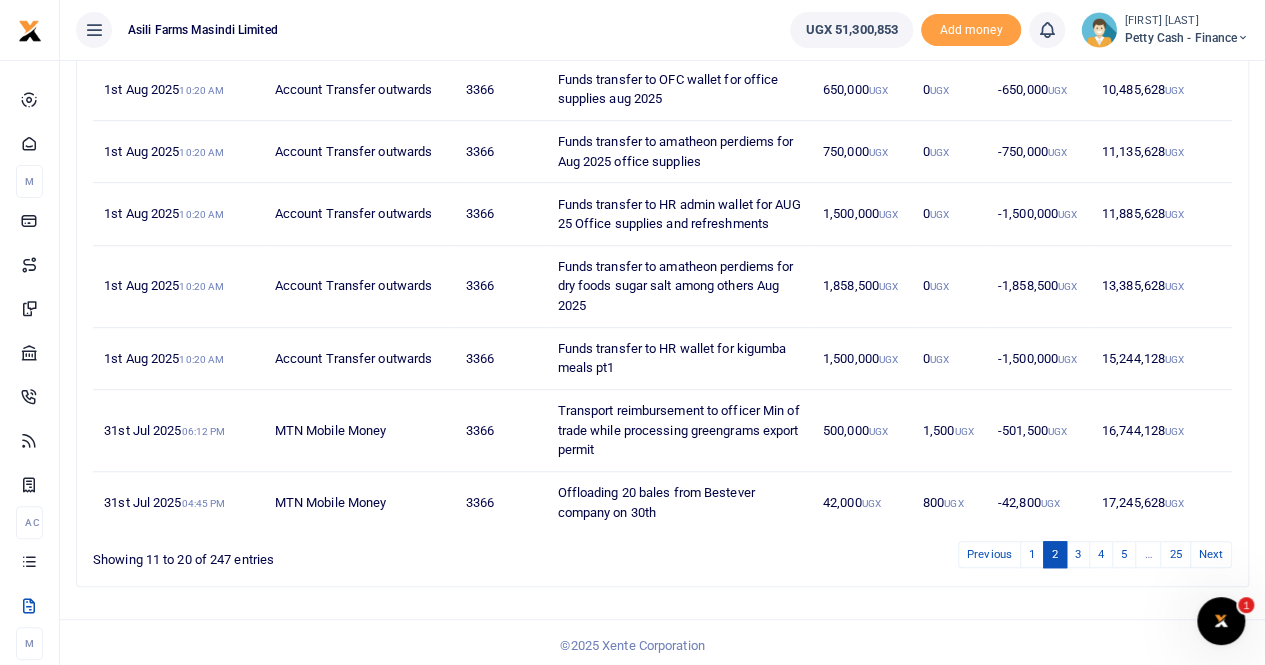 click on "[FIRST] [LAST]" at bounding box center [1187, 21] 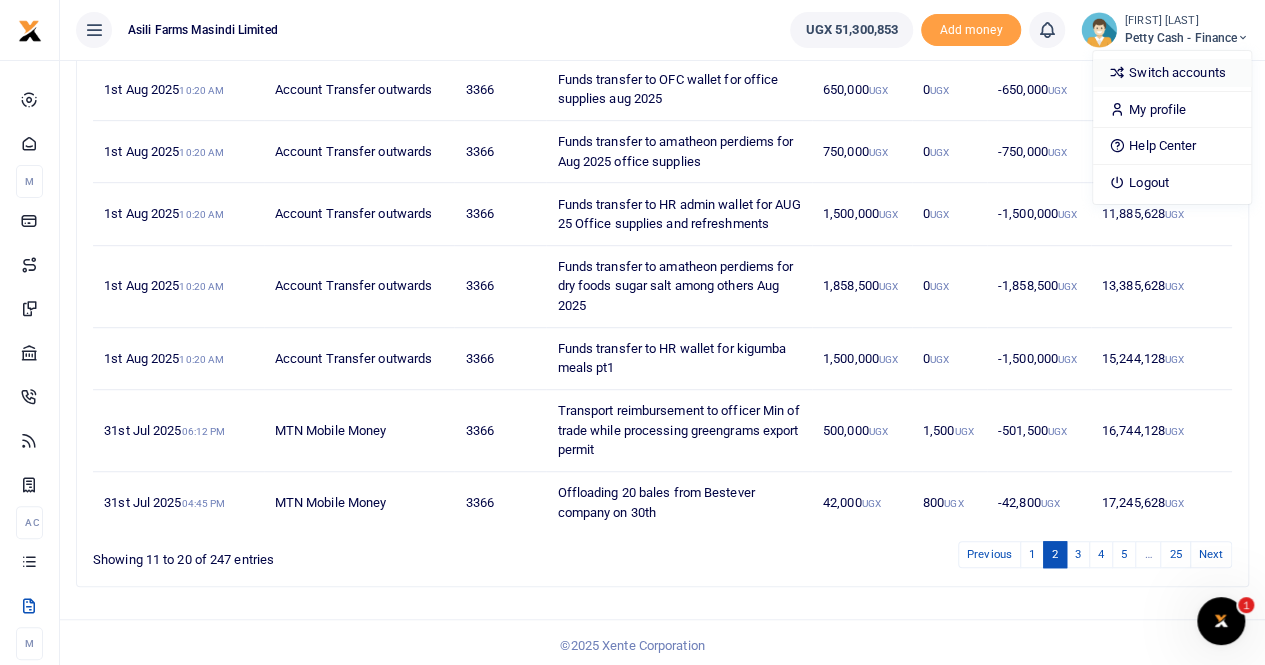 click on "Switch accounts" at bounding box center (1172, 73) 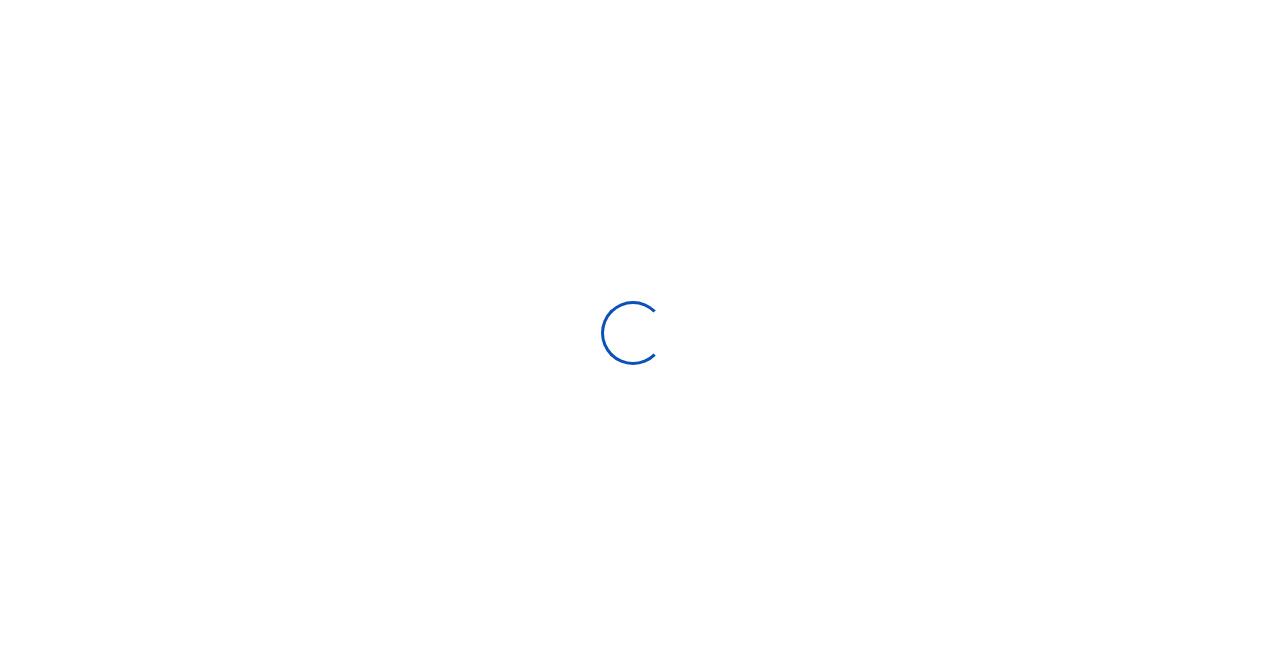 scroll, scrollTop: 0, scrollLeft: 0, axis: both 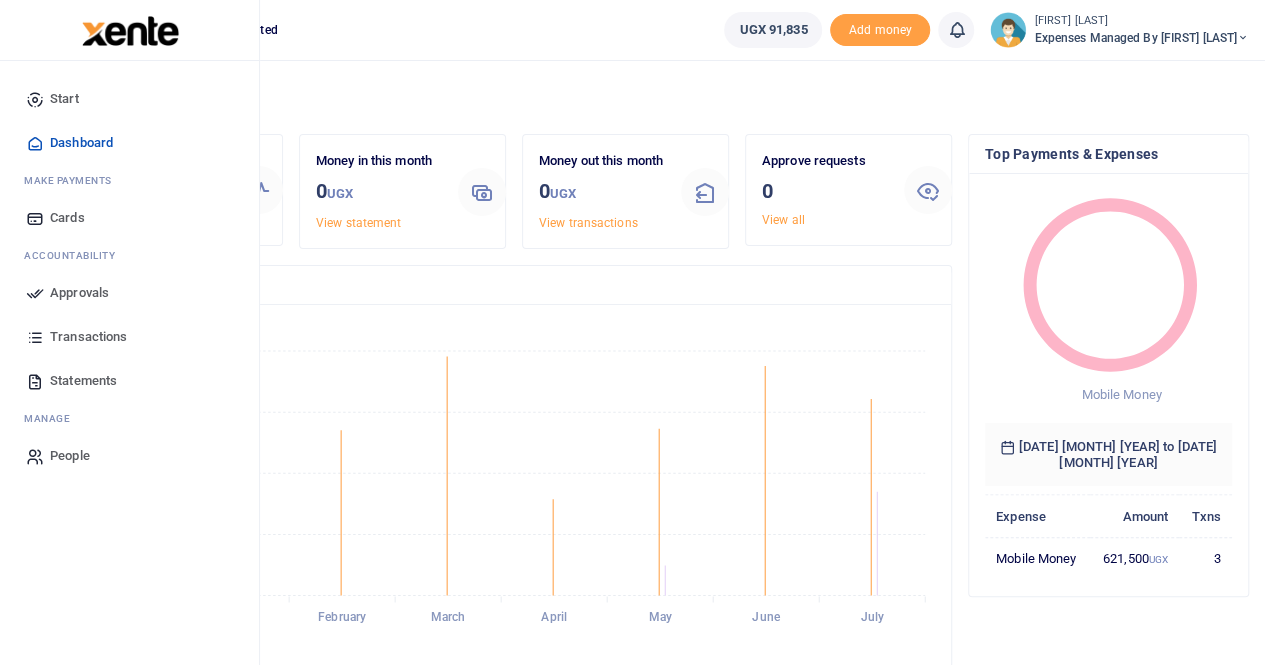 click on "Statements" at bounding box center [83, 381] 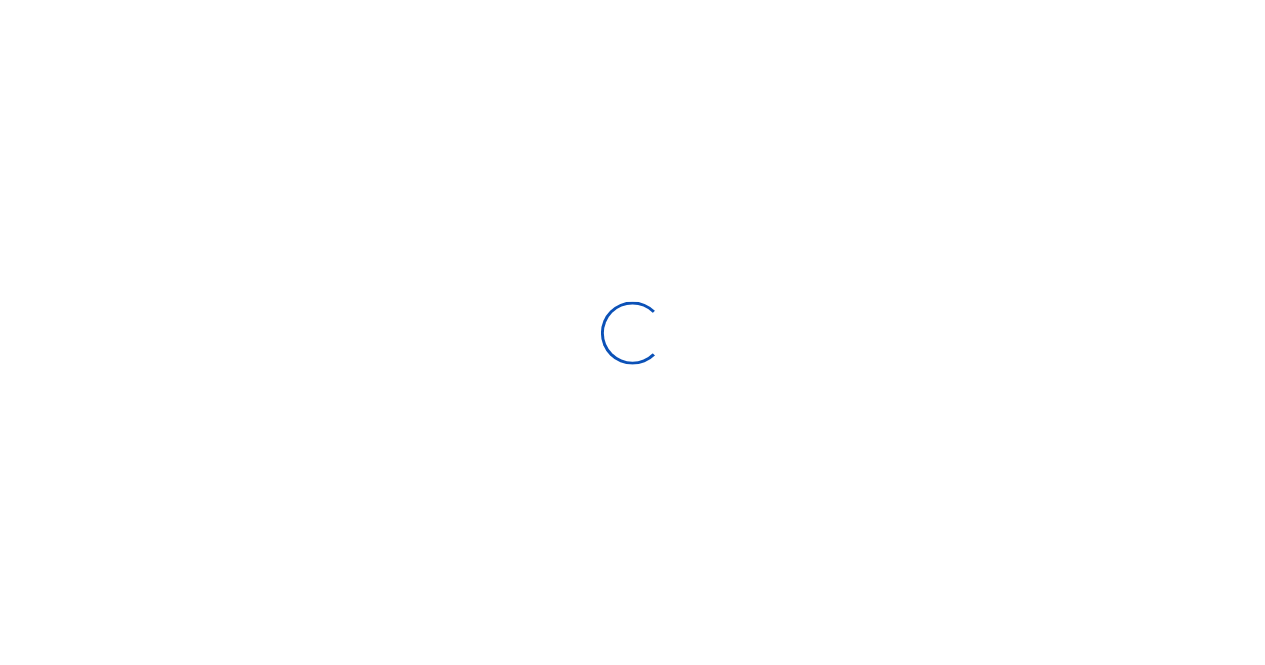 scroll, scrollTop: 0, scrollLeft: 0, axis: both 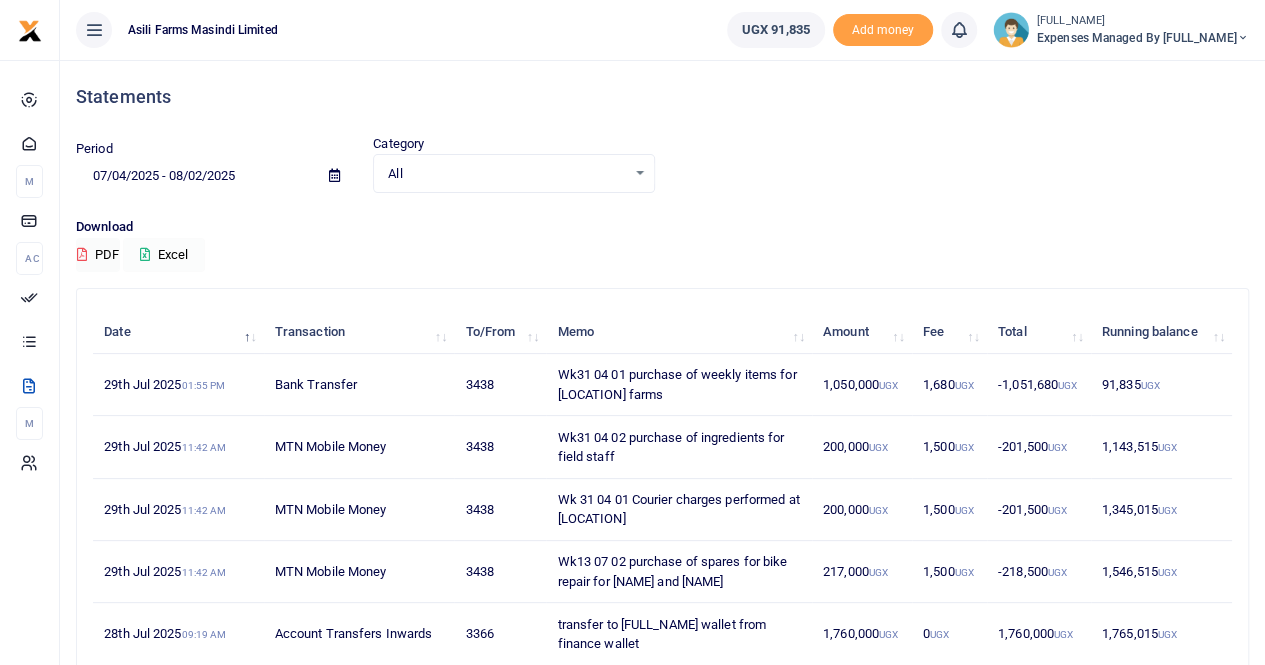 click on "Excel" at bounding box center (164, 255) 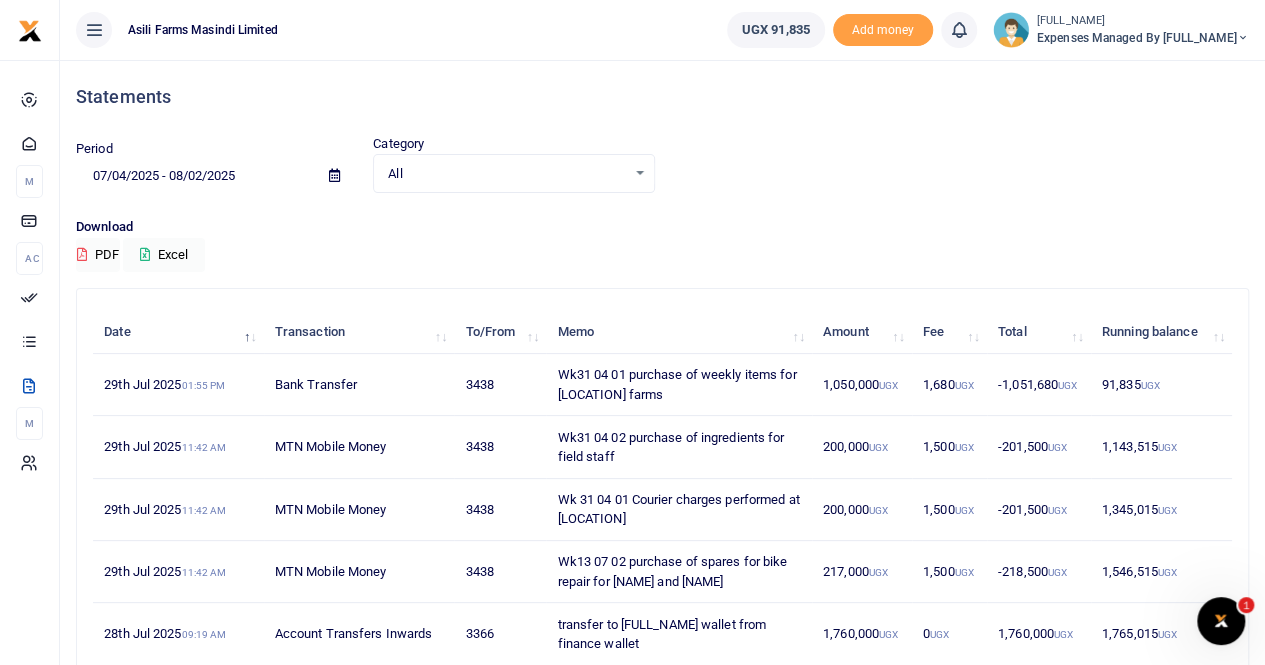 scroll, scrollTop: 0, scrollLeft: 0, axis: both 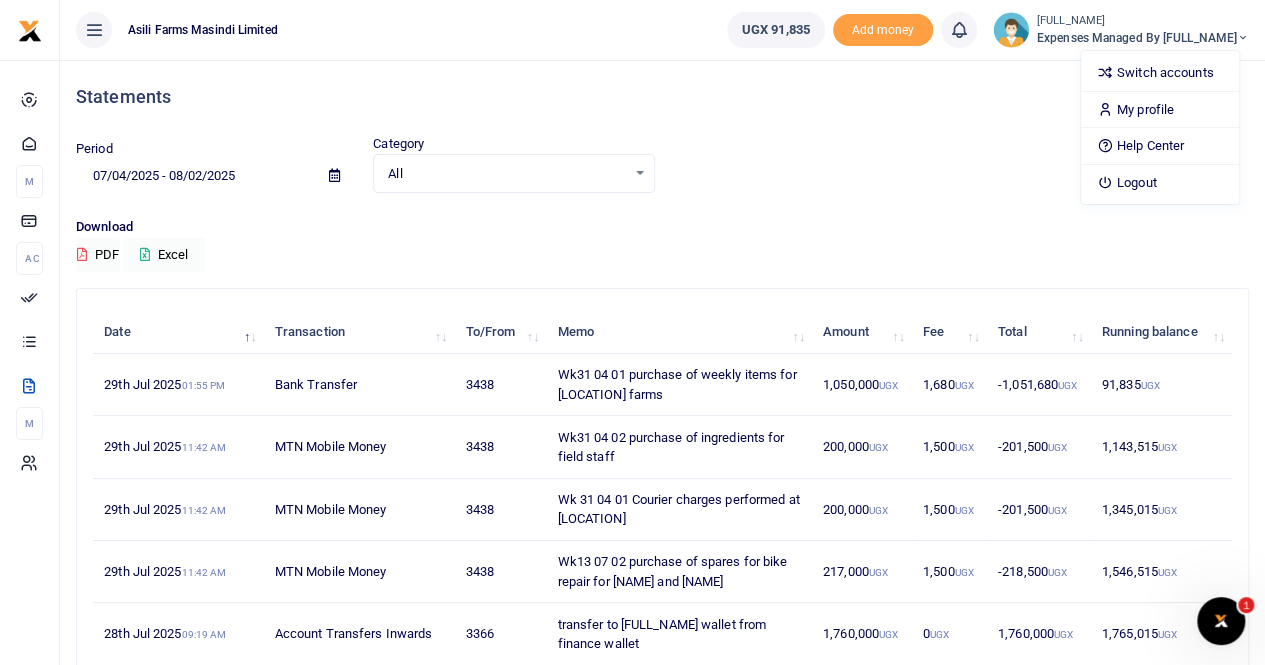 click on "Period
07/04/2025 - 08/02/2025
Category
All Select an option...
All
Credit
Debit
Transaction
All Select an option...
All
Airtime
Internet
Utilities
Invoices
Mobile Money Payout
Deposits/Topup
Card creation
Taxes
Bank to Bank Transfer" at bounding box center [662, 175] 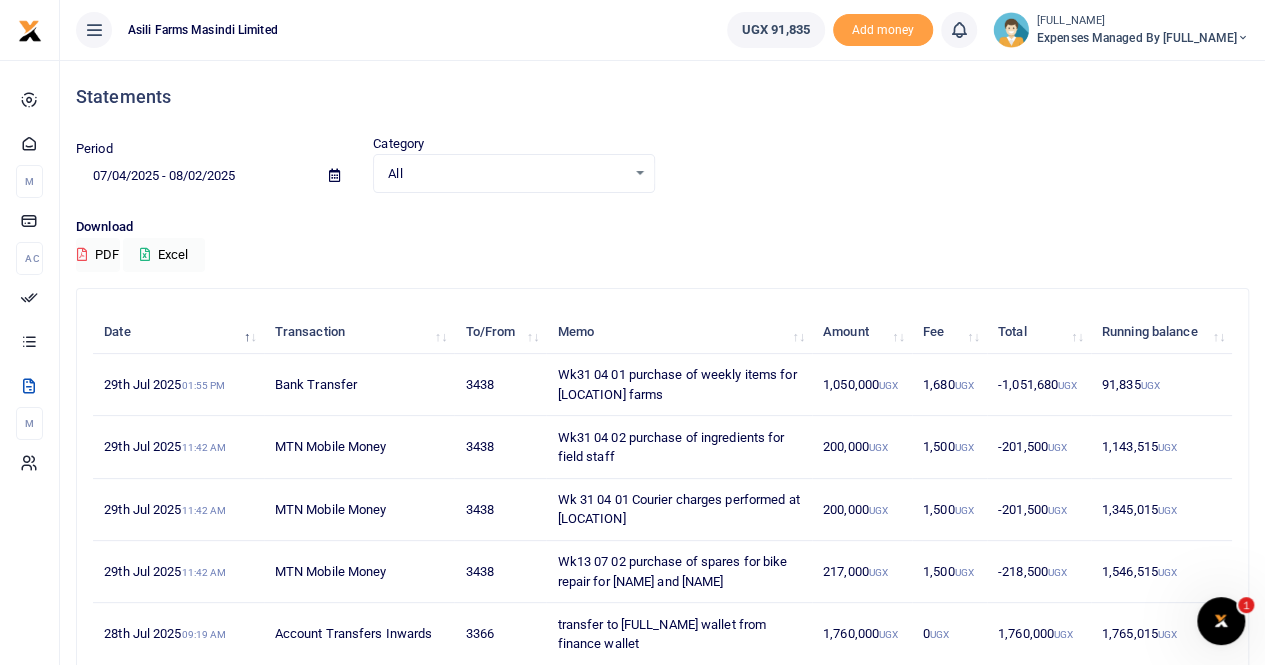 click on "-1,051,680 UGX" at bounding box center (1039, 385) 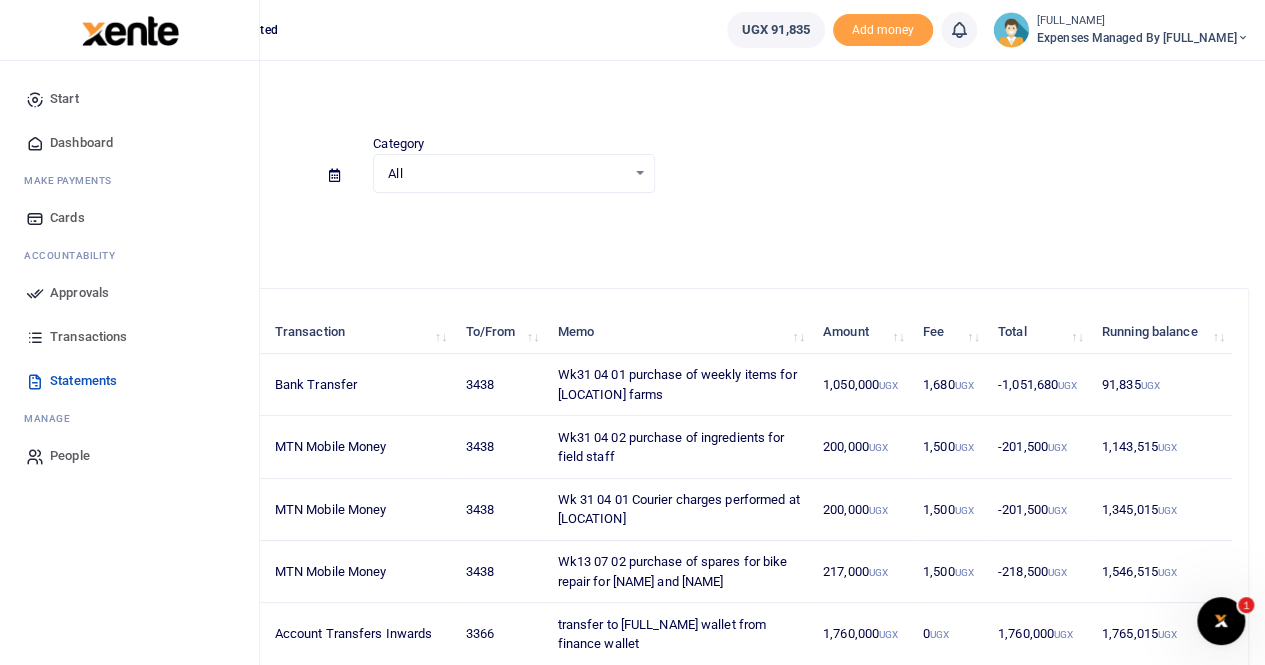 click on "Transactions" at bounding box center [88, 337] 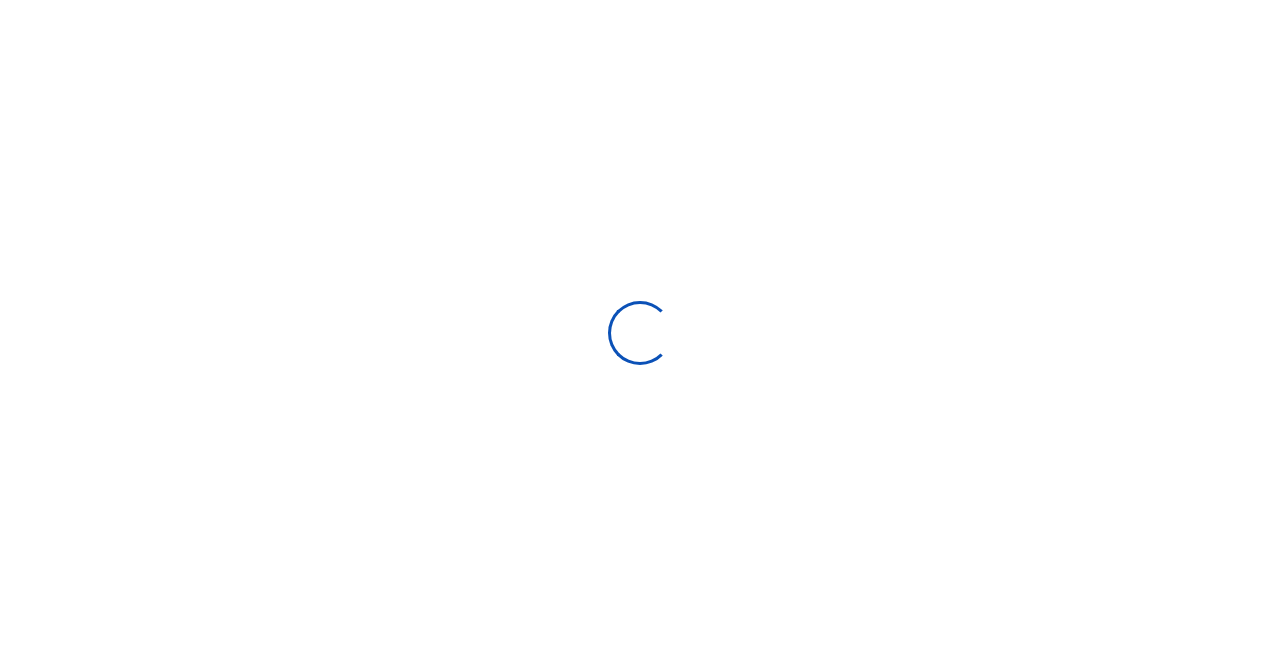 select 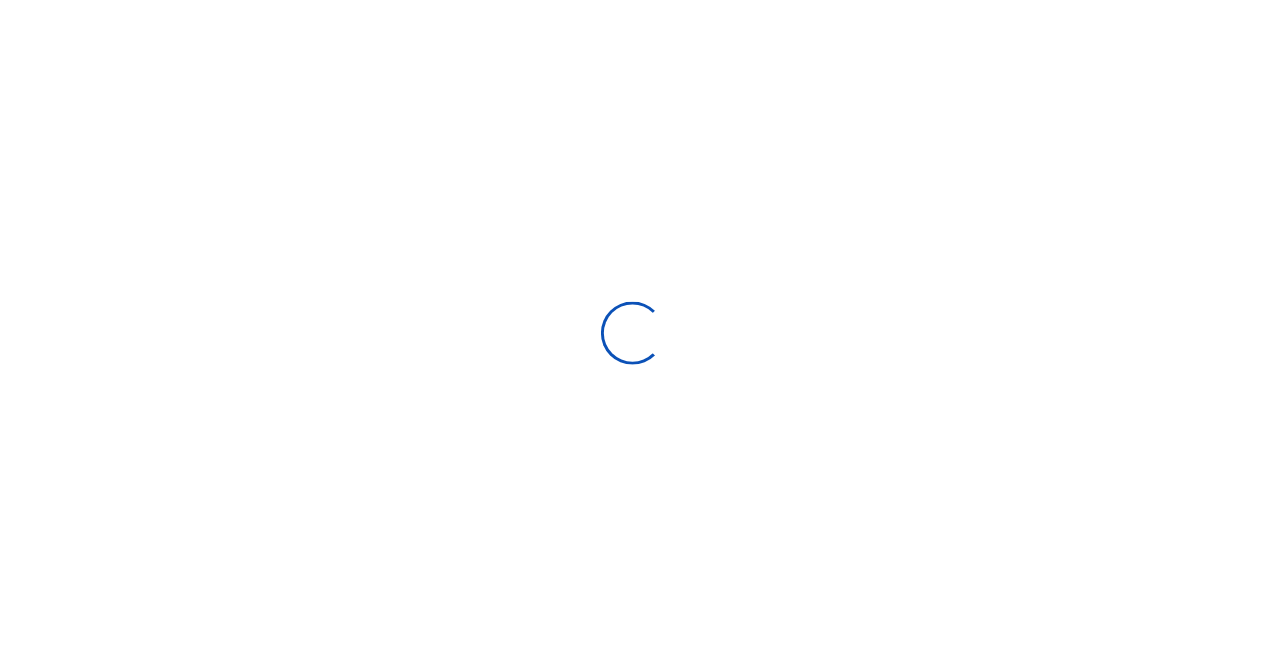 scroll, scrollTop: 0, scrollLeft: 0, axis: both 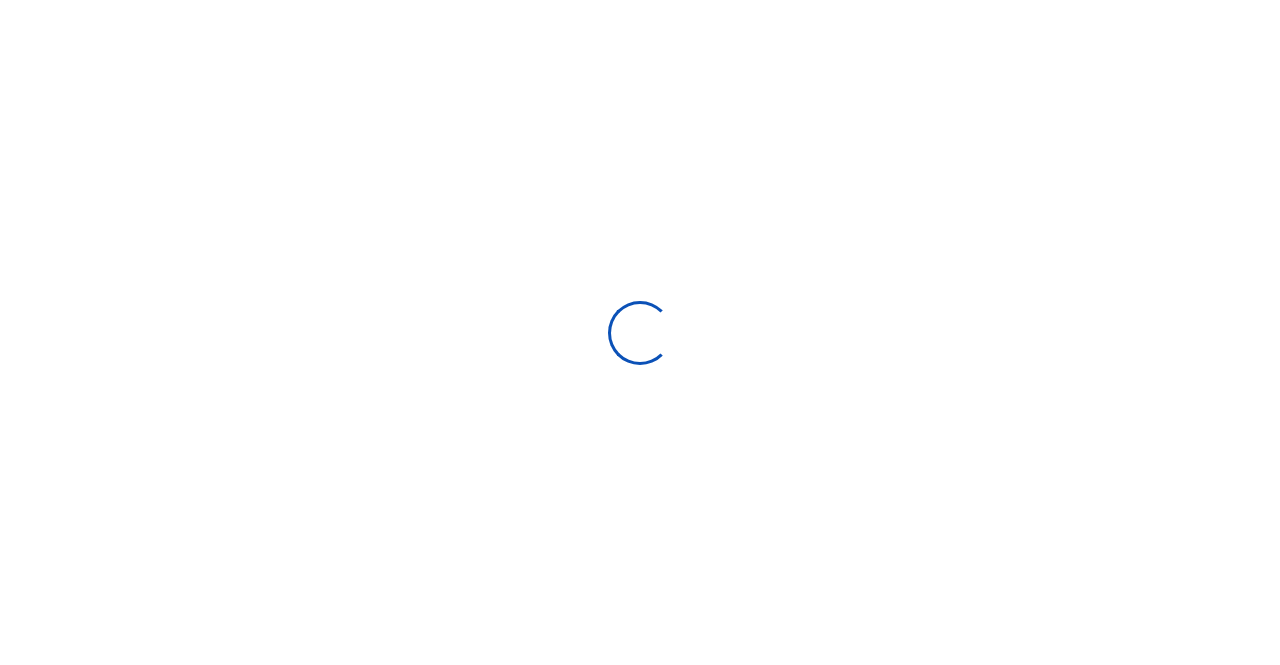 type on "07/04/2025 - 08/02/2025" 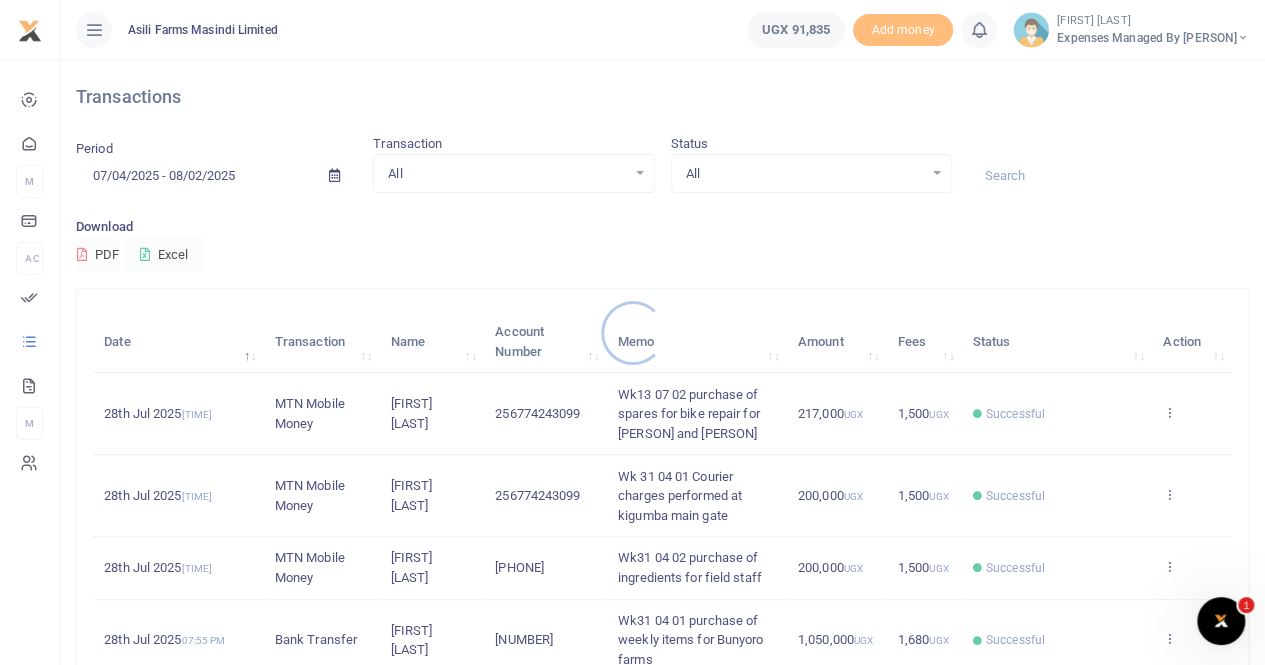 scroll, scrollTop: 0, scrollLeft: 0, axis: both 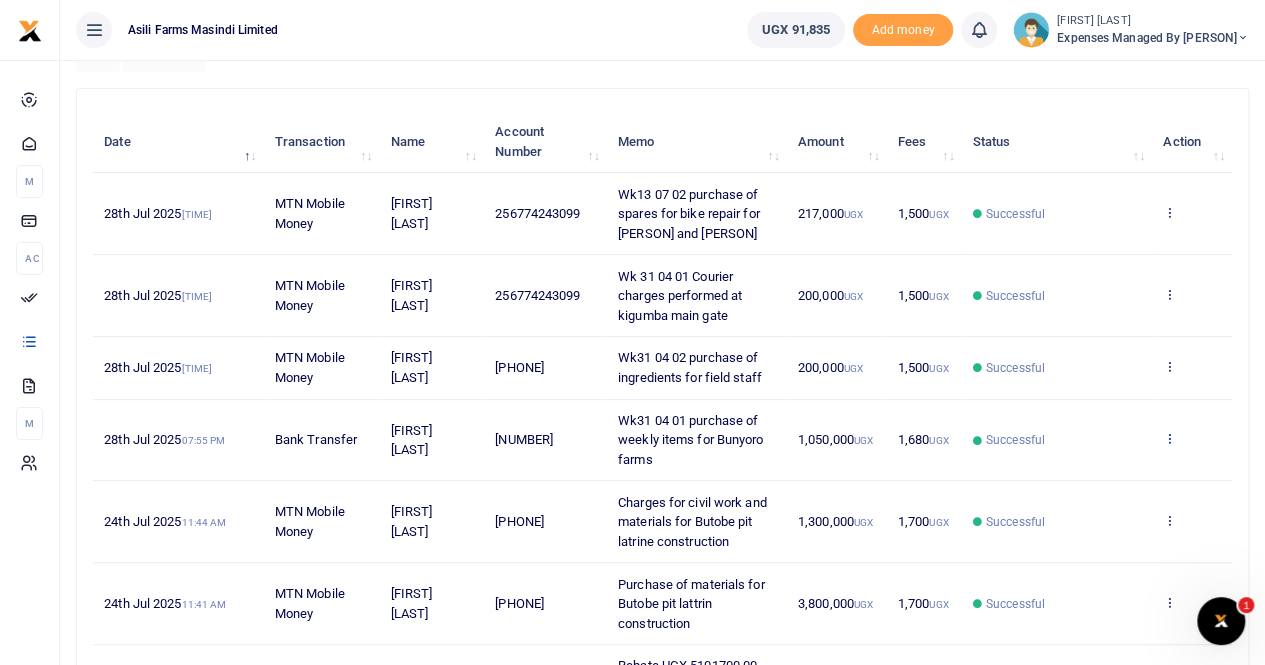 click at bounding box center (1169, 438) 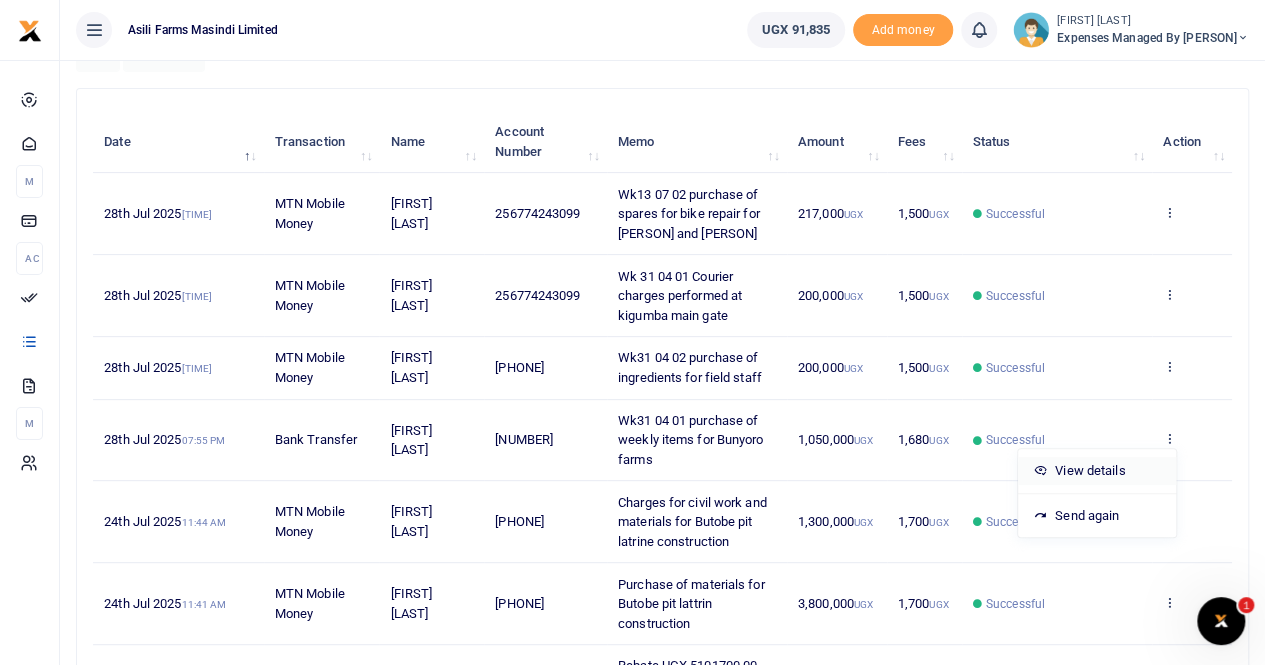 click on "View details" at bounding box center (1097, 471) 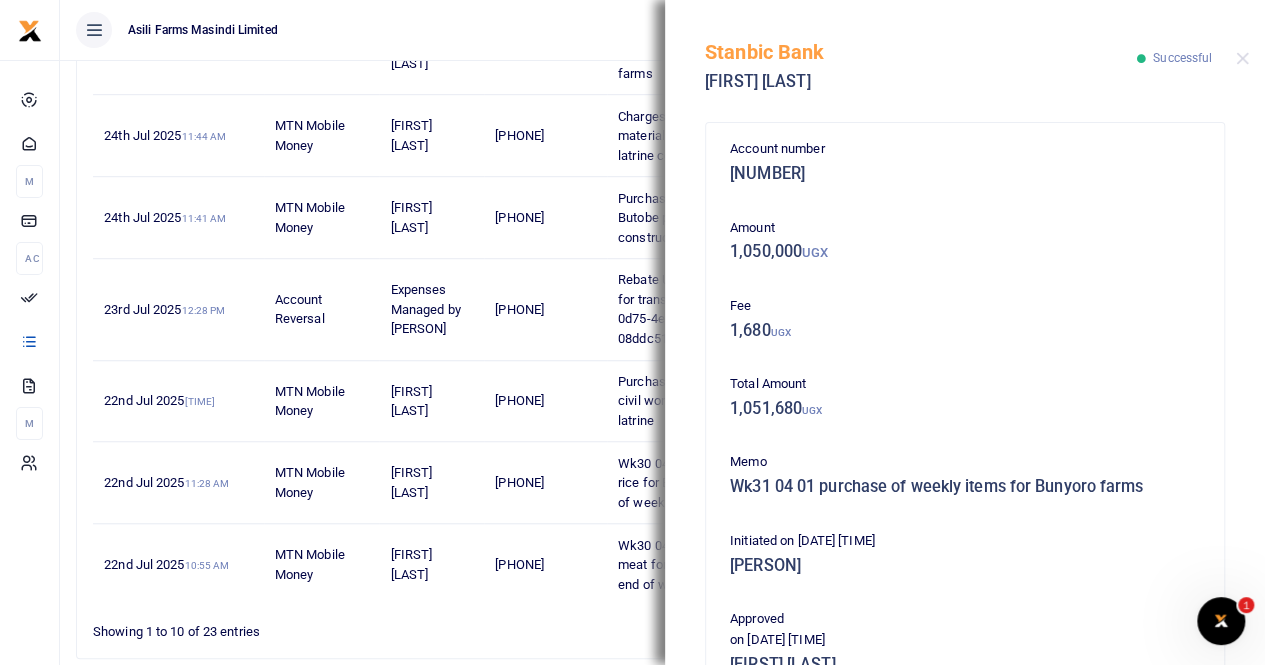 scroll, scrollTop: 658, scrollLeft: 0, axis: vertical 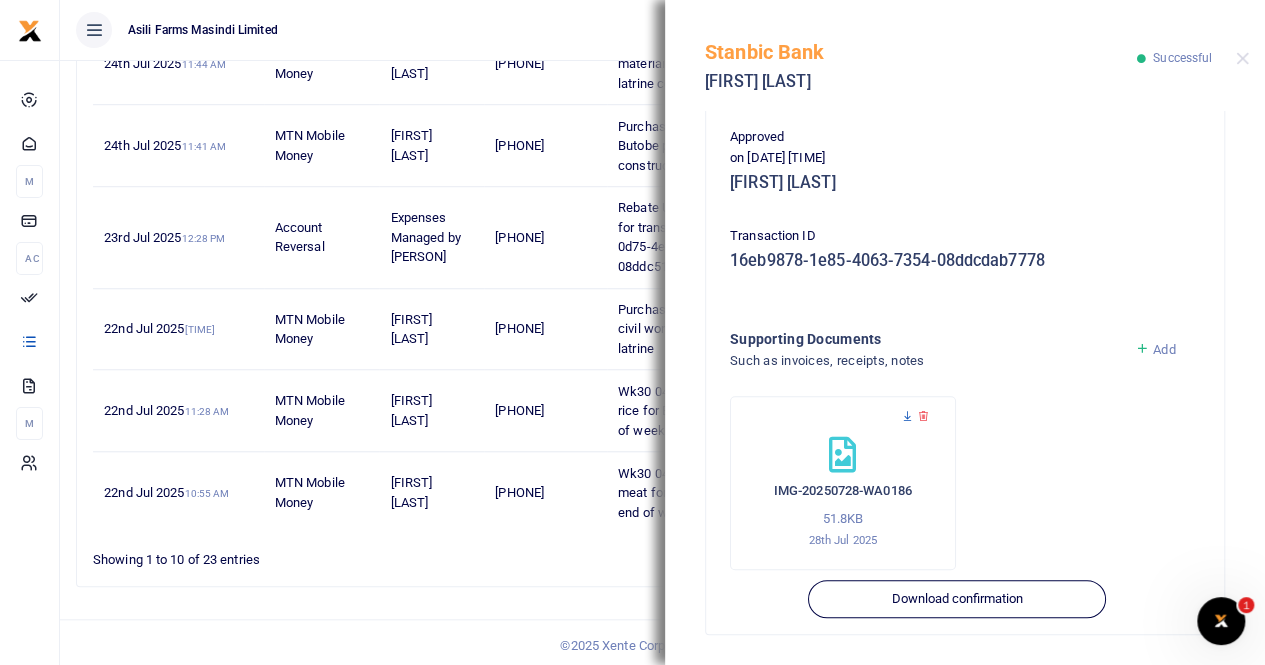 click at bounding box center [907, 416] 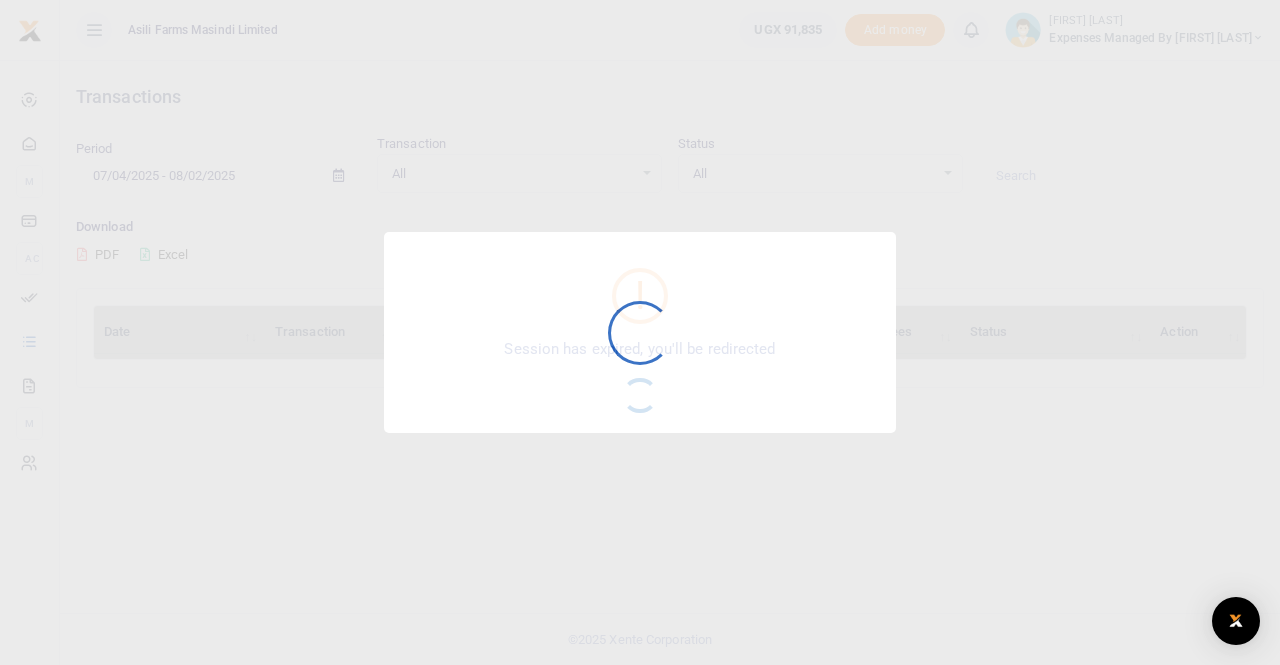 scroll, scrollTop: 0, scrollLeft: 0, axis: both 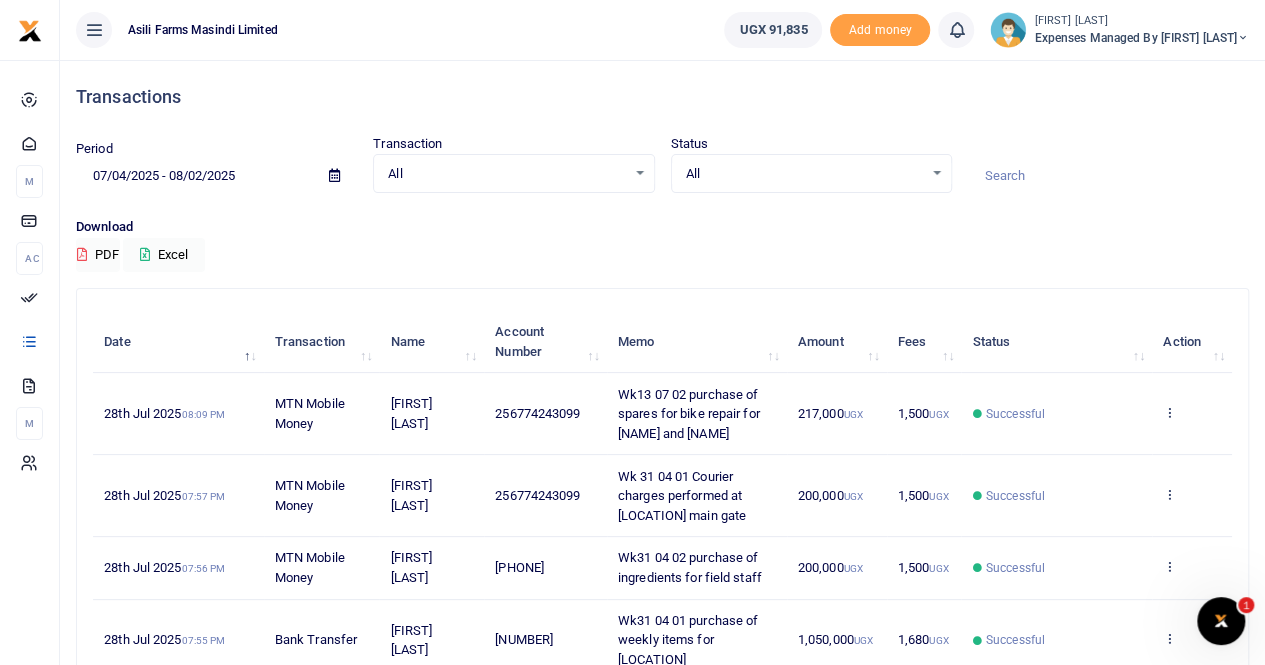 click on "[FIRST] [LAST]" at bounding box center (1141, 21) 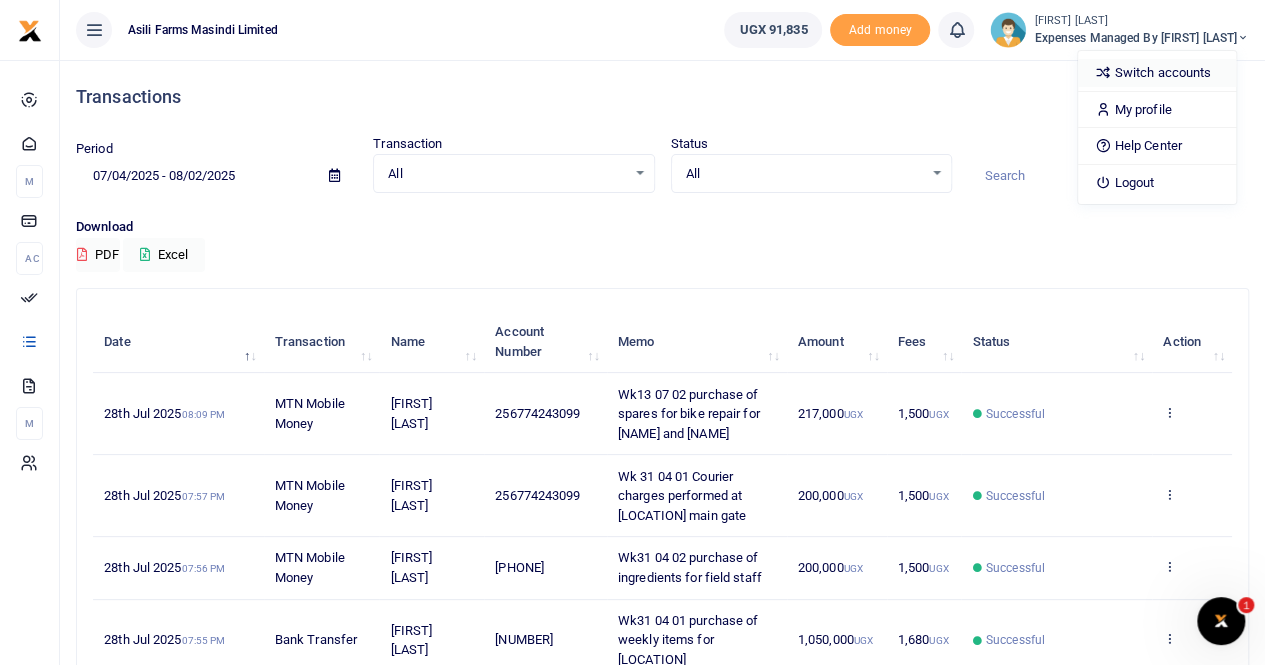 click on "Switch accounts" at bounding box center [1157, 73] 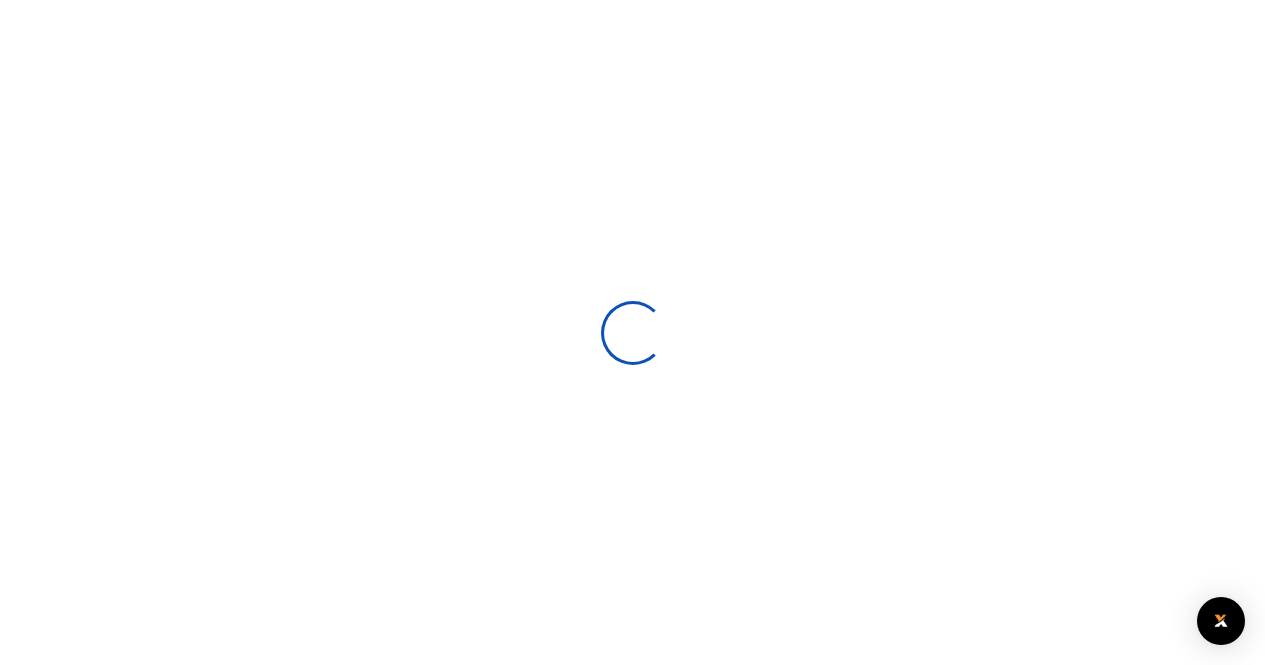 scroll, scrollTop: 0, scrollLeft: 0, axis: both 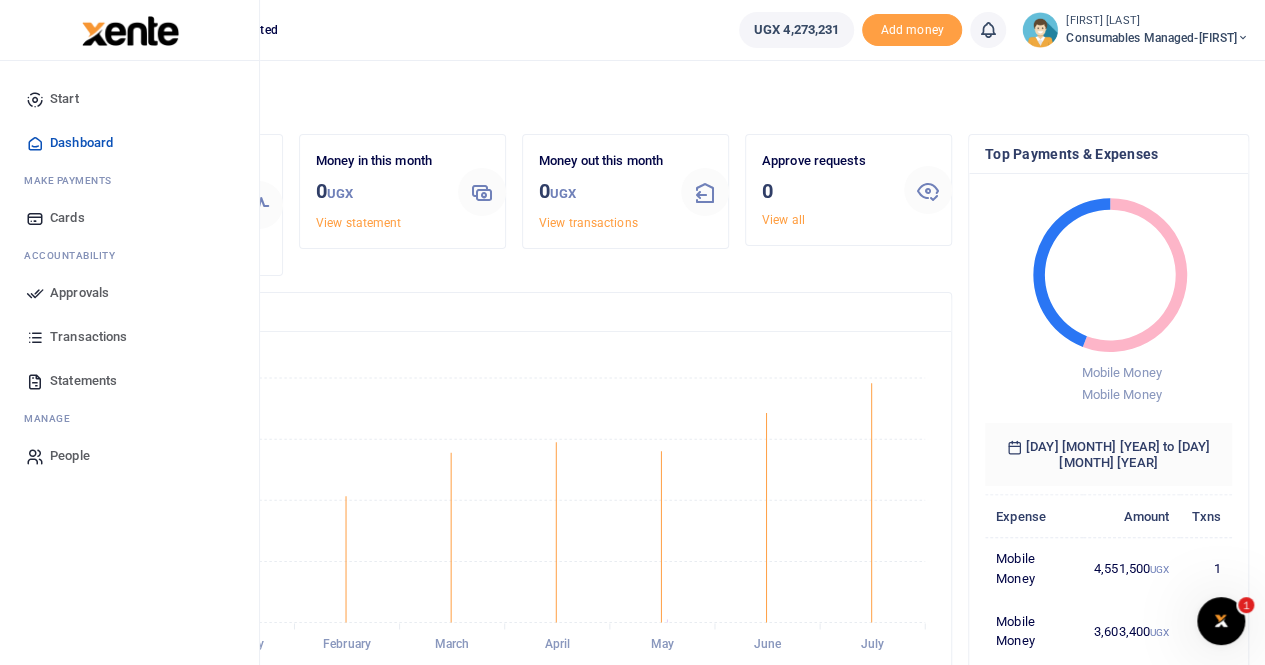 click on "Statements" at bounding box center [83, 381] 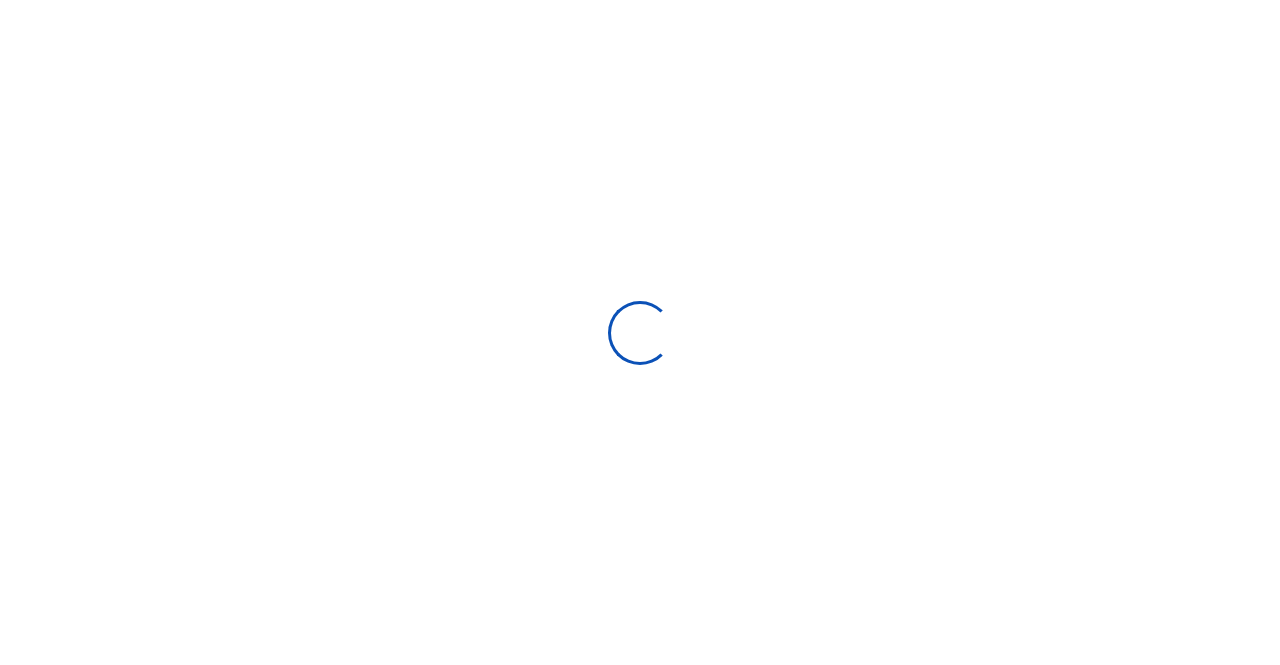 scroll, scrollTop: 0, scrollLeft: 0, axis: both 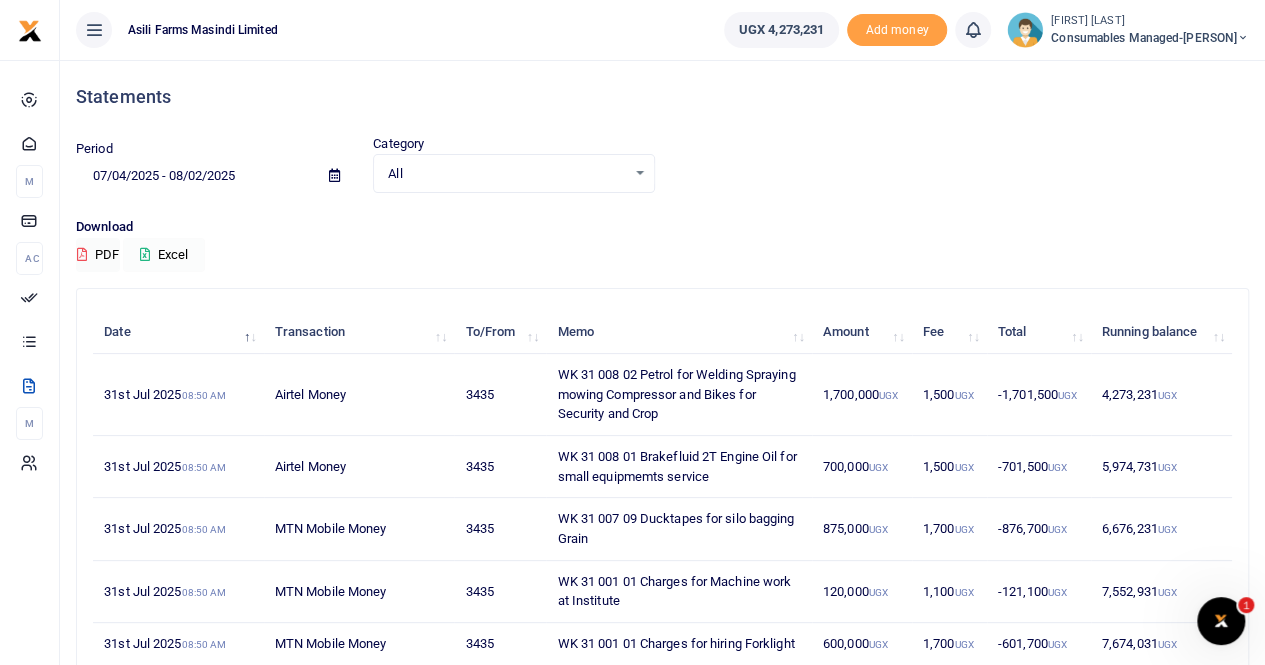 click on "Excel" at bounding box center (164, 255) 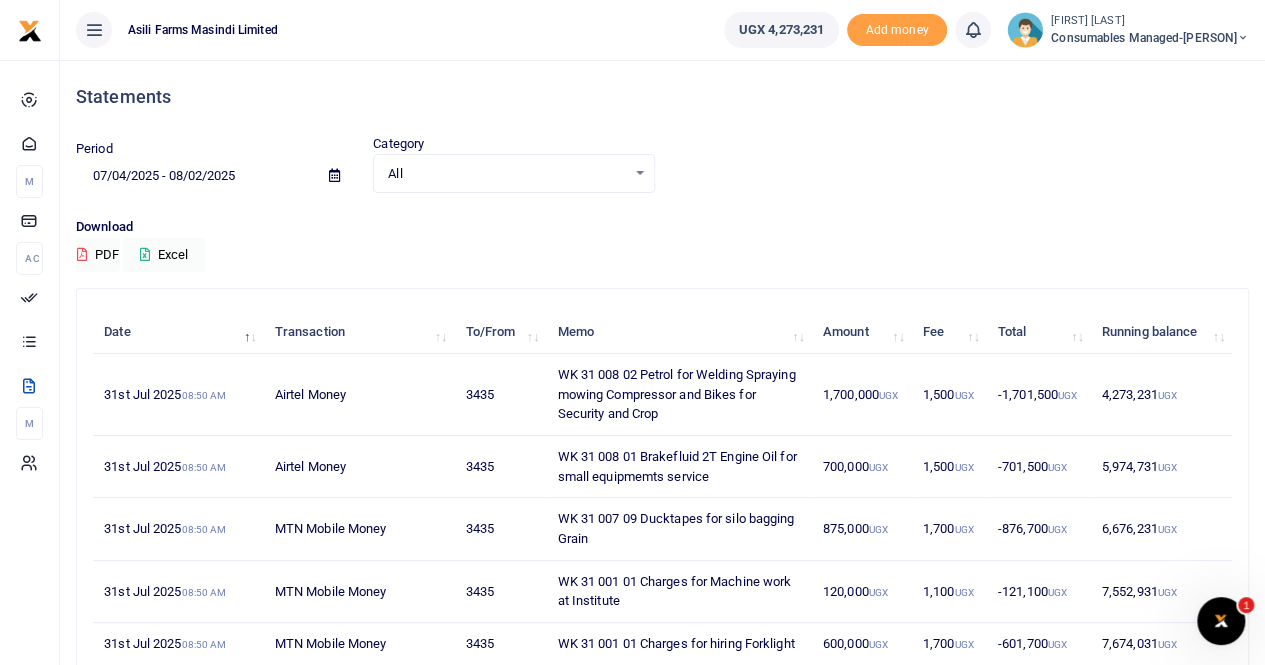 click on "Statements" at bounding box center (662, 97) 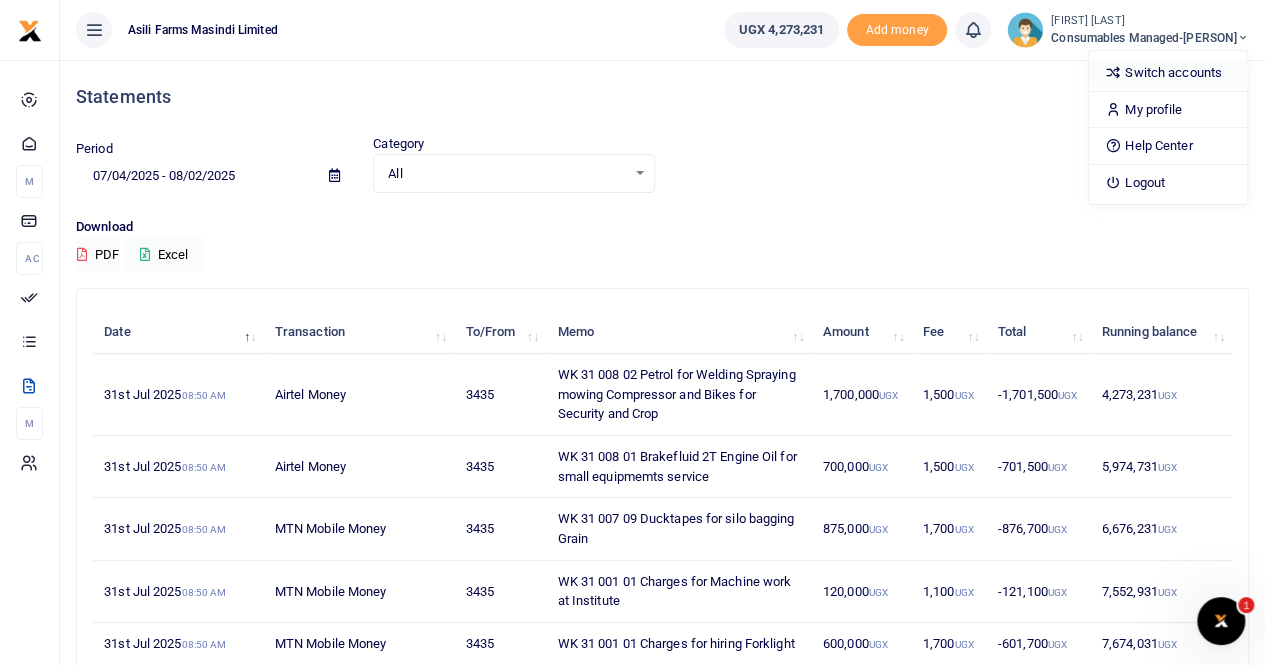 click on "Switch accounts" at bounding box center (1168, 73) 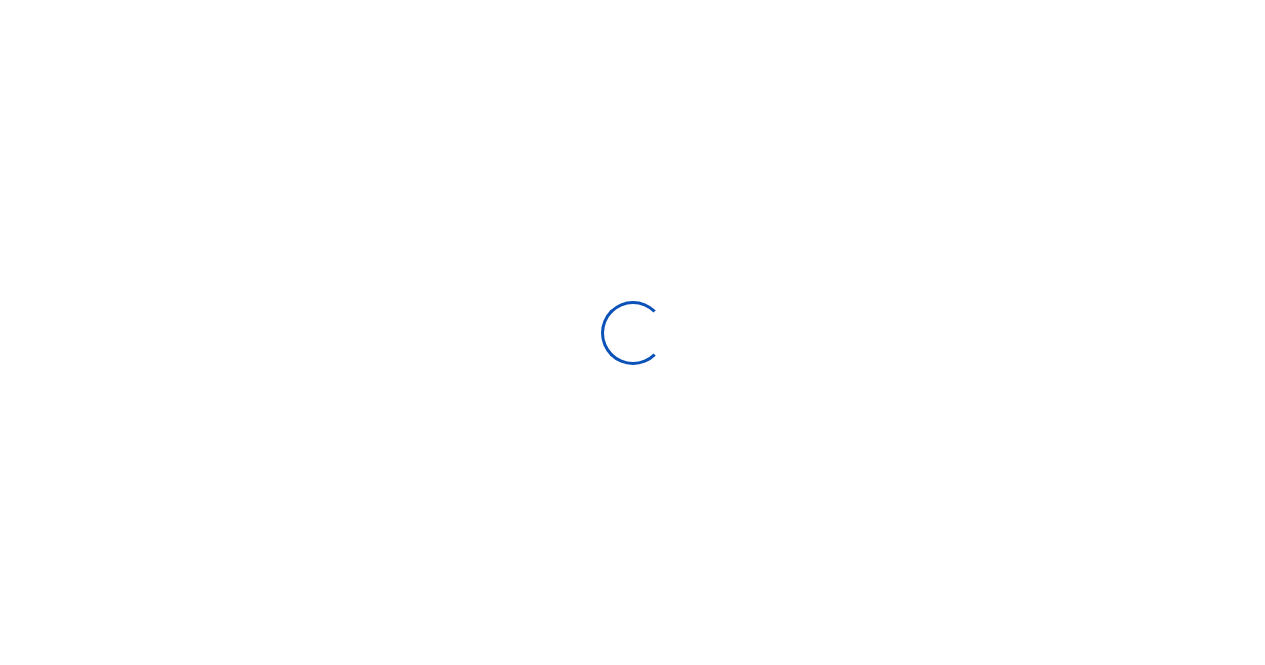 scroll, scrollTop: 0, scrollLeft: 0, axis: both 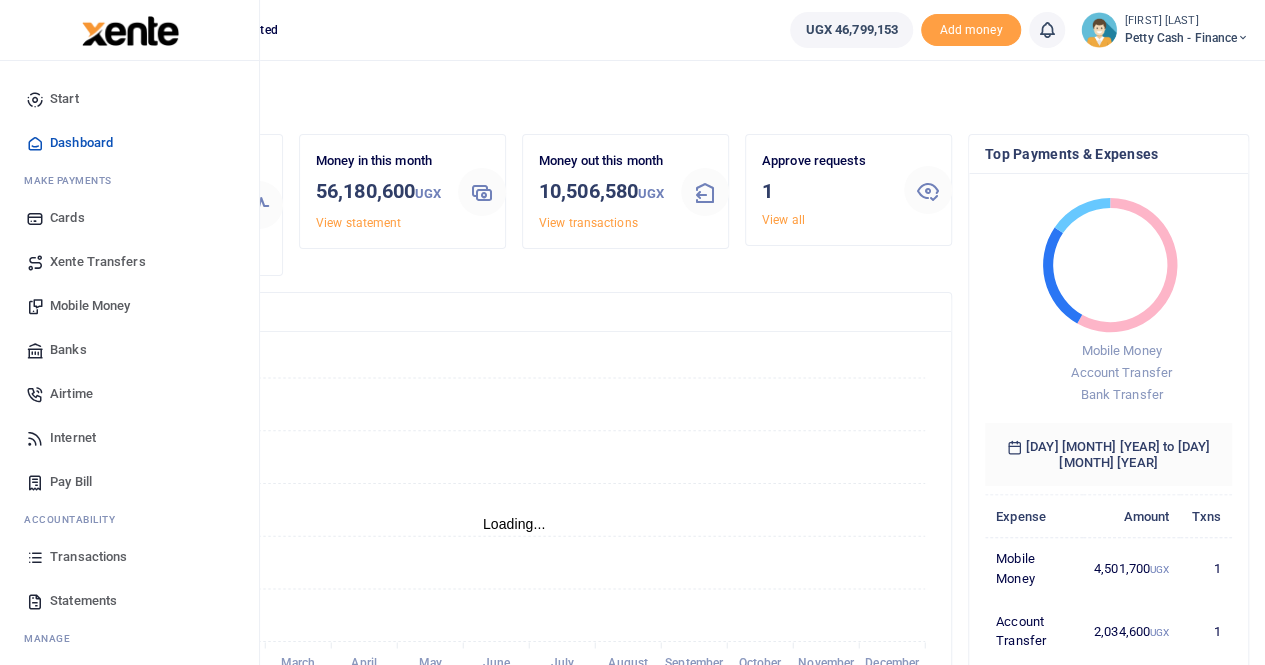 click on "Xente Transfers" at bounding box center [98, 262] 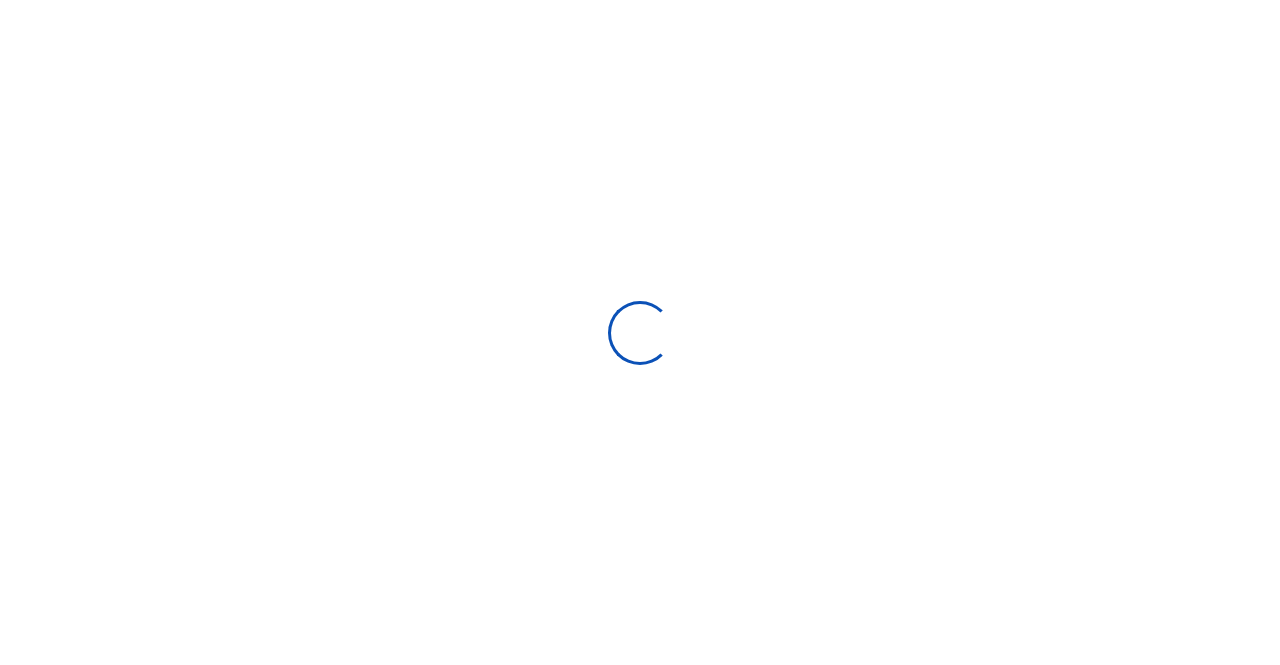 select 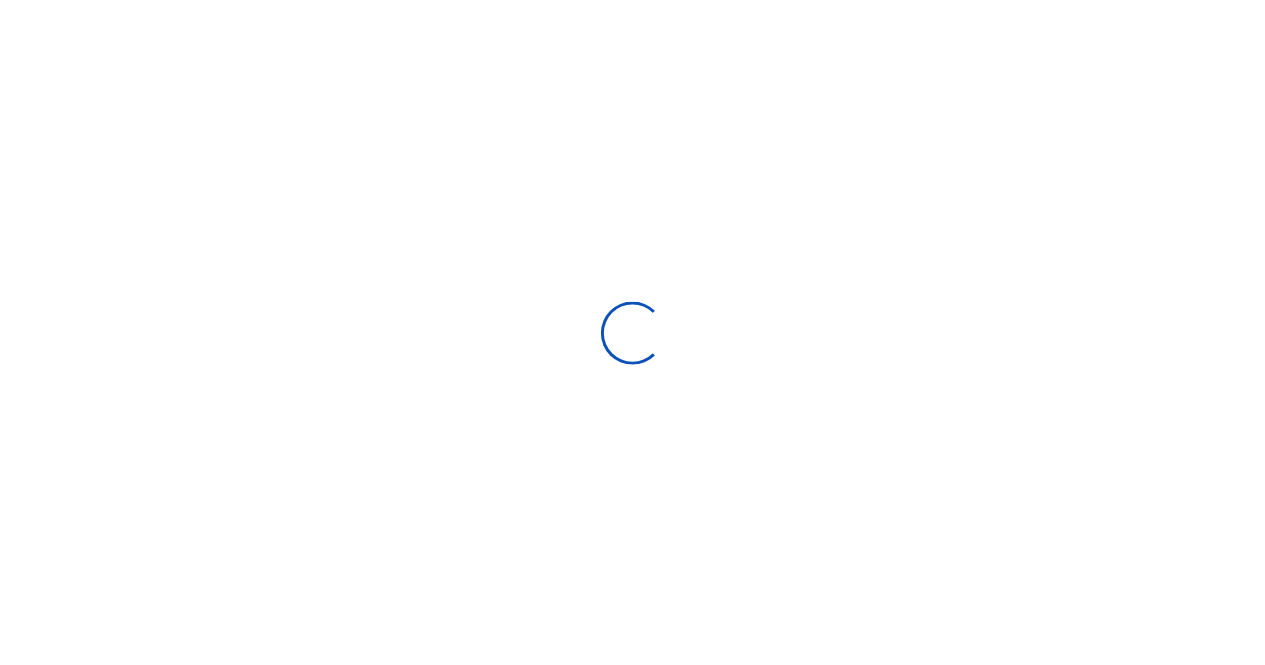 scroll, scrollTop: 0, scrollLeft: 0, axis: both 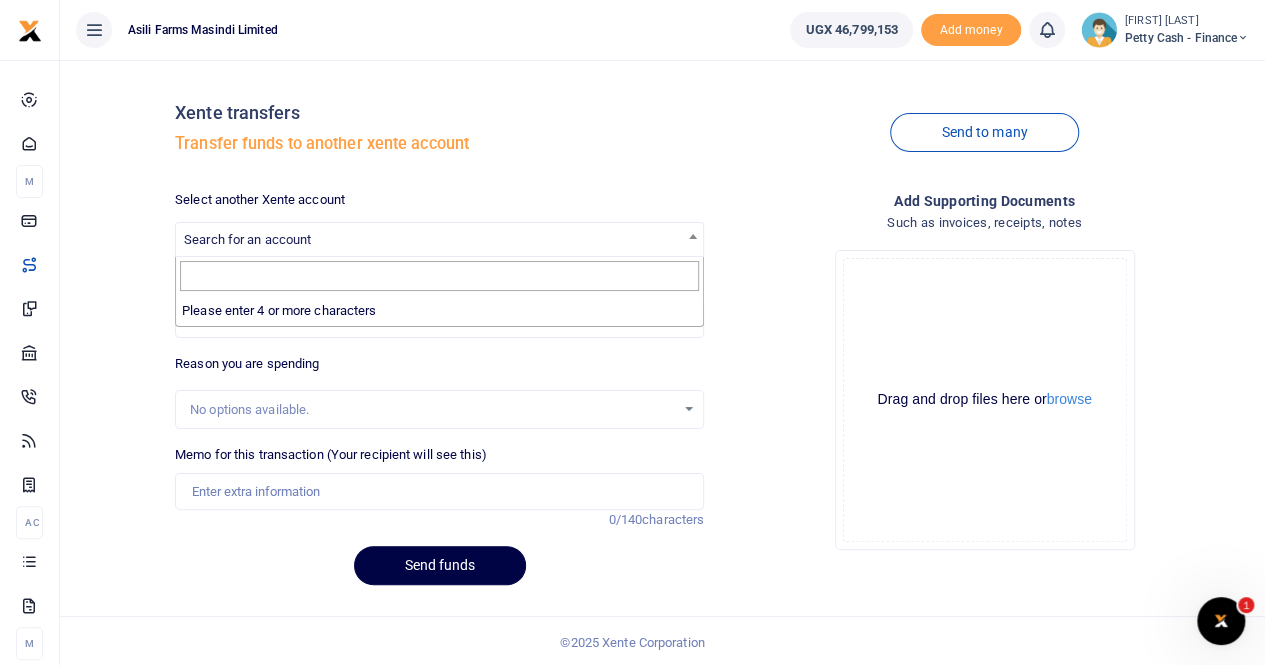 click on "Search for an account" at bounding box center (247, 239) 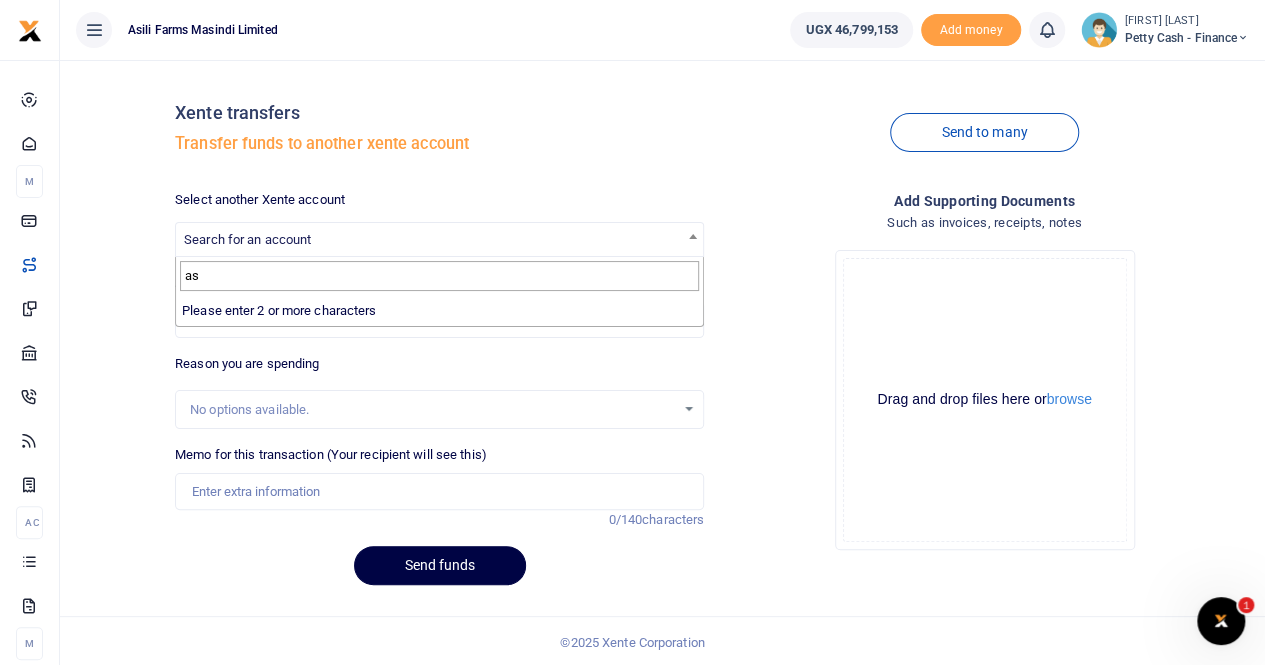 type on "a" 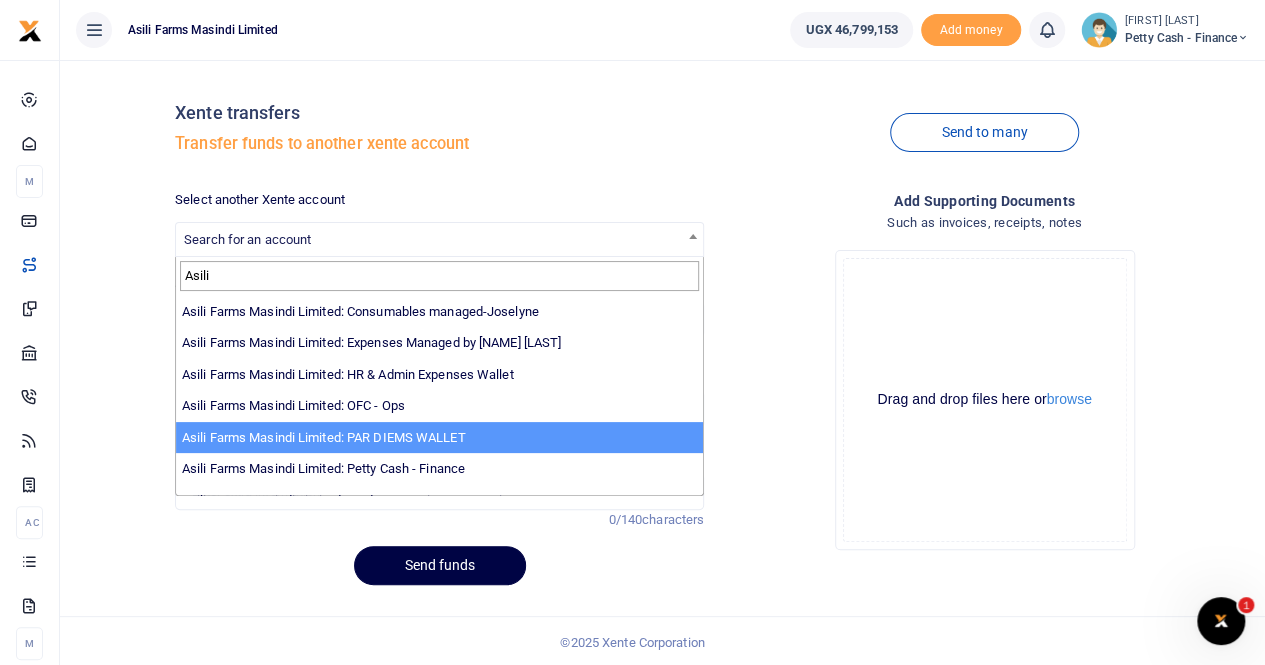 scroll, scrollTop: 146, scrollLeft: 0, axis: vertical 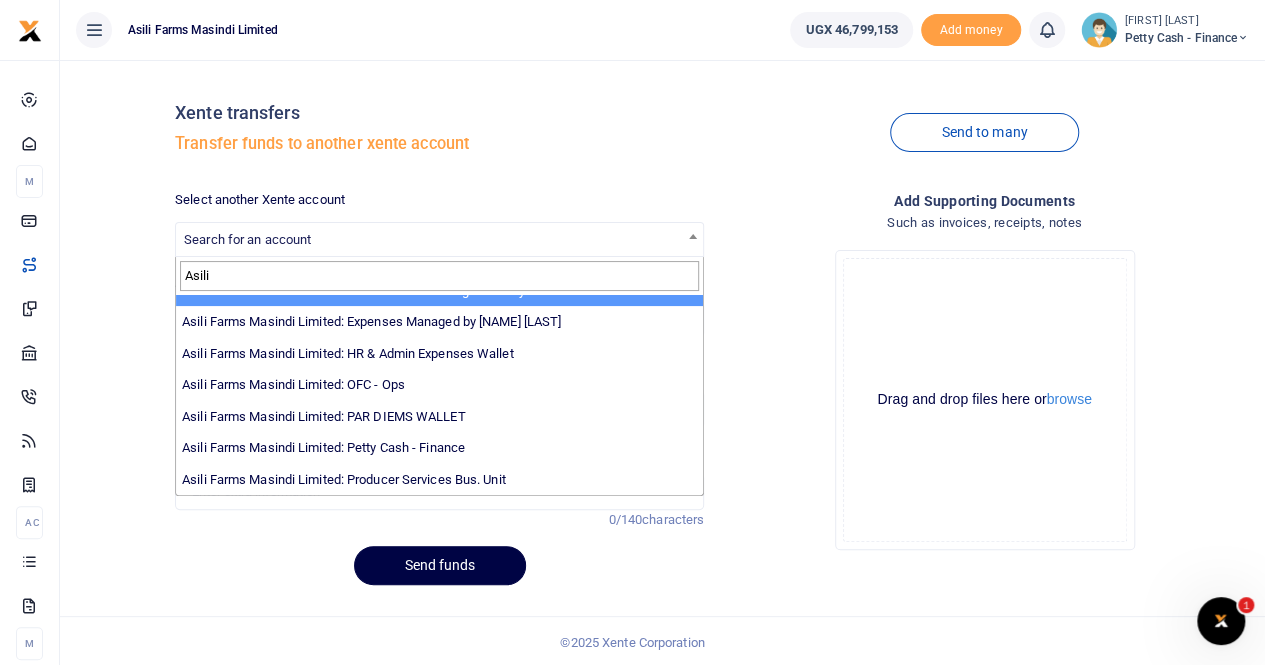 click on "Asili" at bounding box center [439, 276] 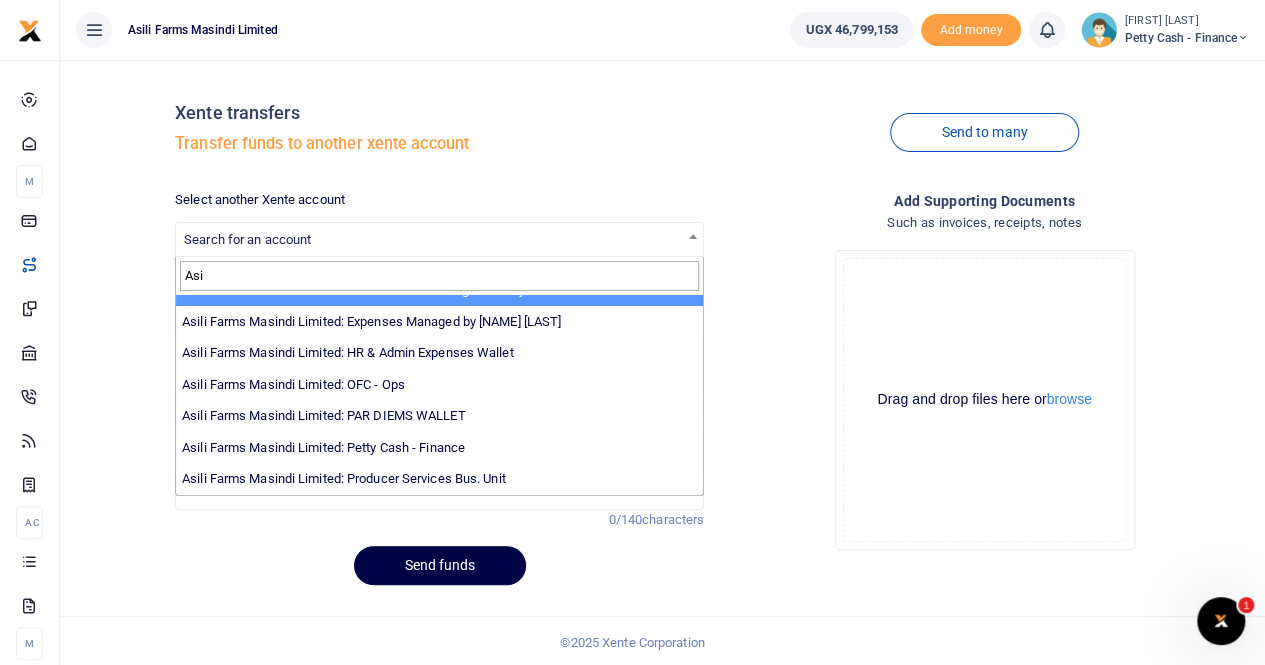 scroll, scrollTop: 0, scrollLeft: 0, axis: both 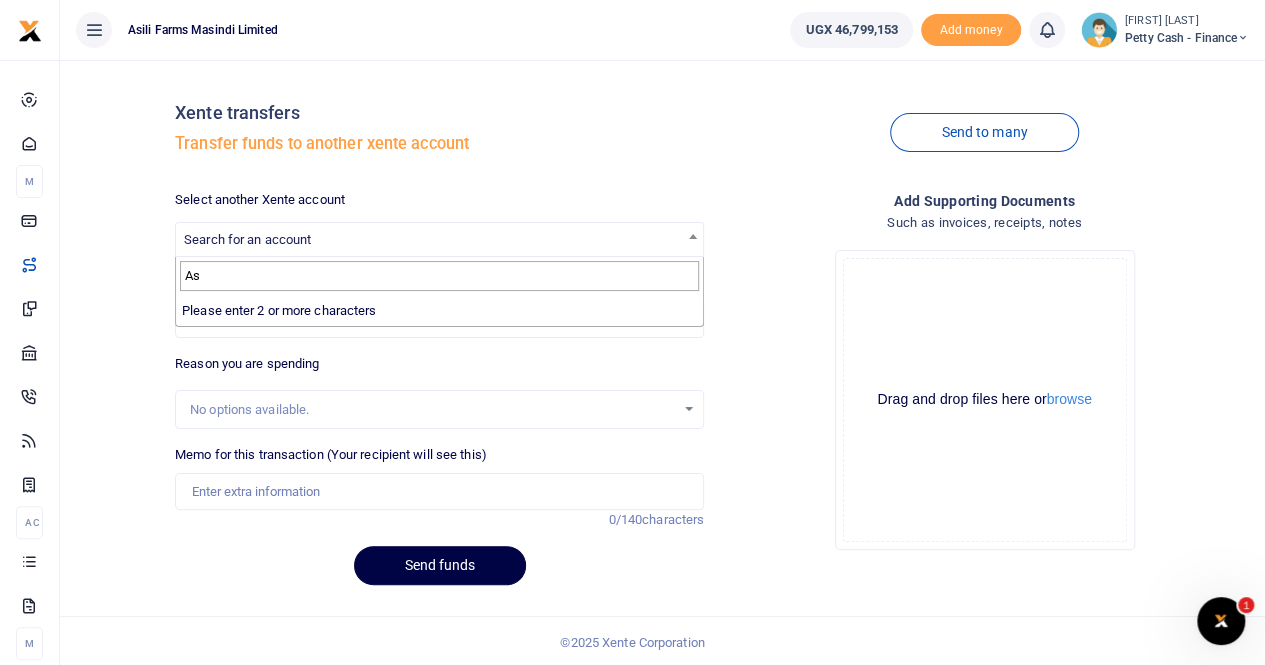 type on "A" 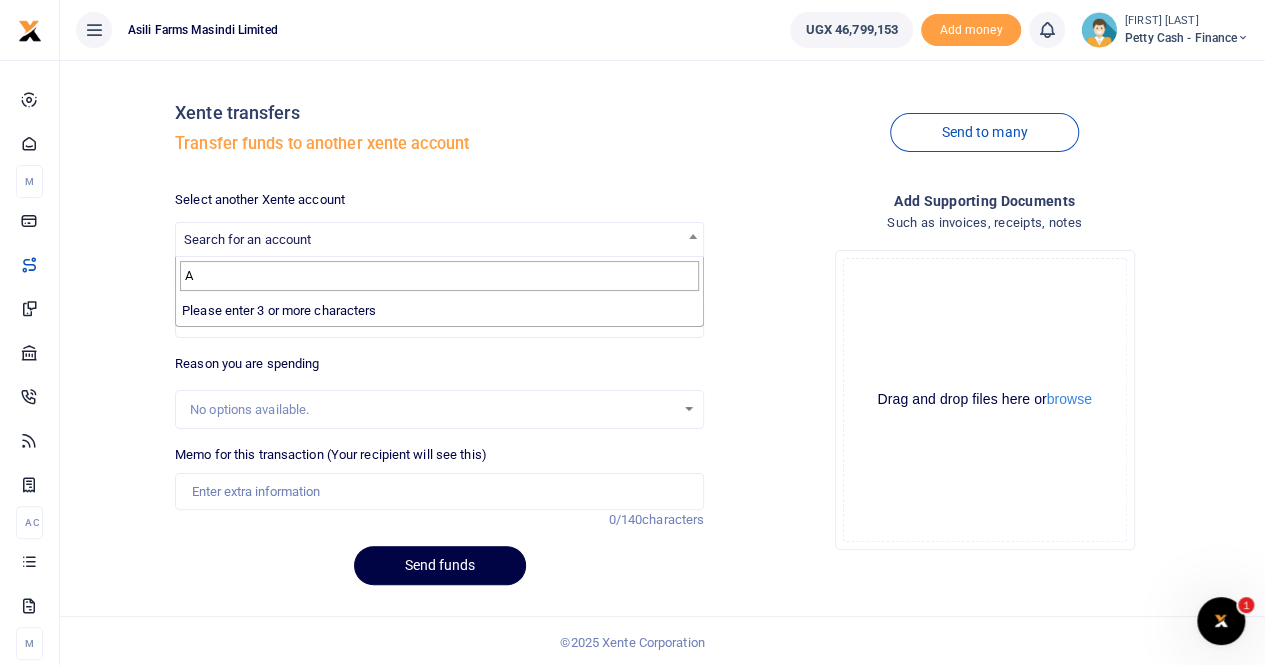 type 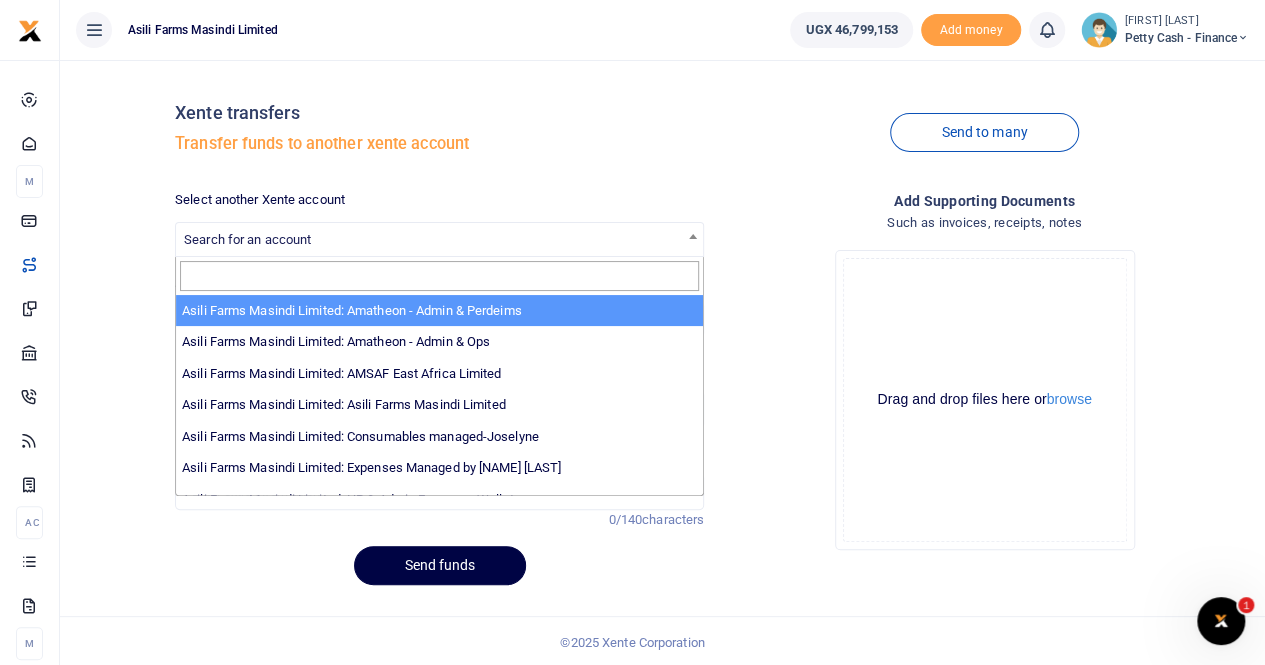 click on "Petty Cash - Finance" at bounding box center (1187, 38) 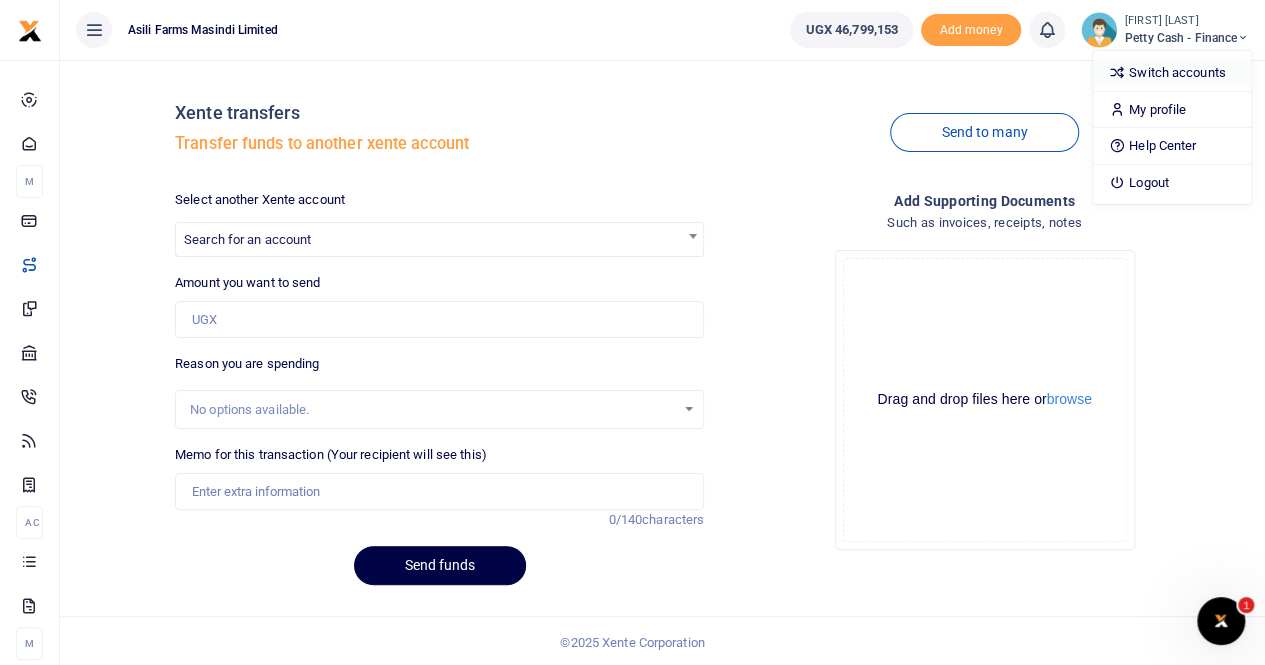 click on "Switch accounts" at bounding box center [1172, 73] 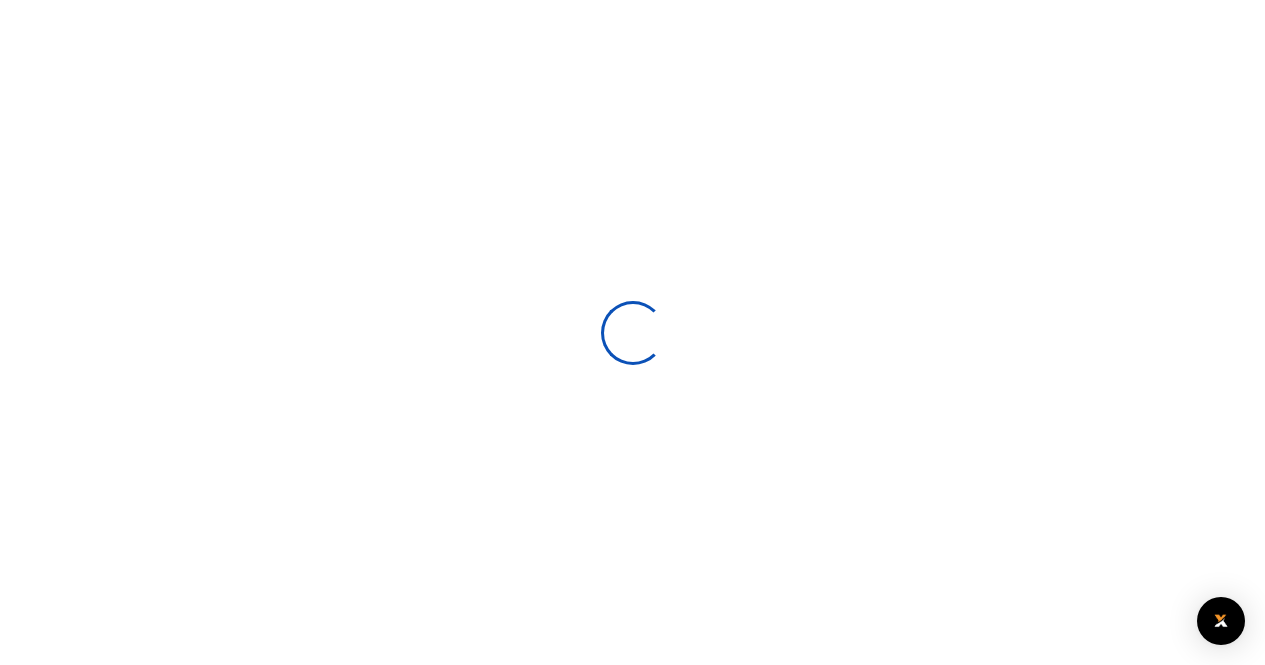 scroll, scrollTop: 0, scrollLeft: 0, axis: both 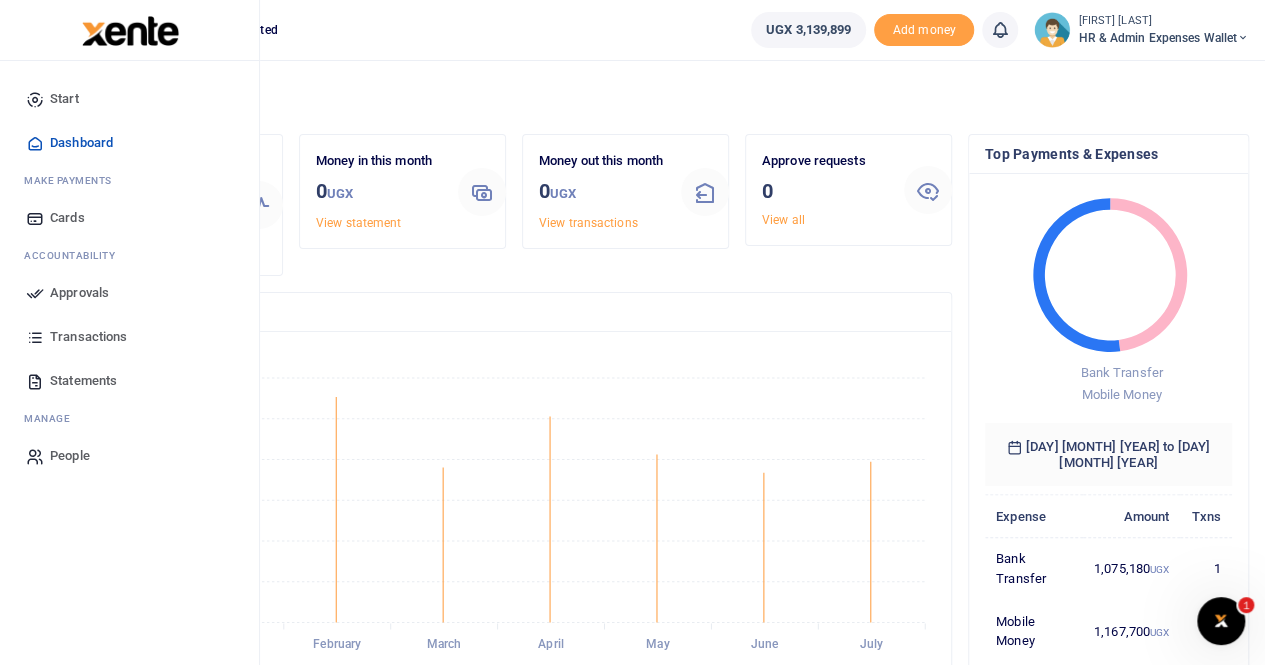 click on "Transactions" at bounding box center [88, 337] 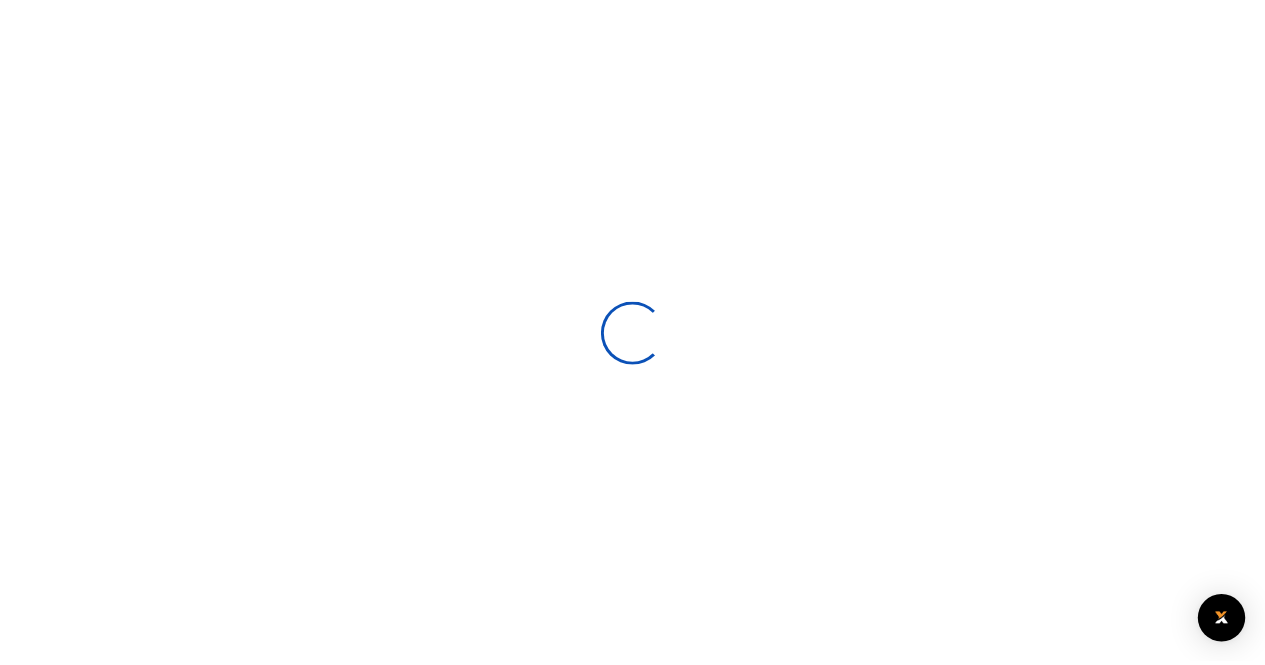 scroll, scrollTop: 0, scrollLeft: 0, axis: both 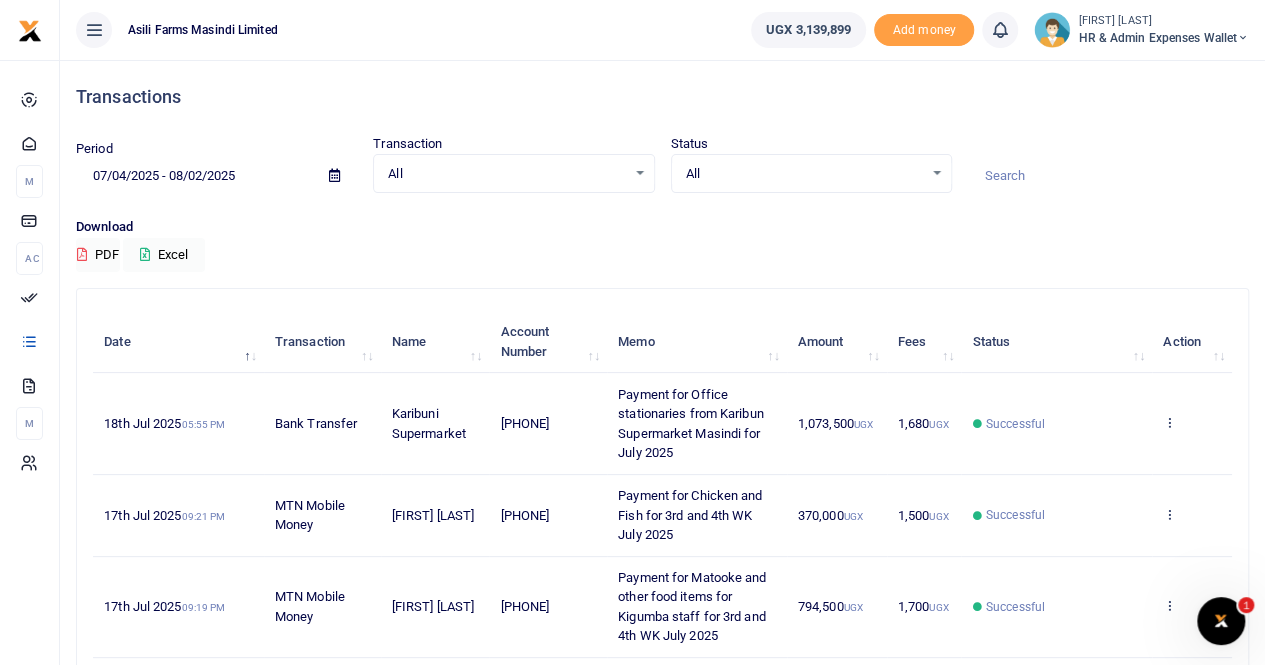 click on "[FIRST] [LAST]" at bounding box center [1163, 21] 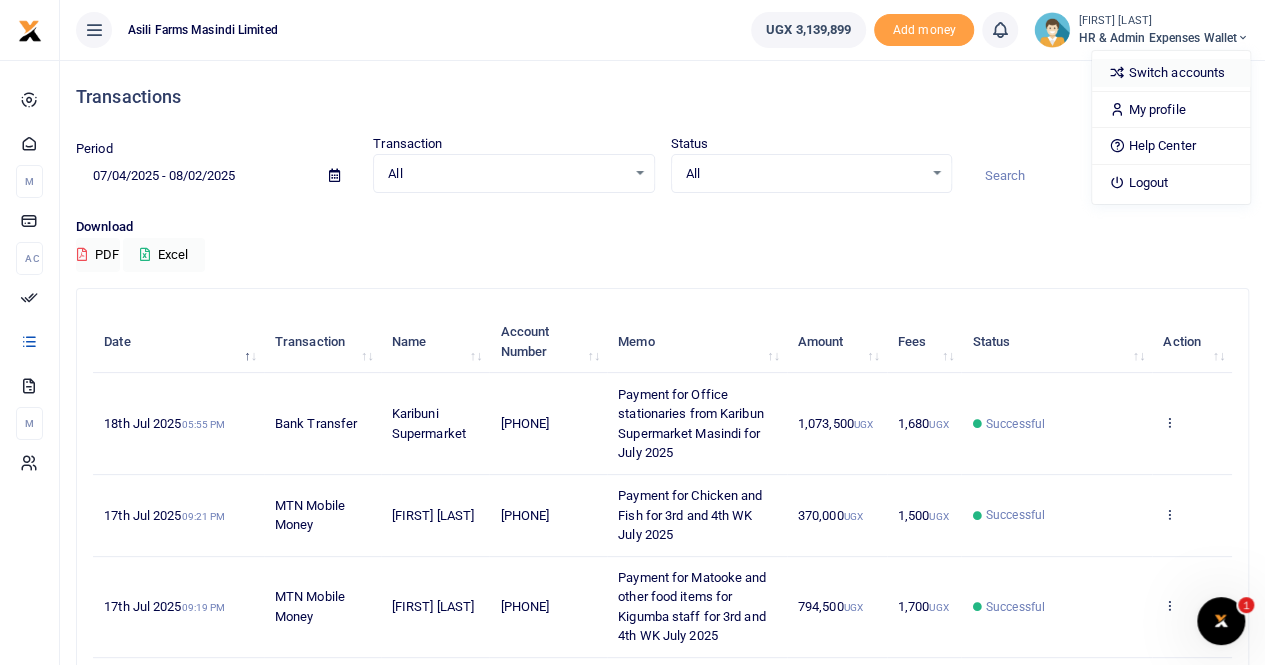click on "Switch accounts" at bounding box center (1171, 73) 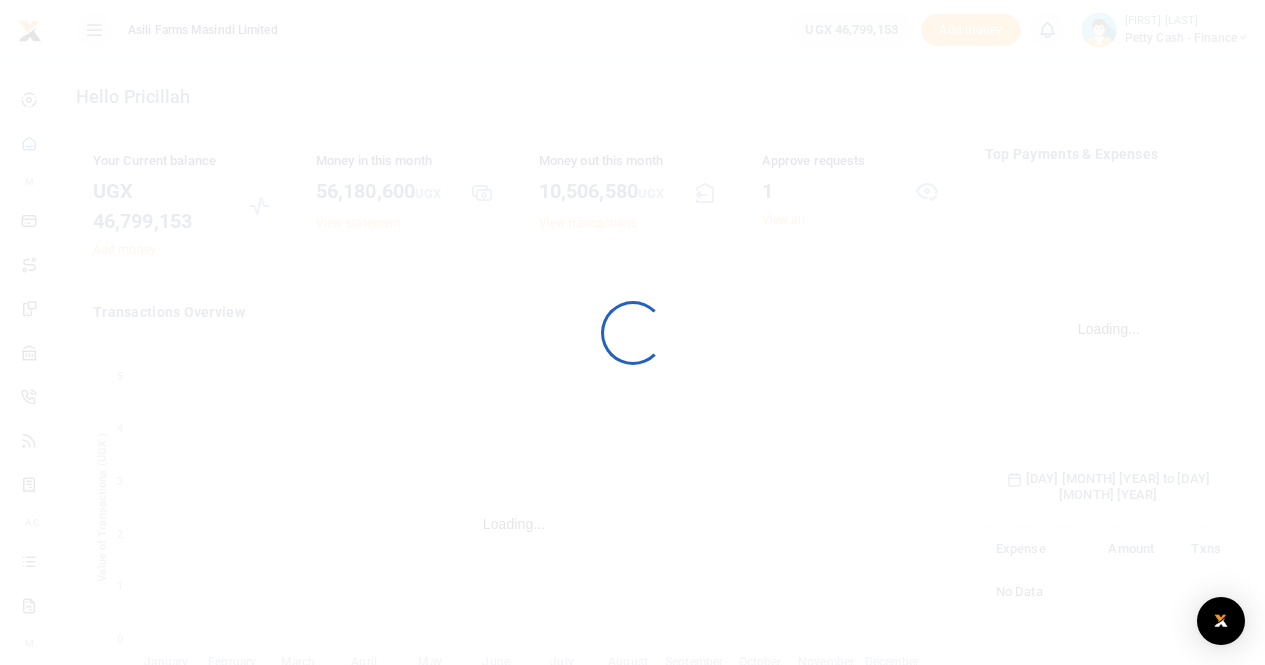 scroll, scrollTop: 0, scrollLeft: 0, axis: both 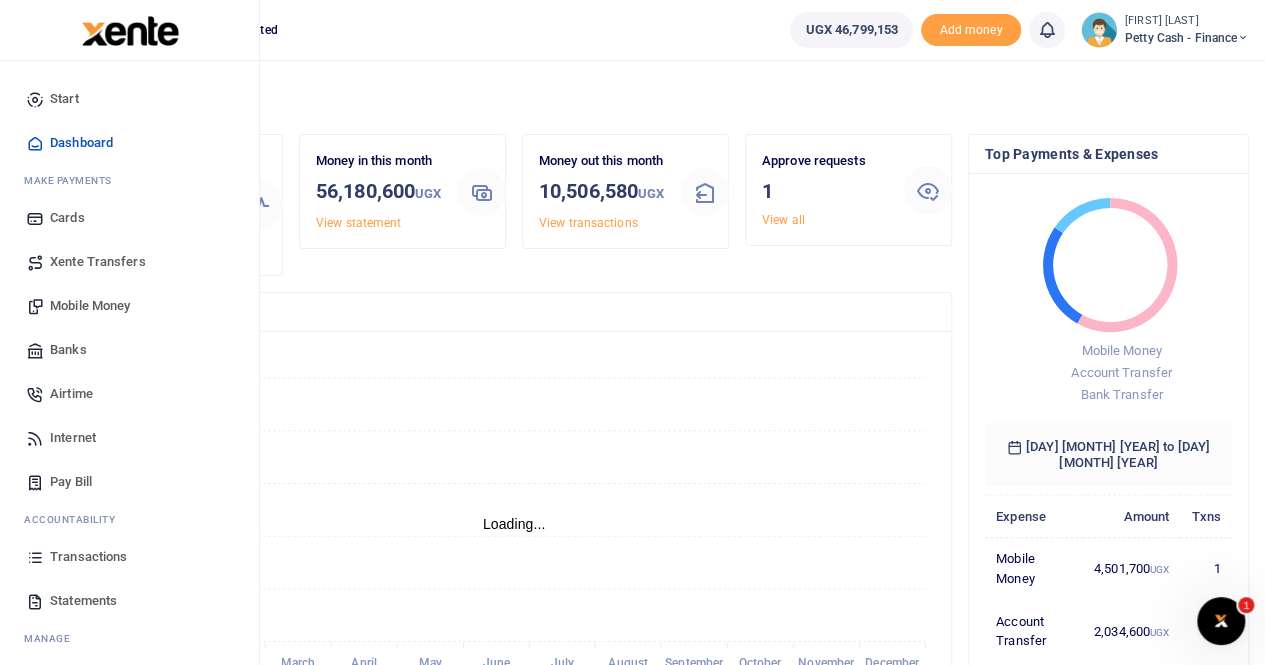 click on "Xente Transfers" at bounding box center [98, 262] 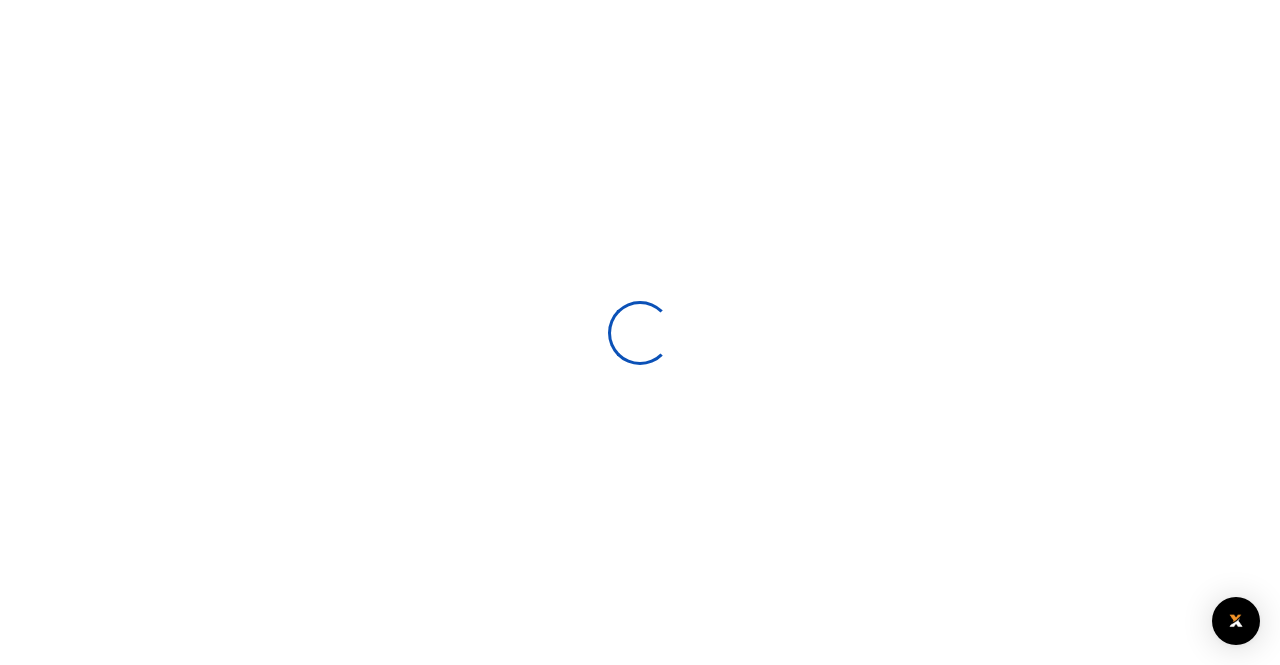 select 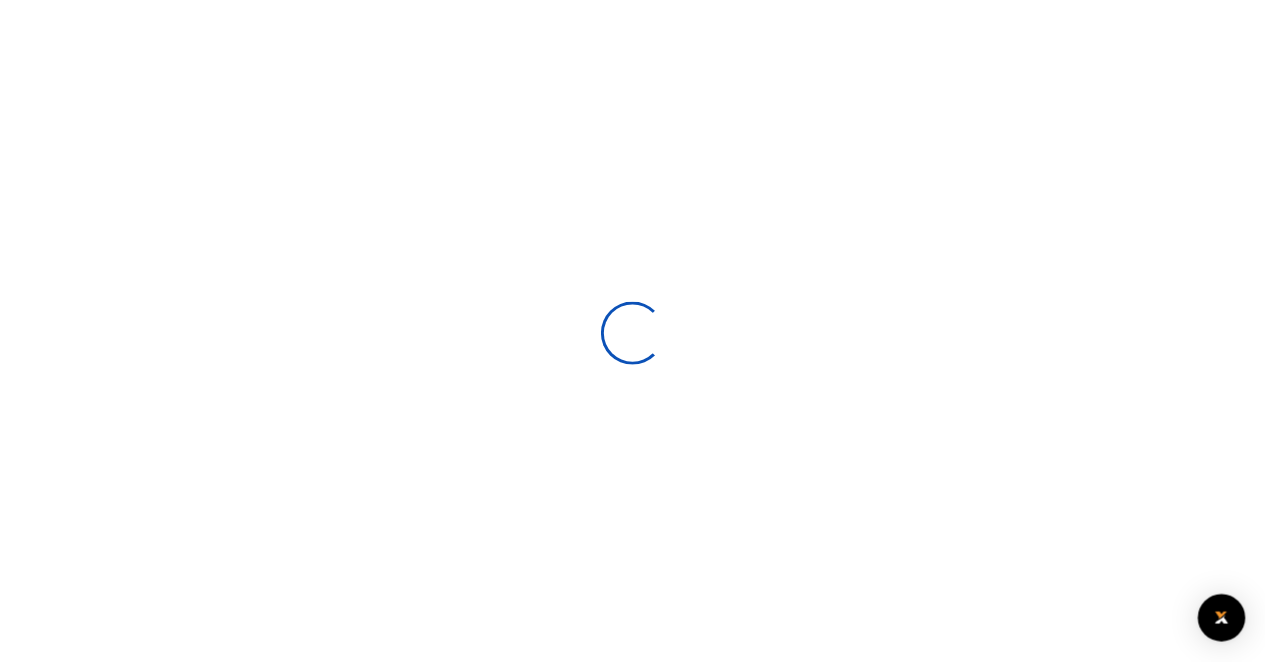 scroll, scrollTop: 0, scrollLeft: 0, axis: both 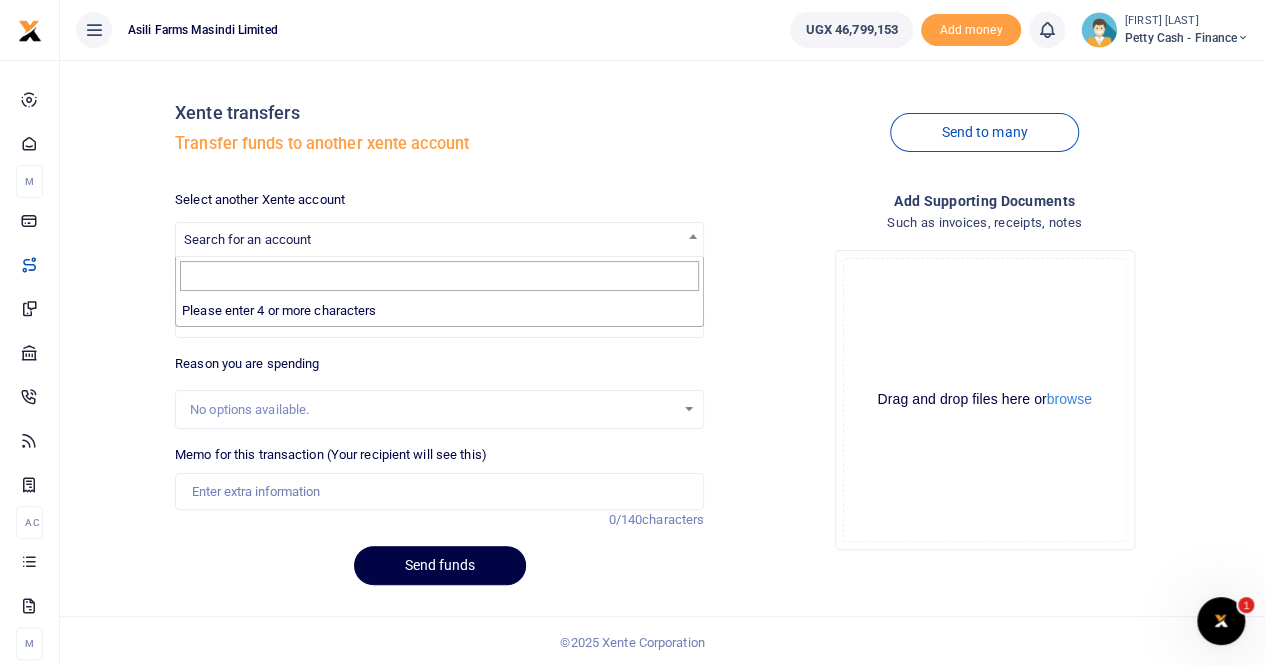 click on "Search for an account" at bounding box center (247, 239) 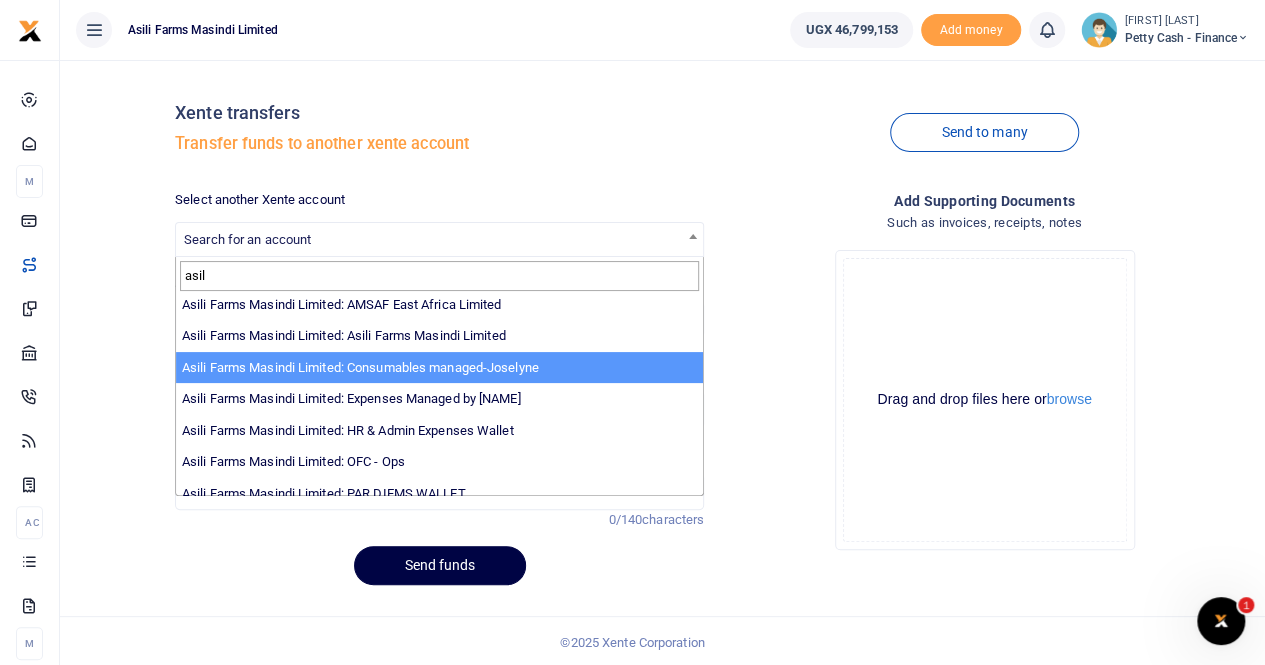 scroll, scrollTop: 100, scrollLeft: 0, axis: vertical 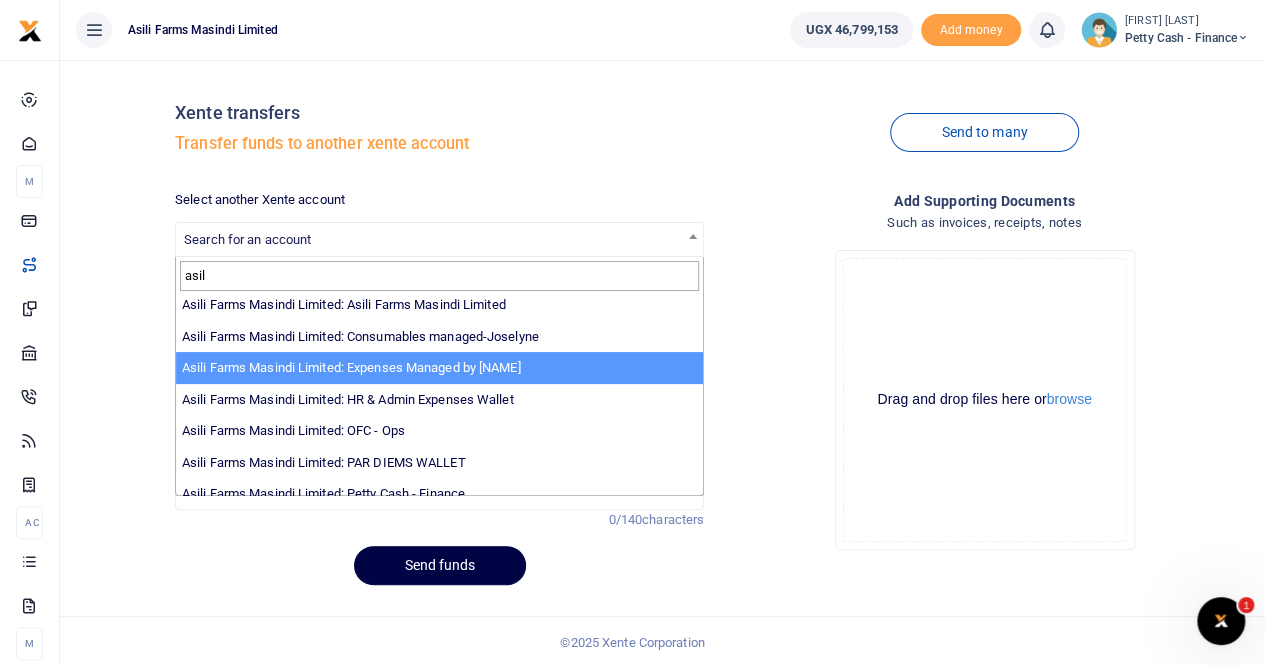 type on "asil" 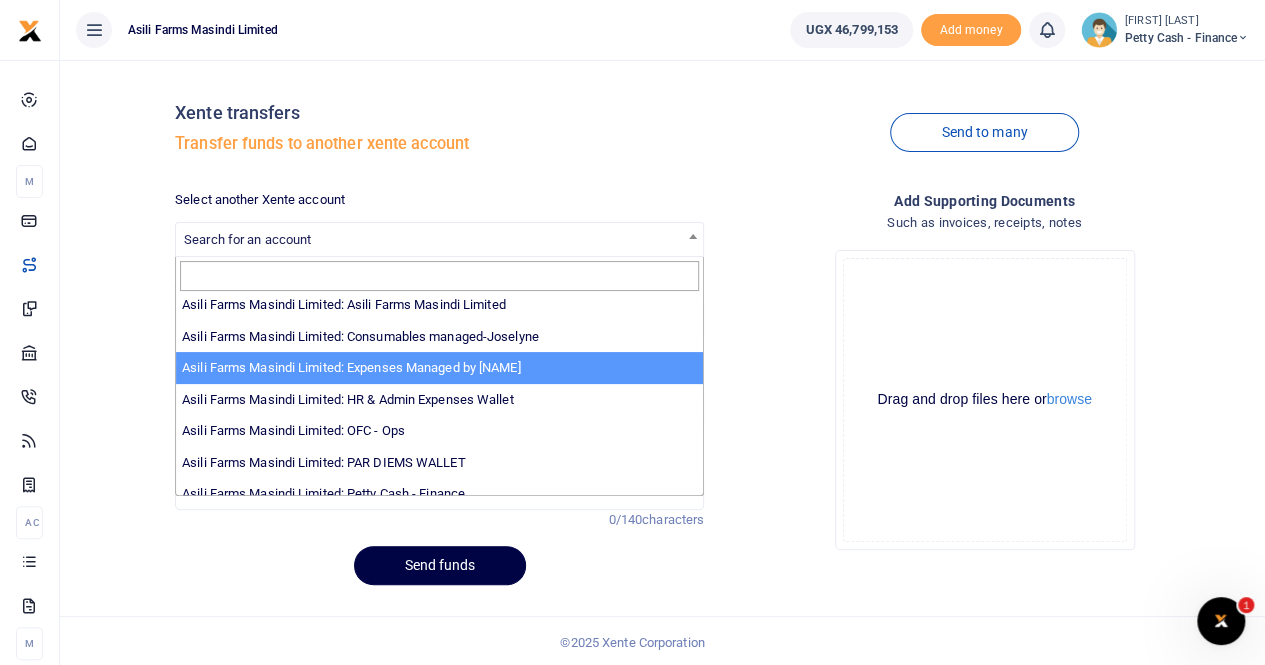 select on "3438" 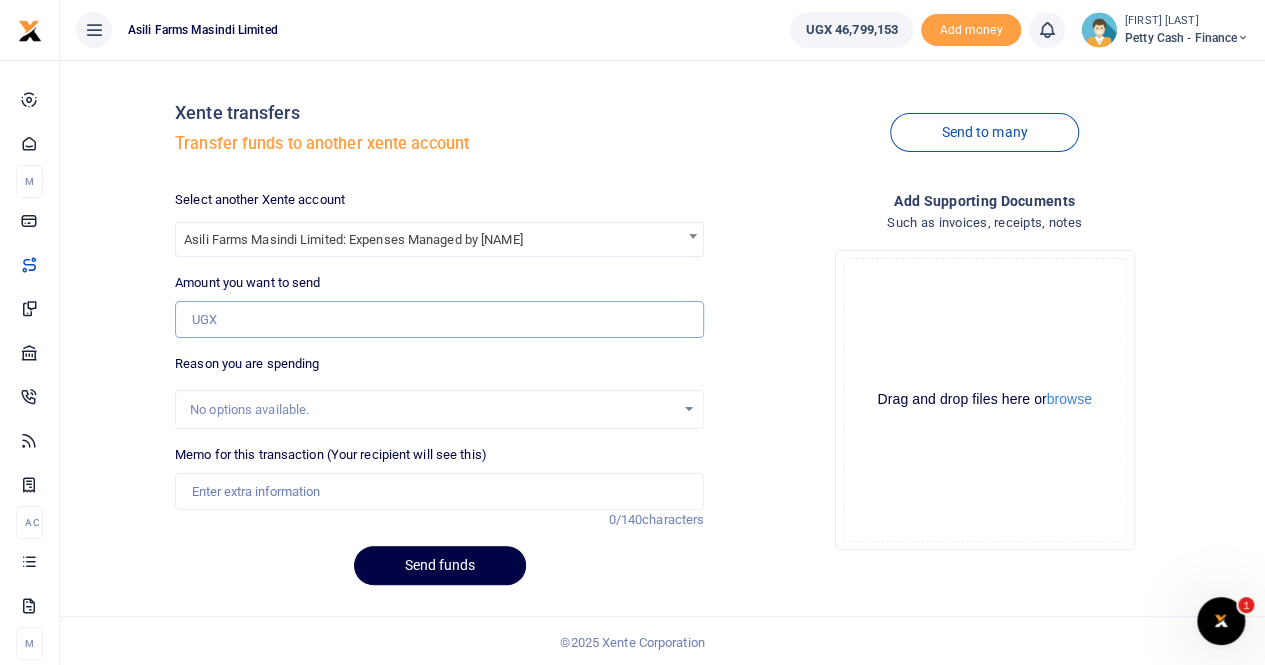 click on "Amount you want to send" at bounding box center [439, 320] 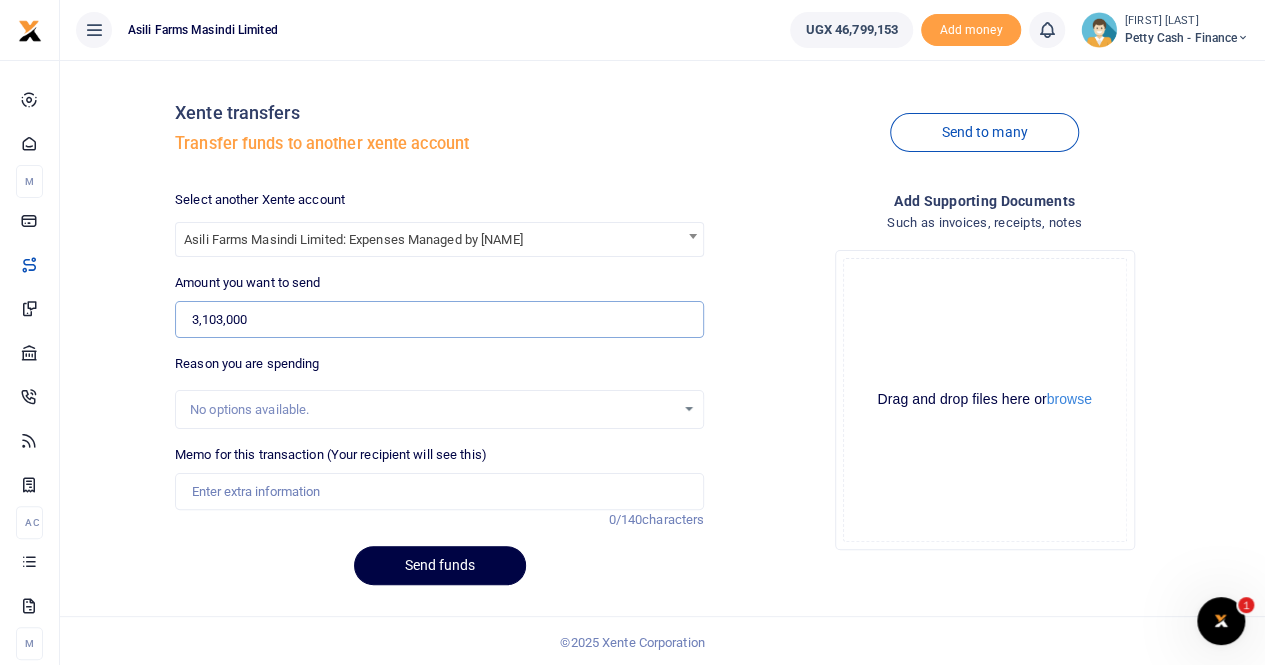 type on "3,103,000" 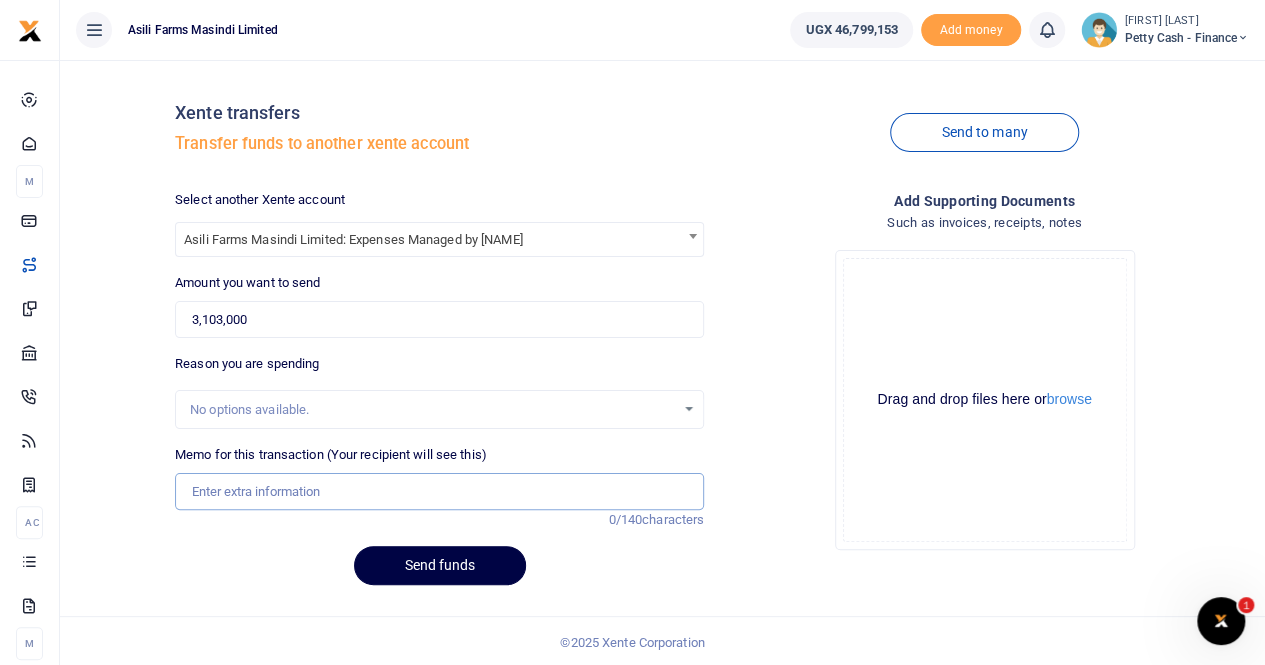 click on "Memo for this transaction (Your recipient will see this)" at bounding box center (439, 492) 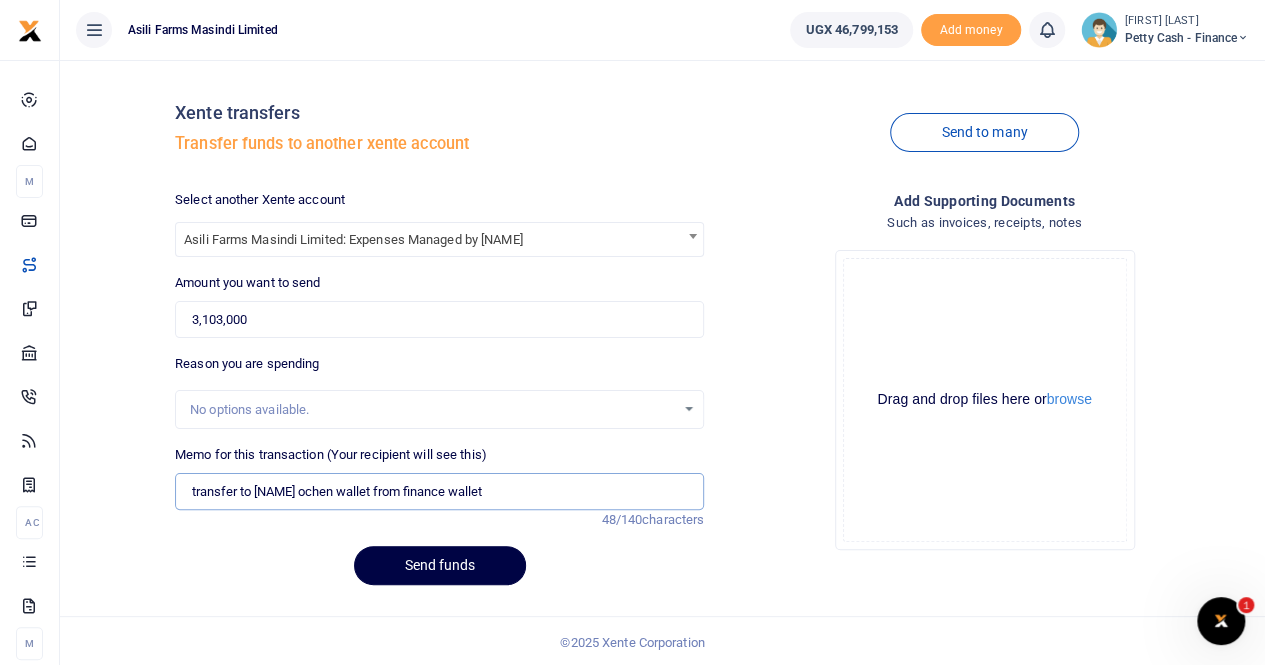 click on "transfer to Sam ochen wallet from finance wallet" at bounding box center (439, 492) 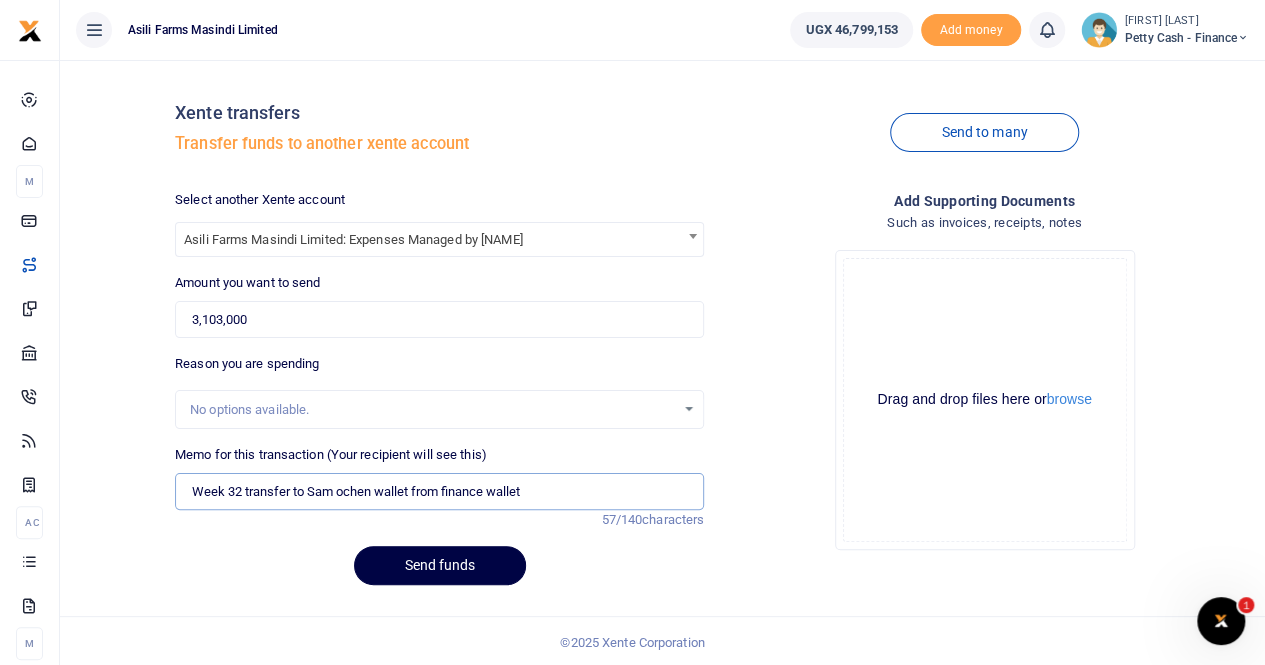 type on "Week 32 transfer to Sam ochen wallet from finance wallet" 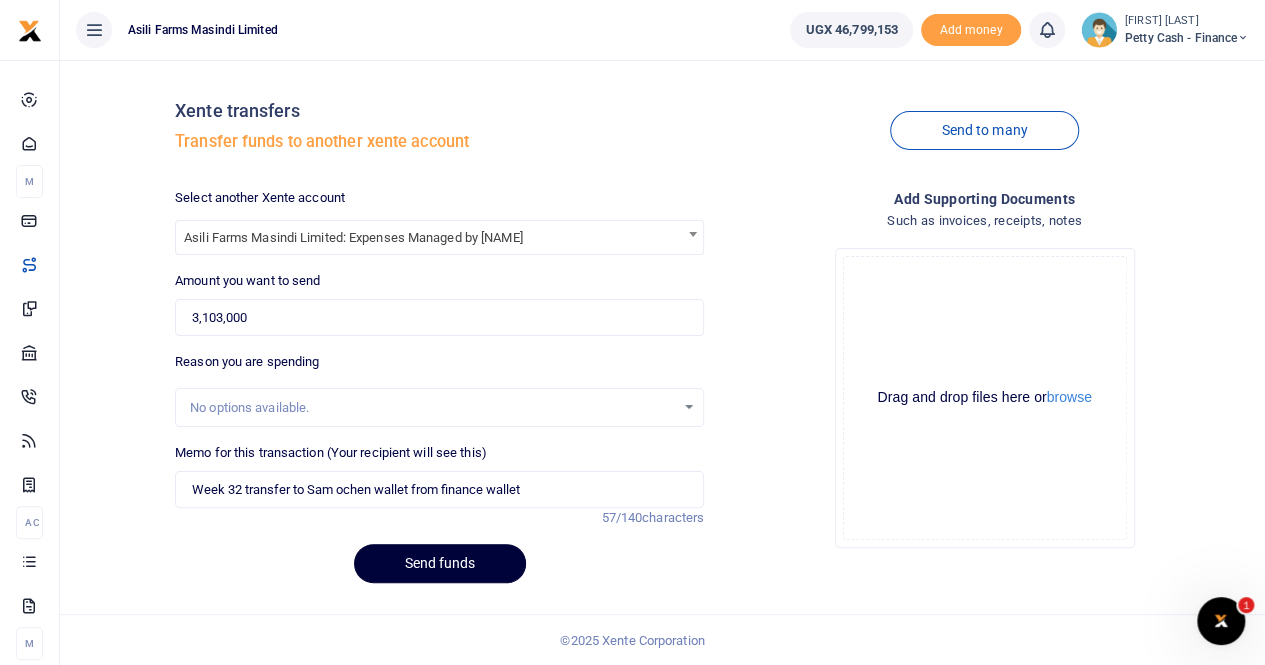 click on "Send funds" at bounding box center (440, 563) 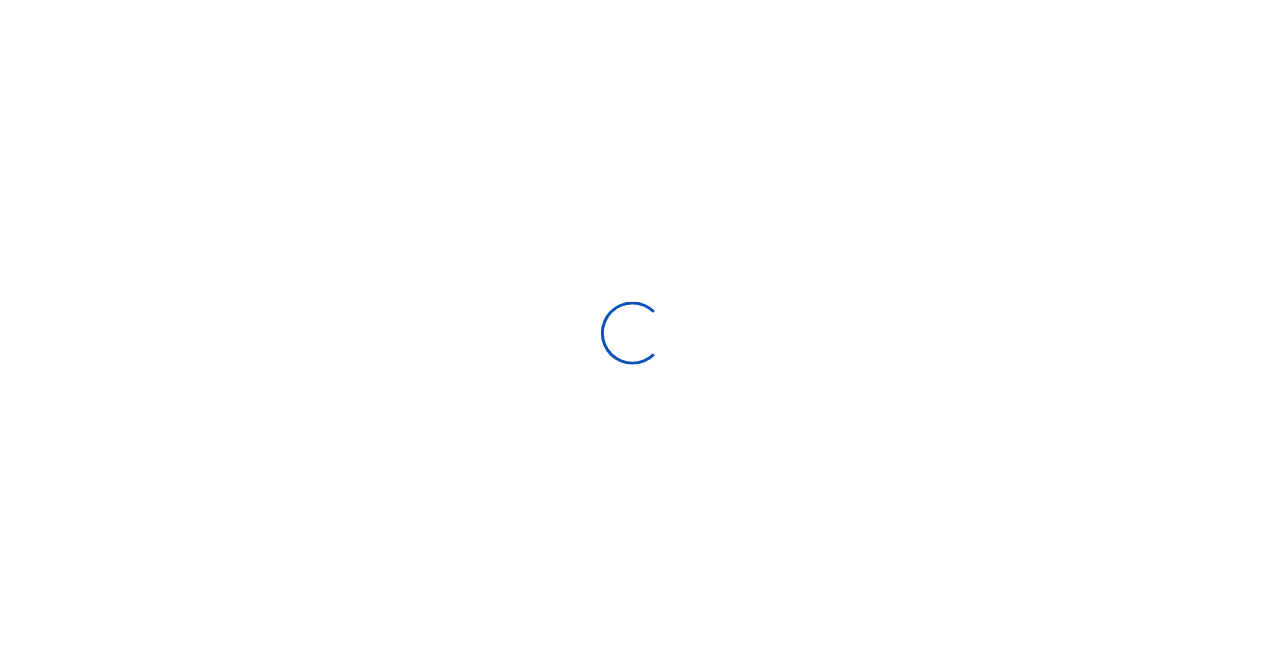 scroll, scrollTop: 2, scrollLeft: 0, axis: vertical 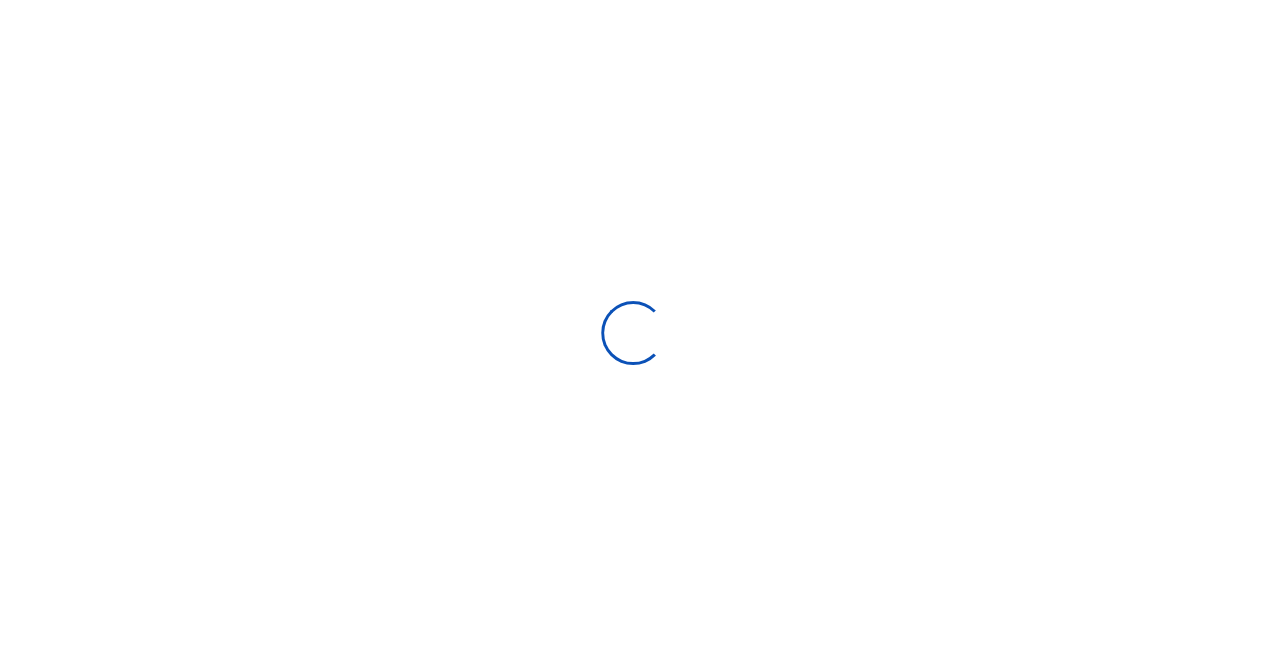 select 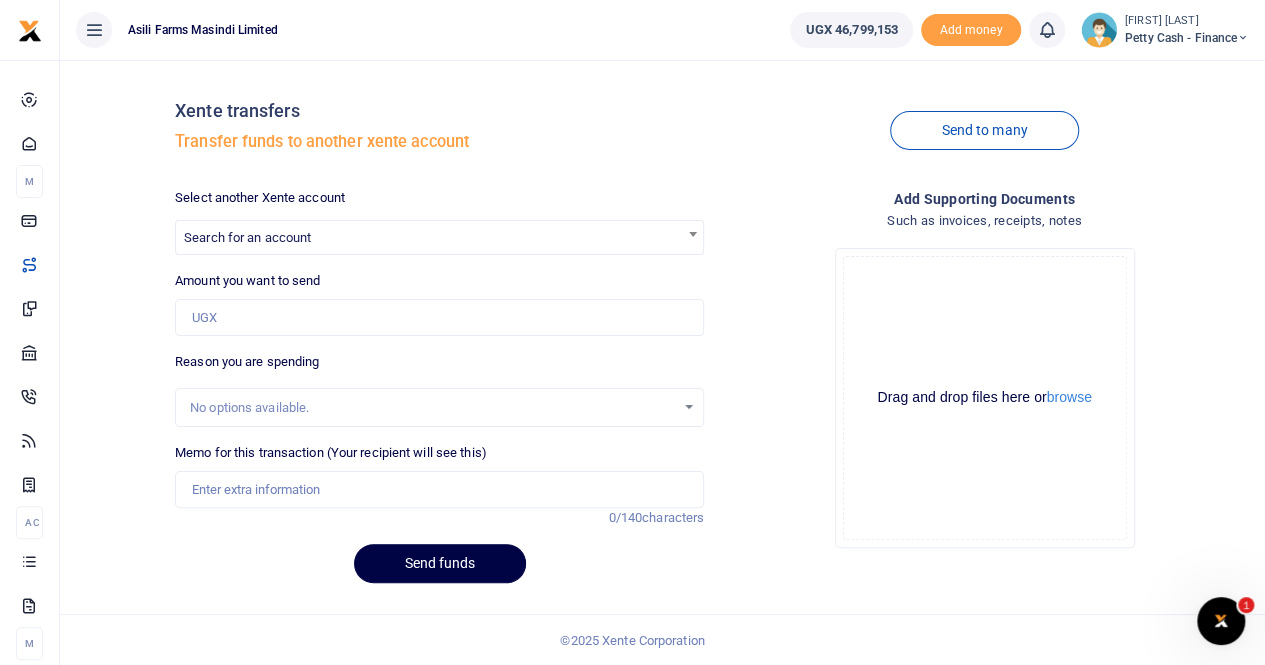 scroll, scrollTop: 0, scrollLeft: 0, axis: both 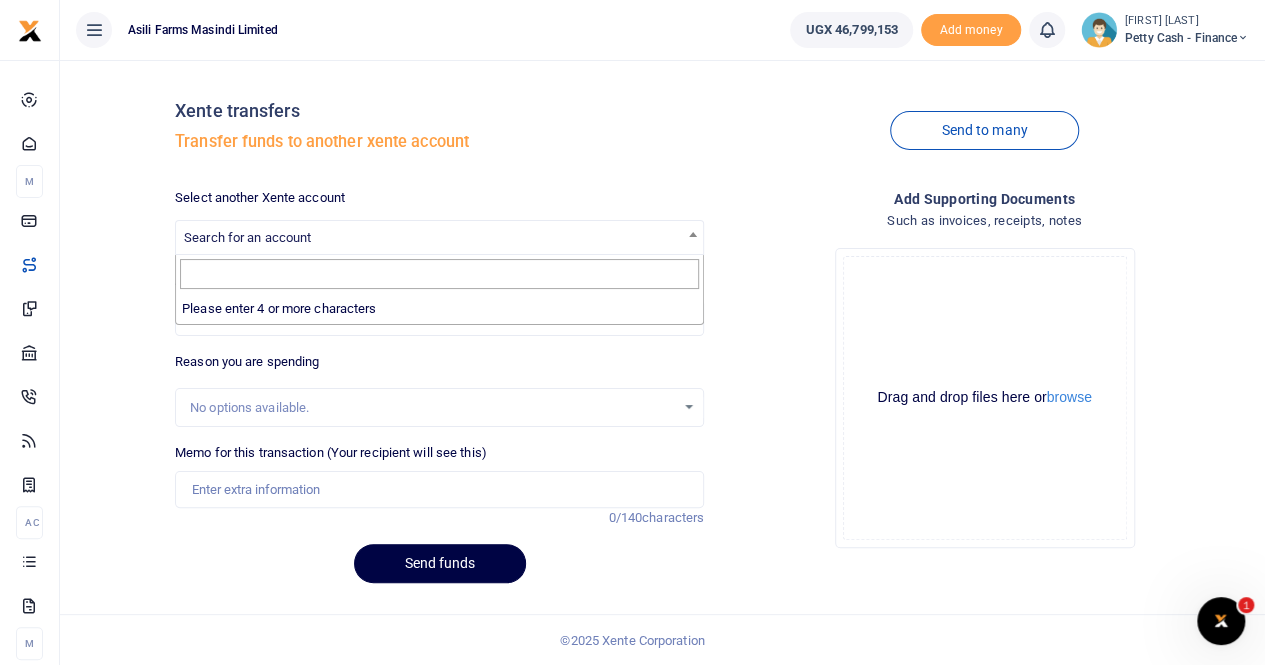 click on "Search for an account" at bounding box center [439, 236] 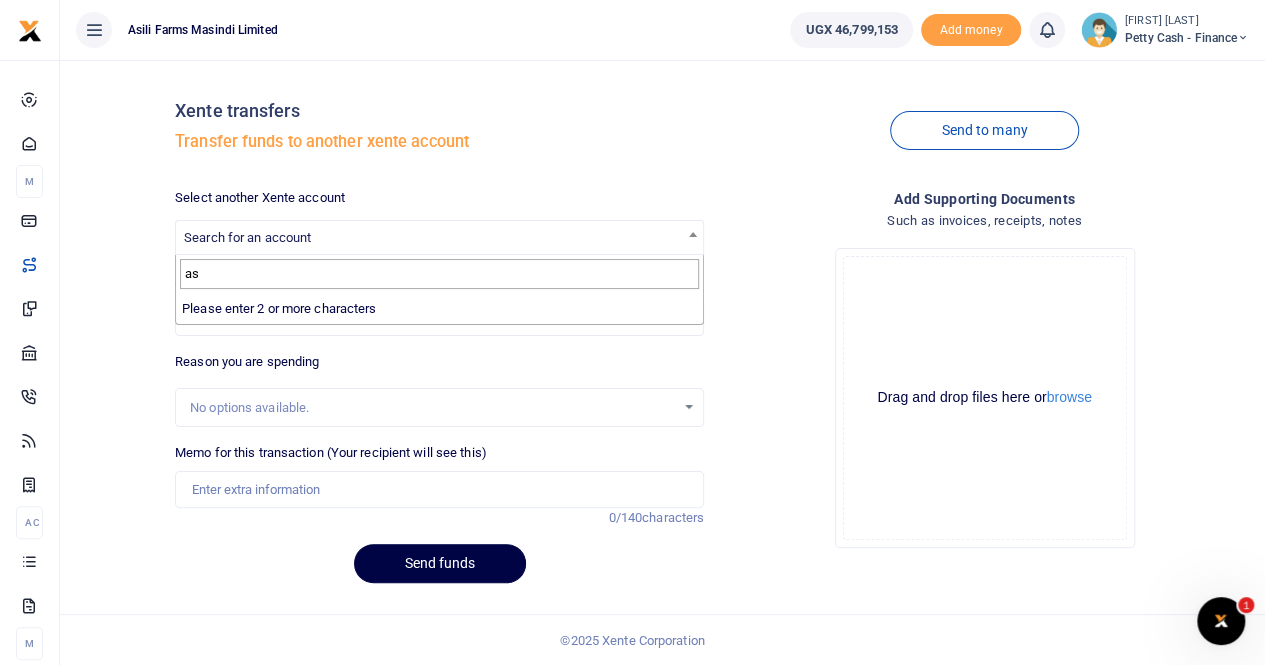type on "a" 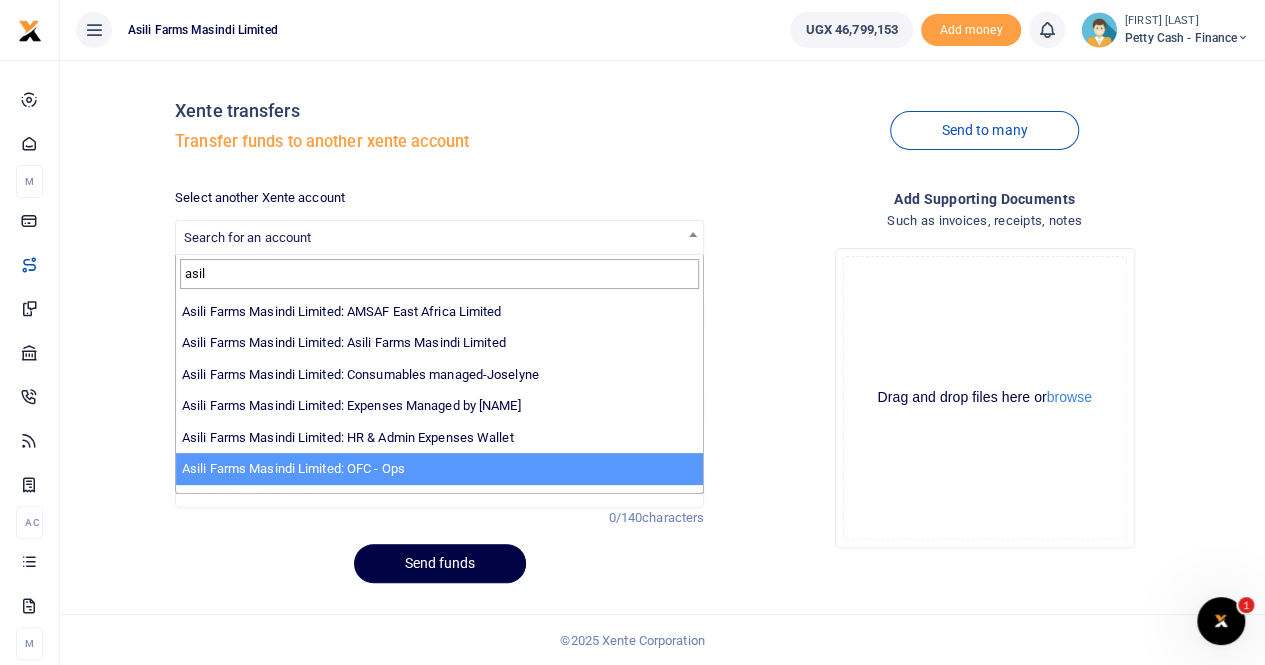 scroll, scrollTop: 0, scrollLeft: 0, axis: both 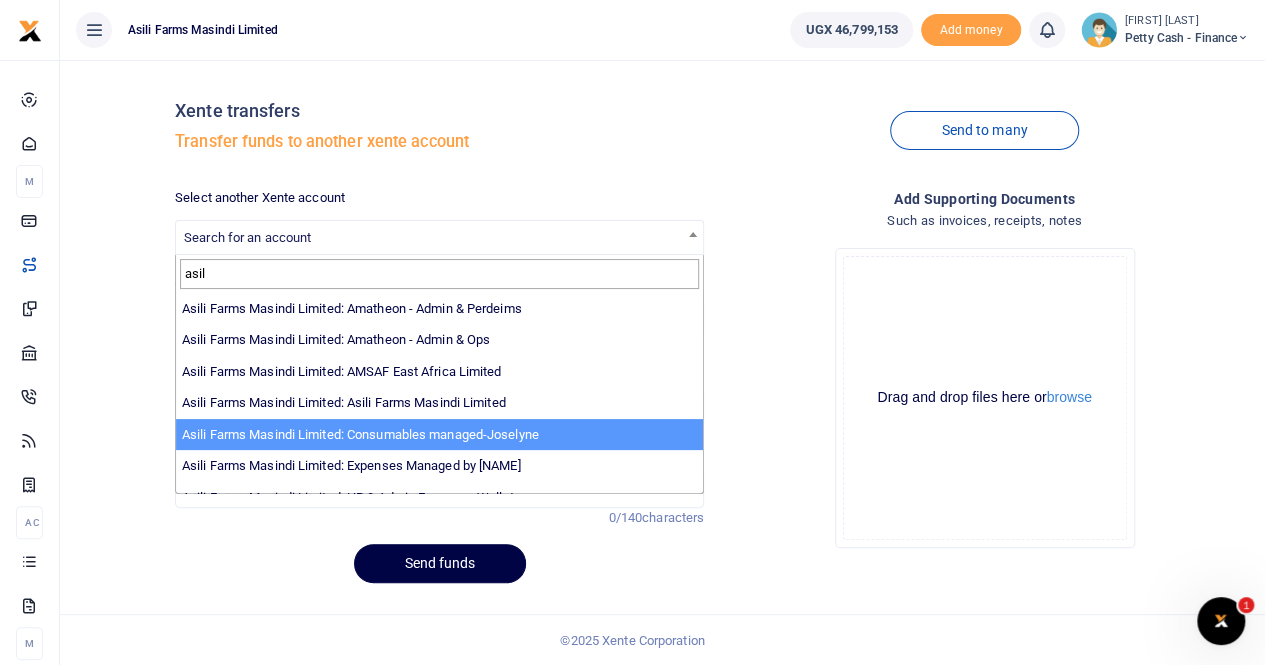 type on "asil" 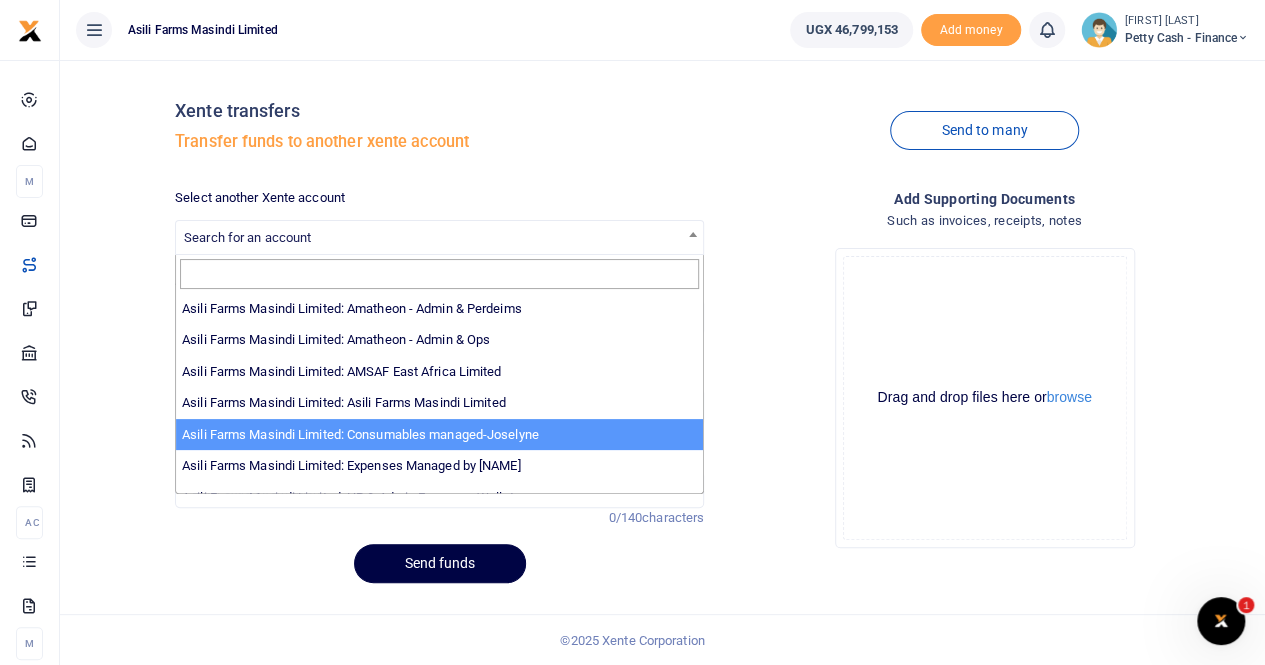 select on "3435" 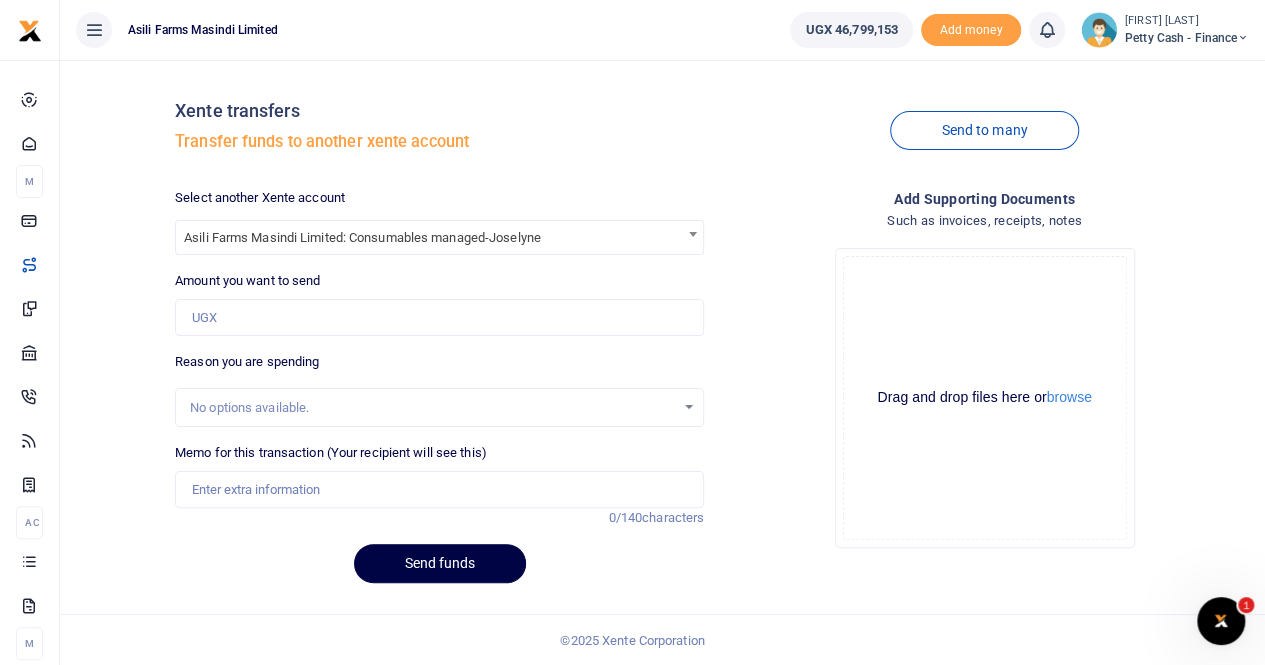 click on "No options available." at bounding box center [432, 408] 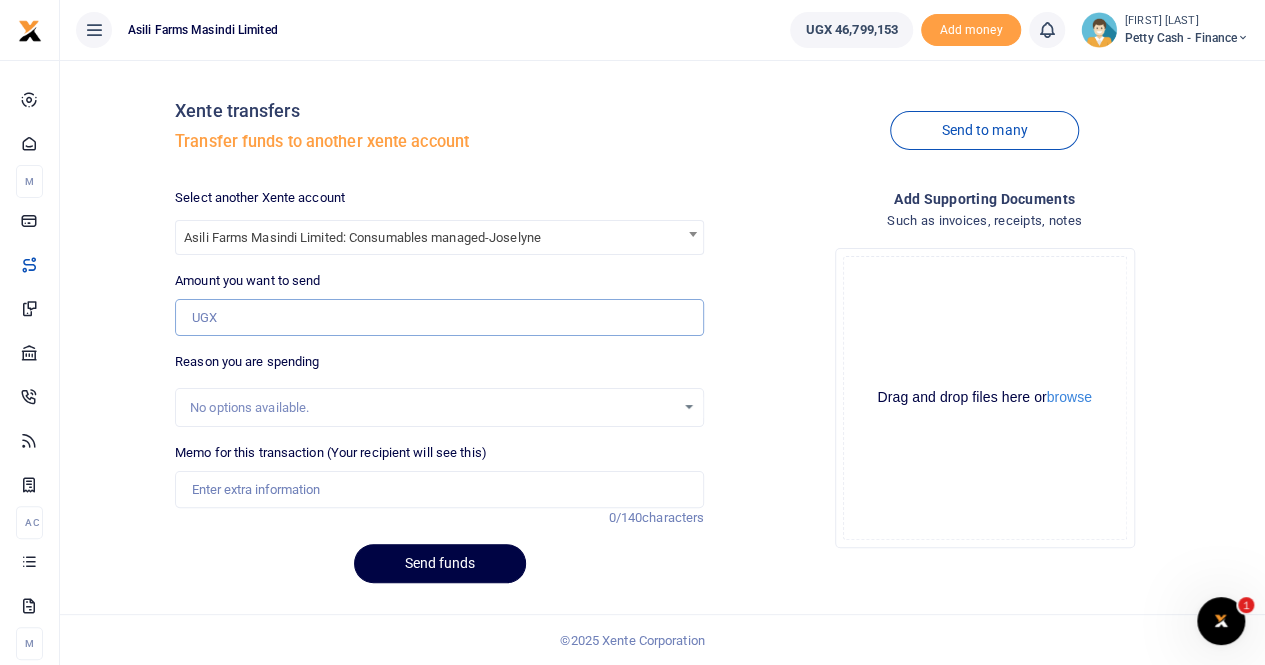 click on "Amount you want to send" at bounding box center (439, 318) 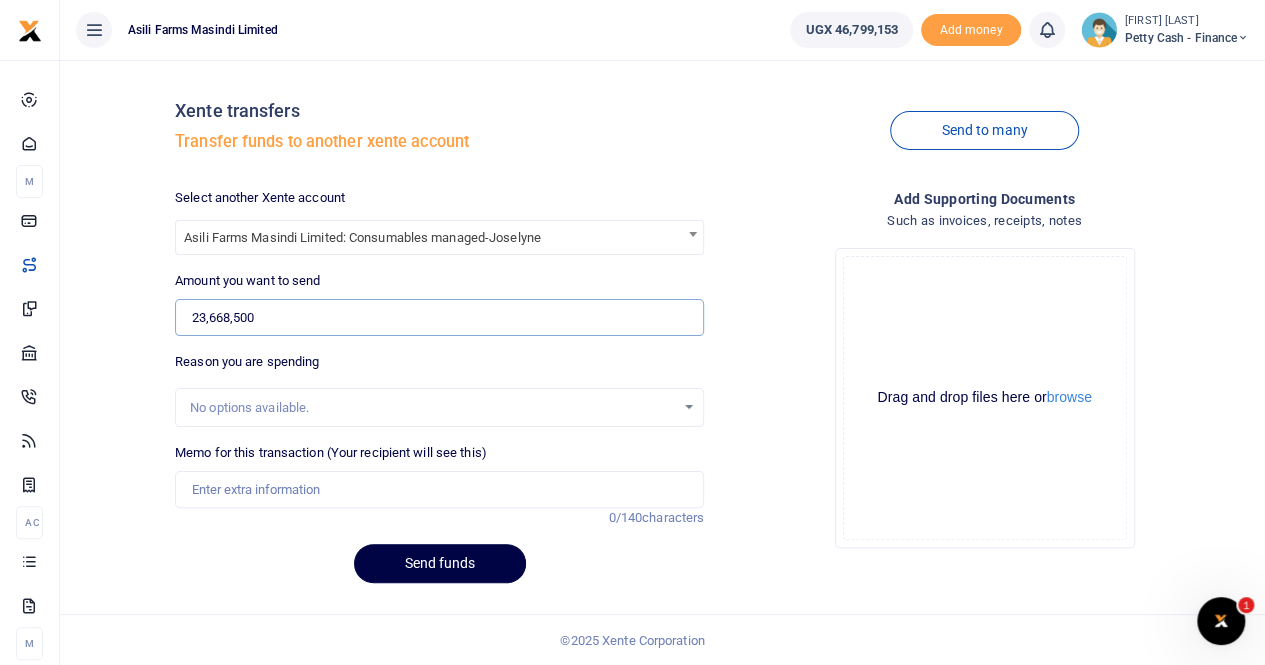 type on "23,668,500" 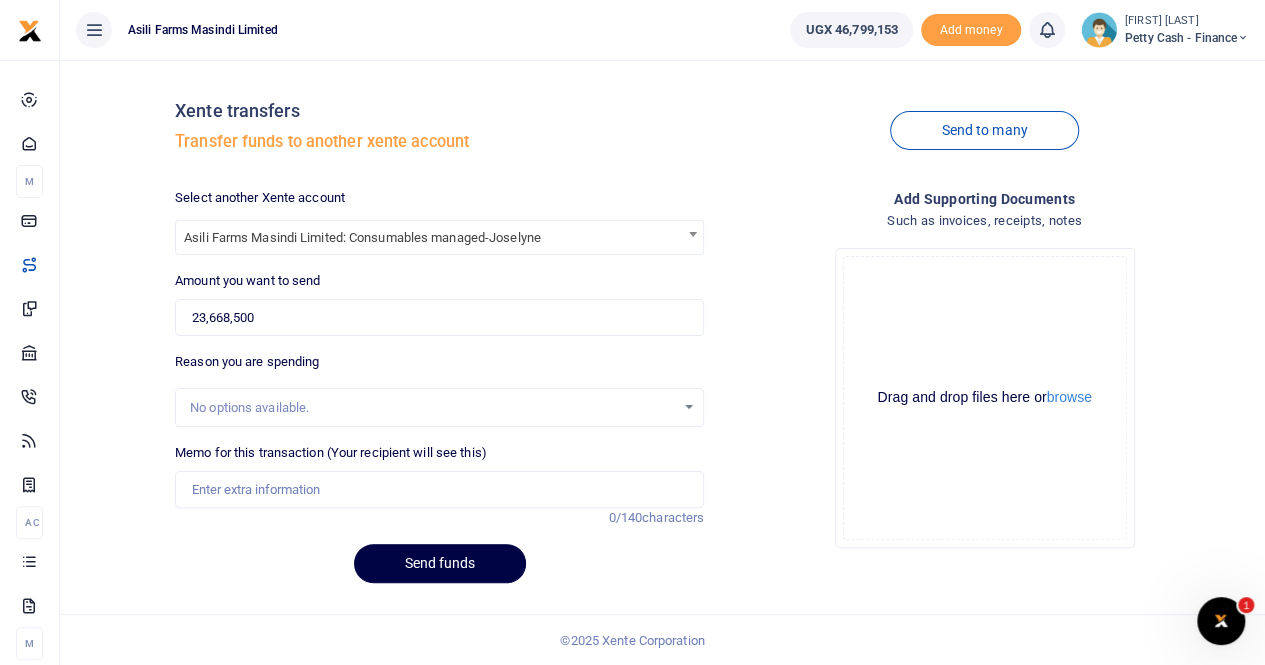 click on "No options available." at bounding box center [432, 408] 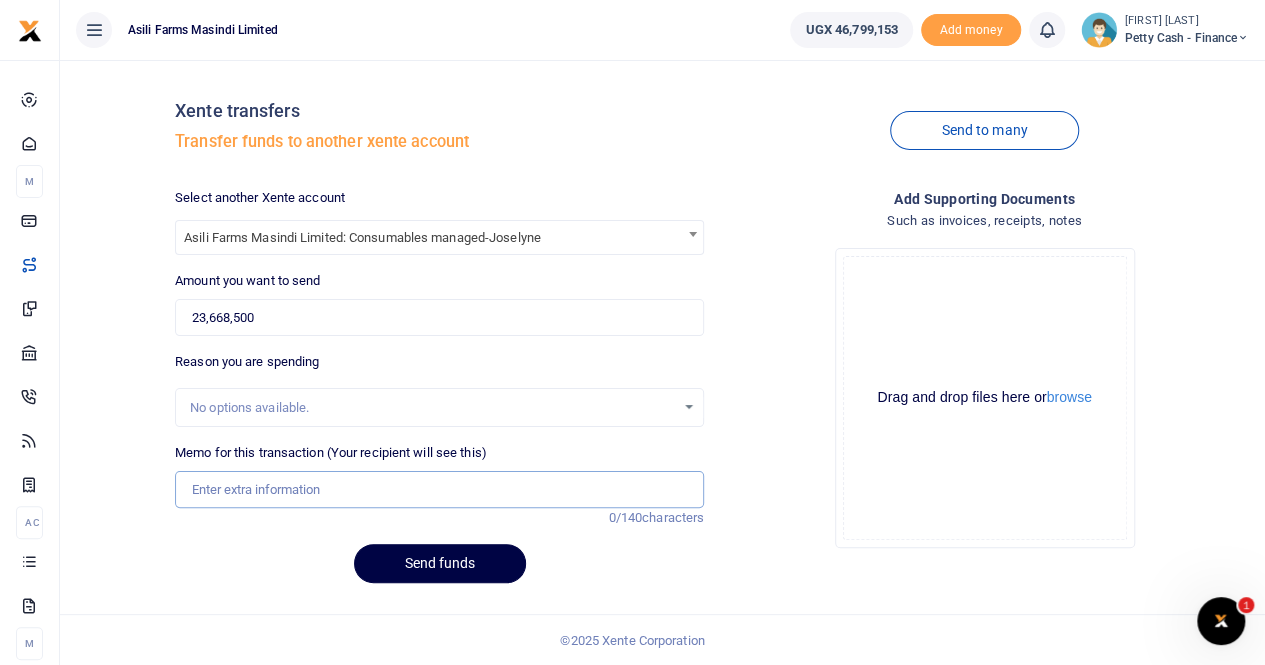 click on "Memo for this transaction (Your recipient will see this)" at bounding box center (439, 490) 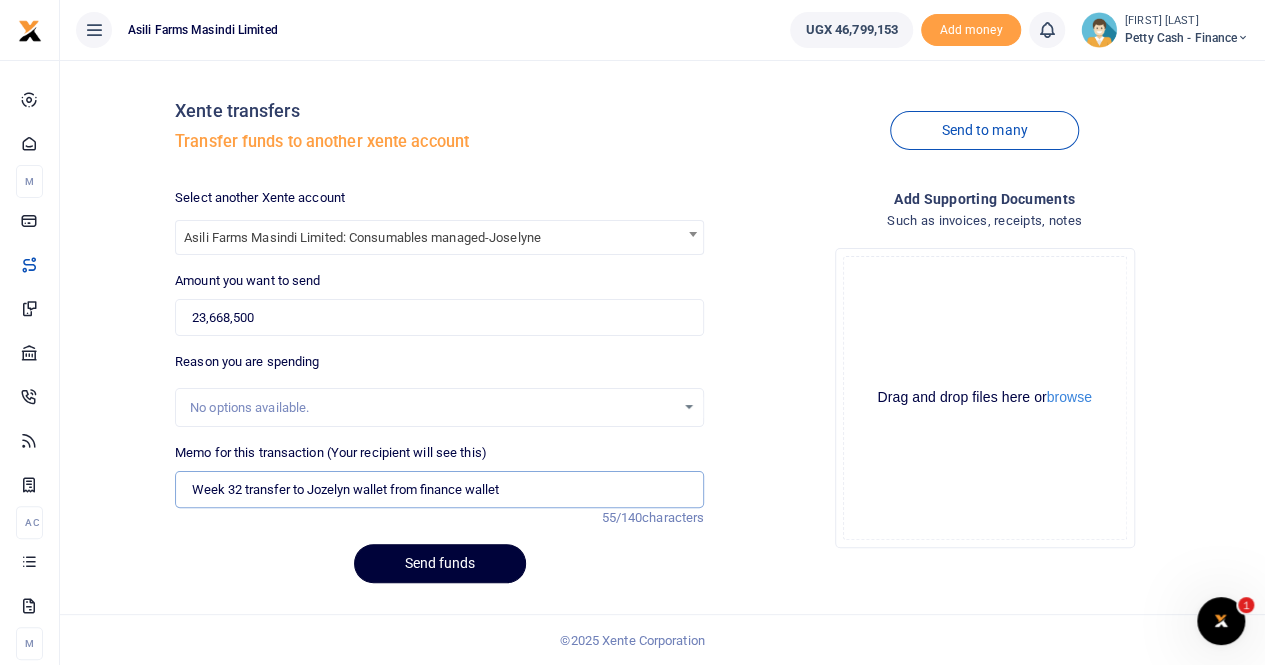 type on "Week 32 transfer to Jozelyn wallet from finance wallet" 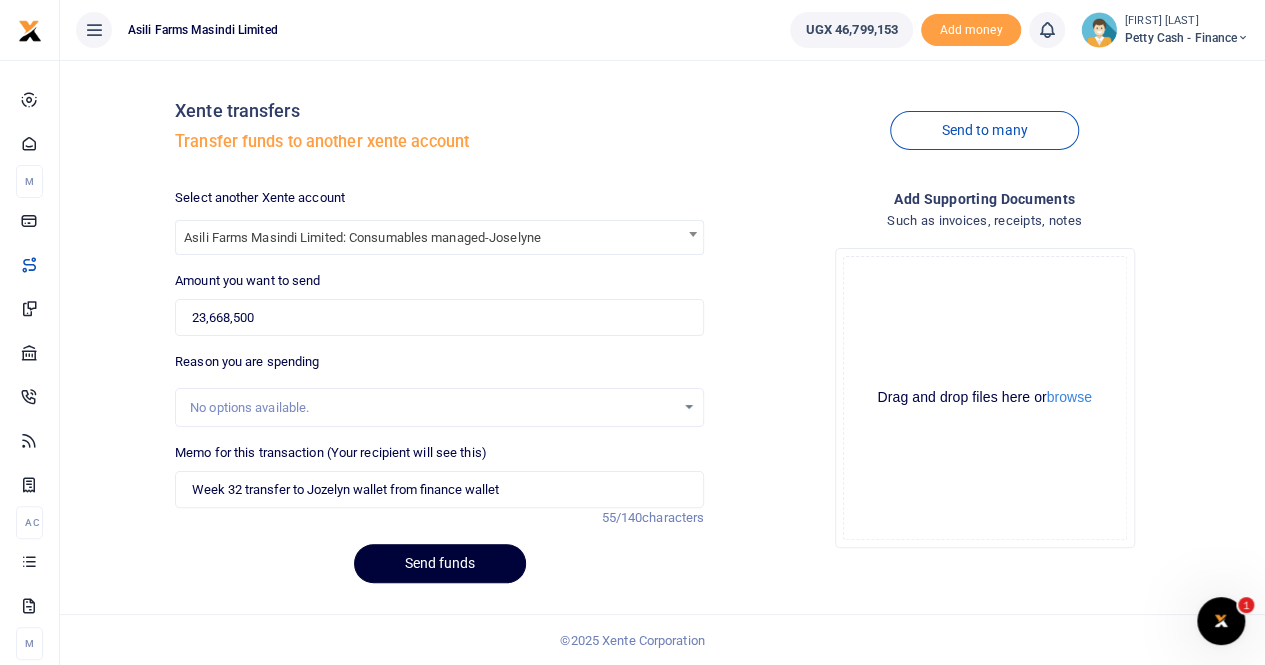 click on "Send funds" at bounding box center (440, 563) 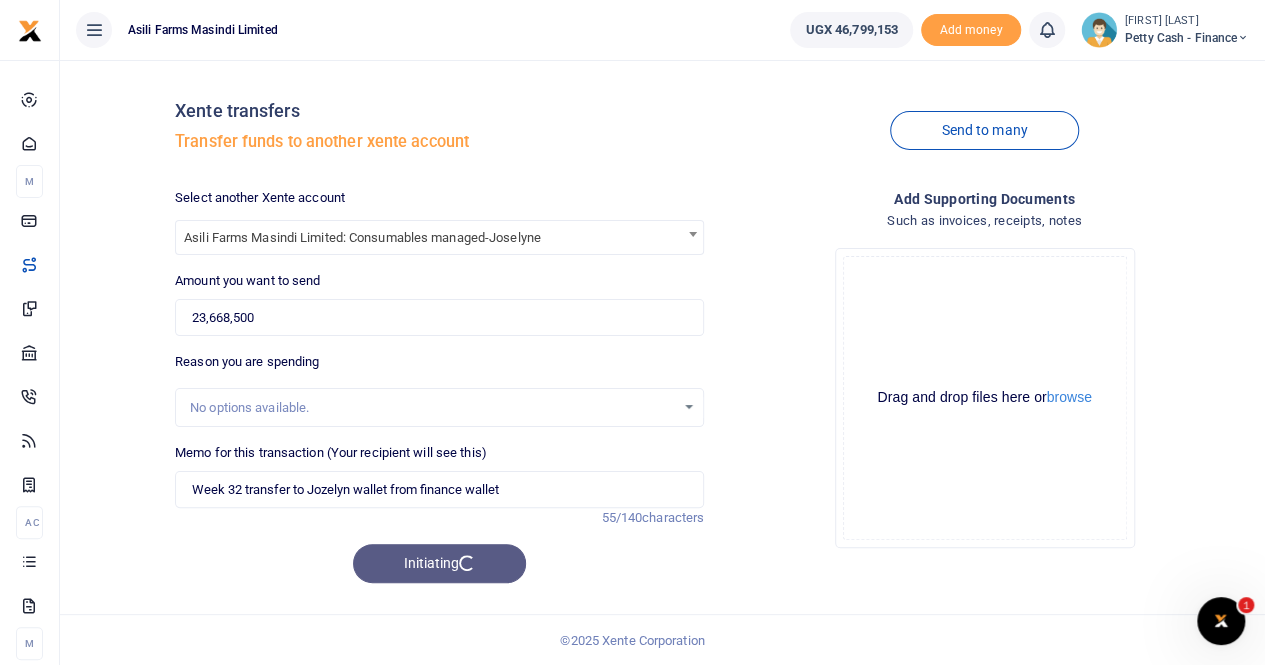 scroll, scrollTop: 0, scrollLeft: 0, axis: both 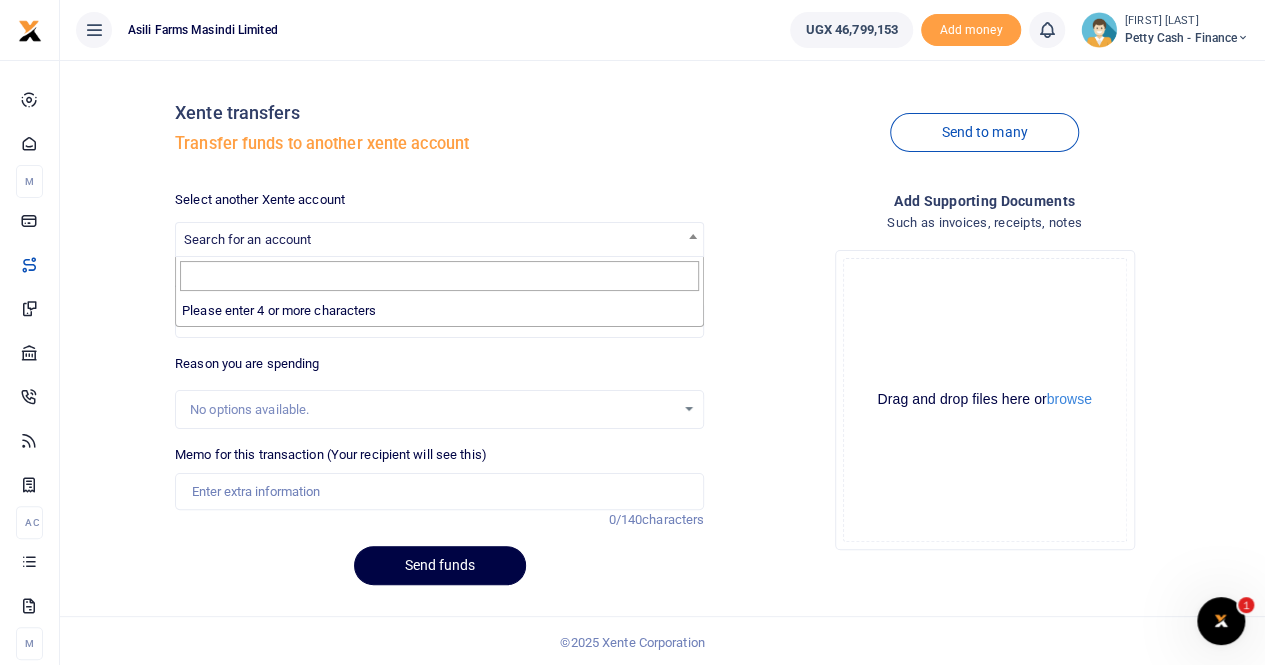 click on "Search for an account" at bounding box center [247, 239] 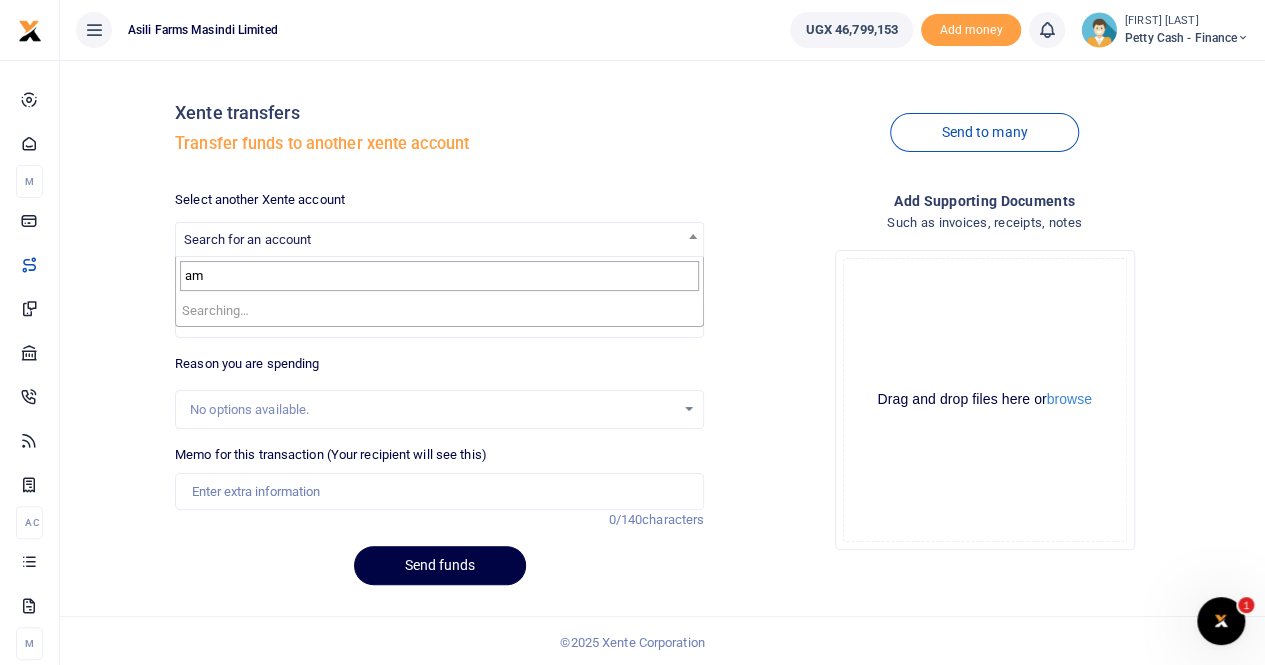 type on "a" 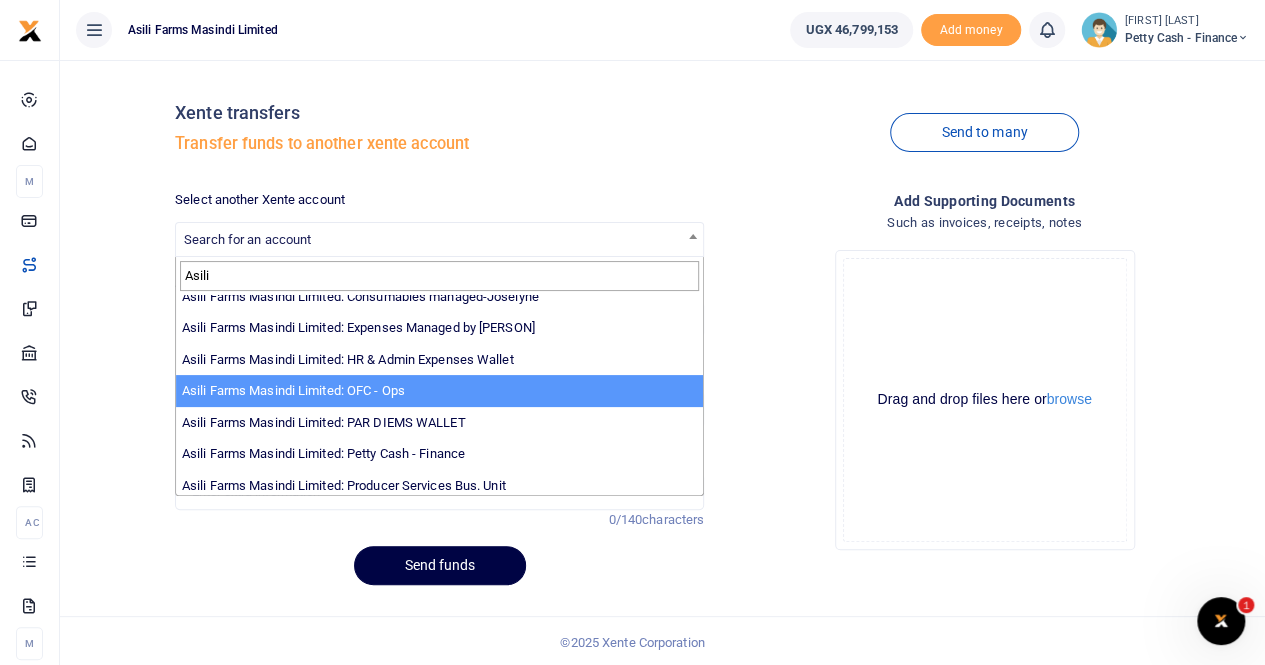 scroll, scrollTop: 146, scrollLeft: 0, axis: vertical 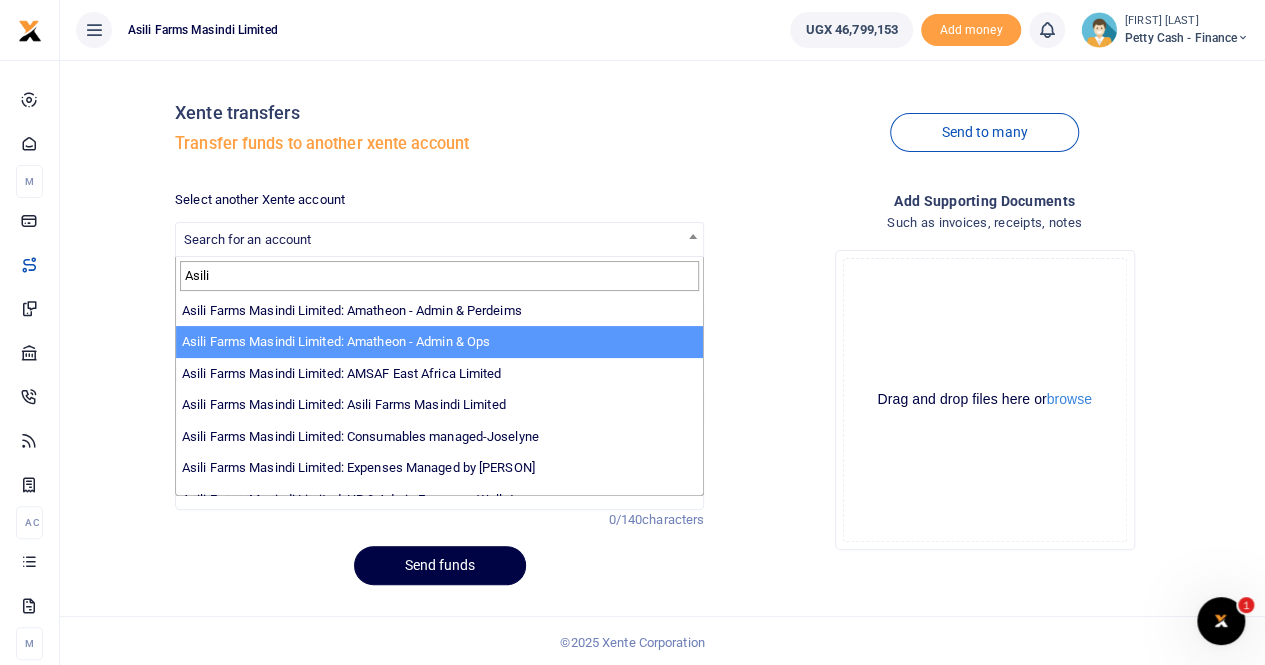 type on "Asili" 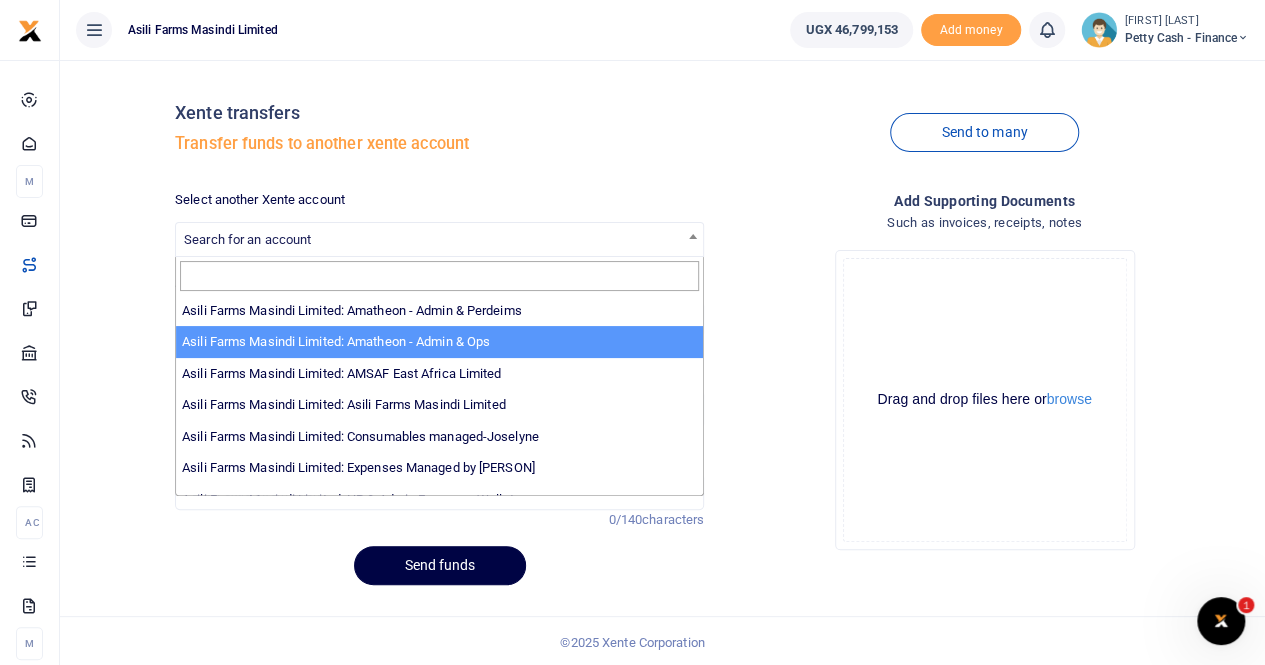 select on "3989" 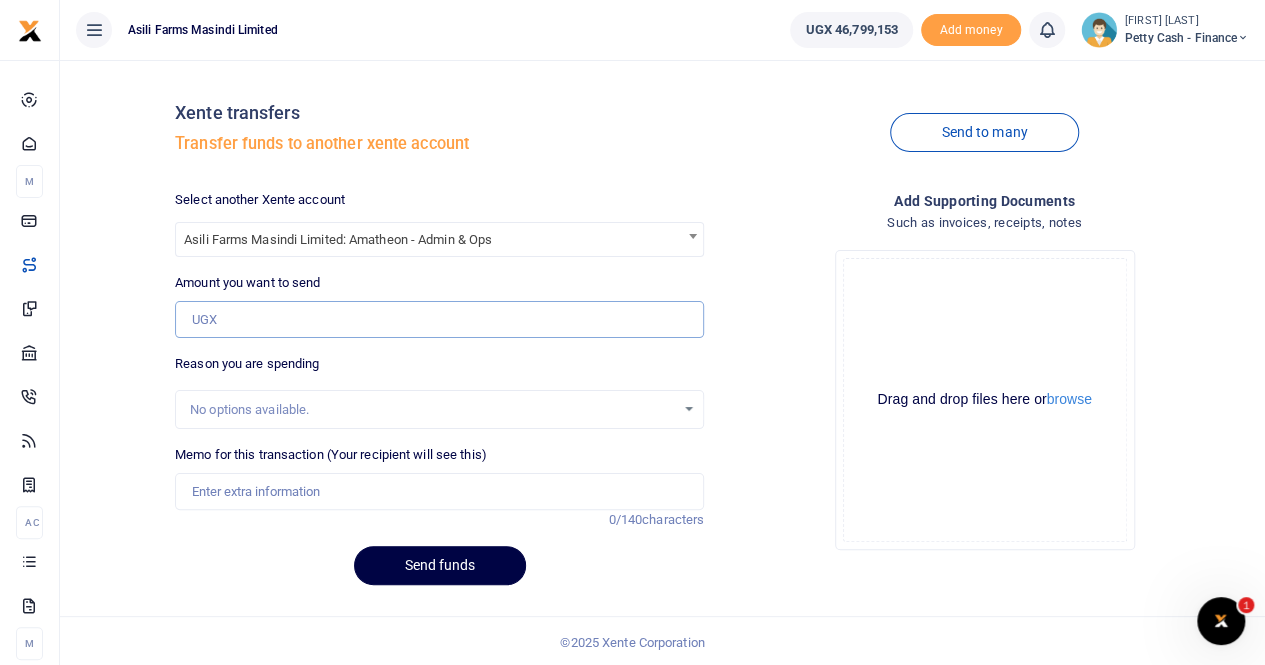 click on "Amount you want to send" at bounding box center (439, 320) 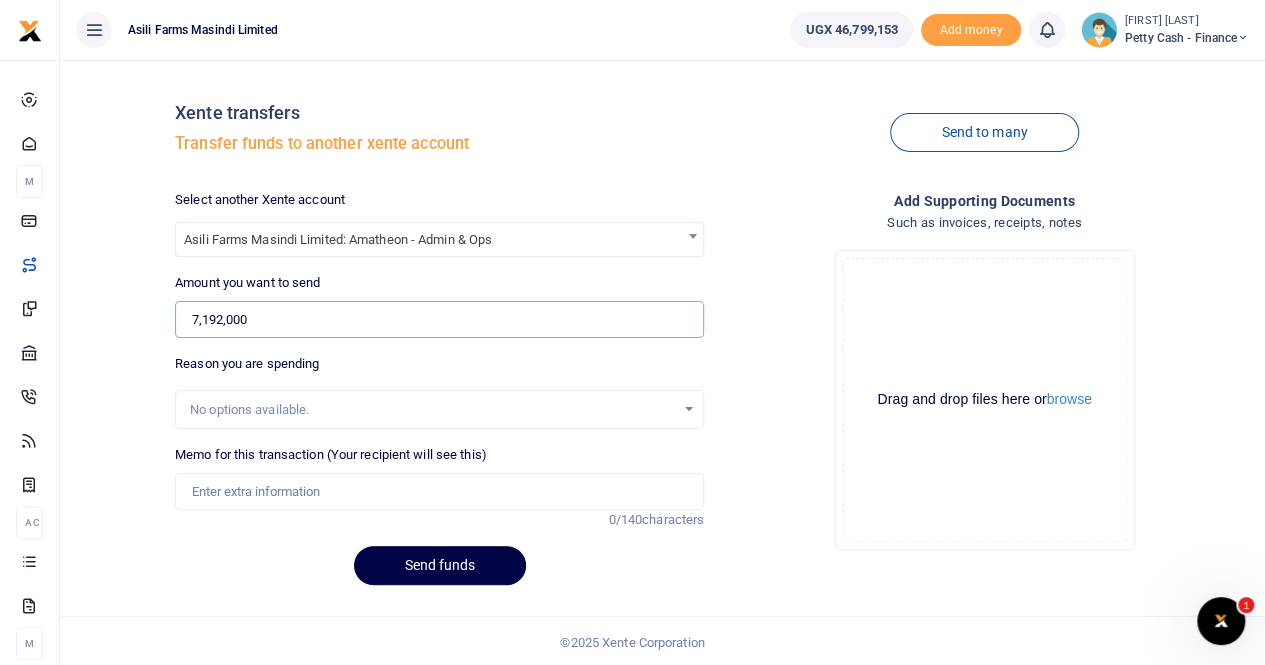 type on "7,192,000" 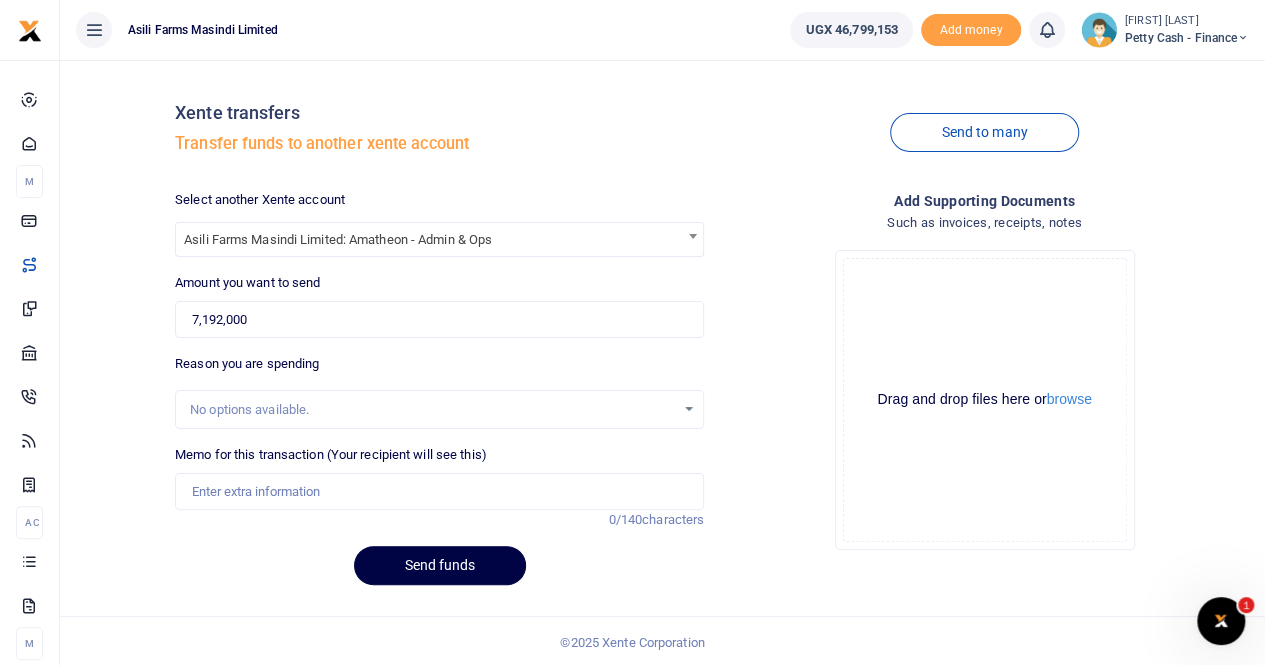 click on "No options available." at bounding box center (432, 410) 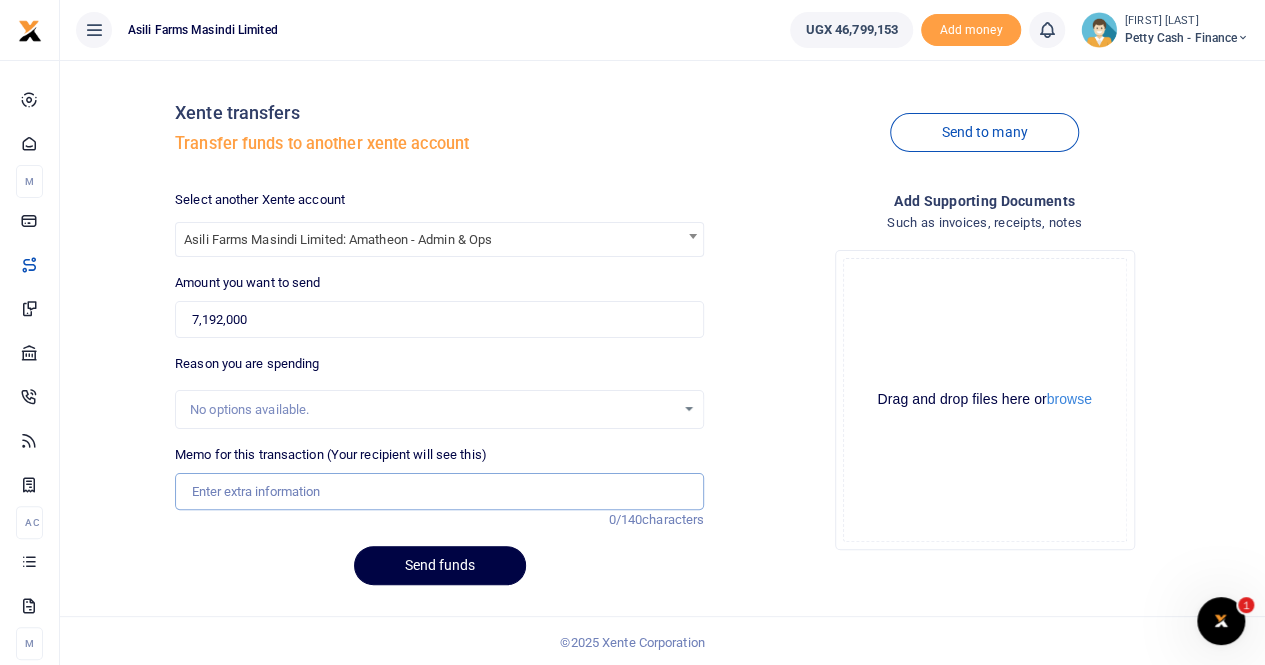 click on "Memo for this transaction (Your recipient will see this)" at bounding box center [439, 492] 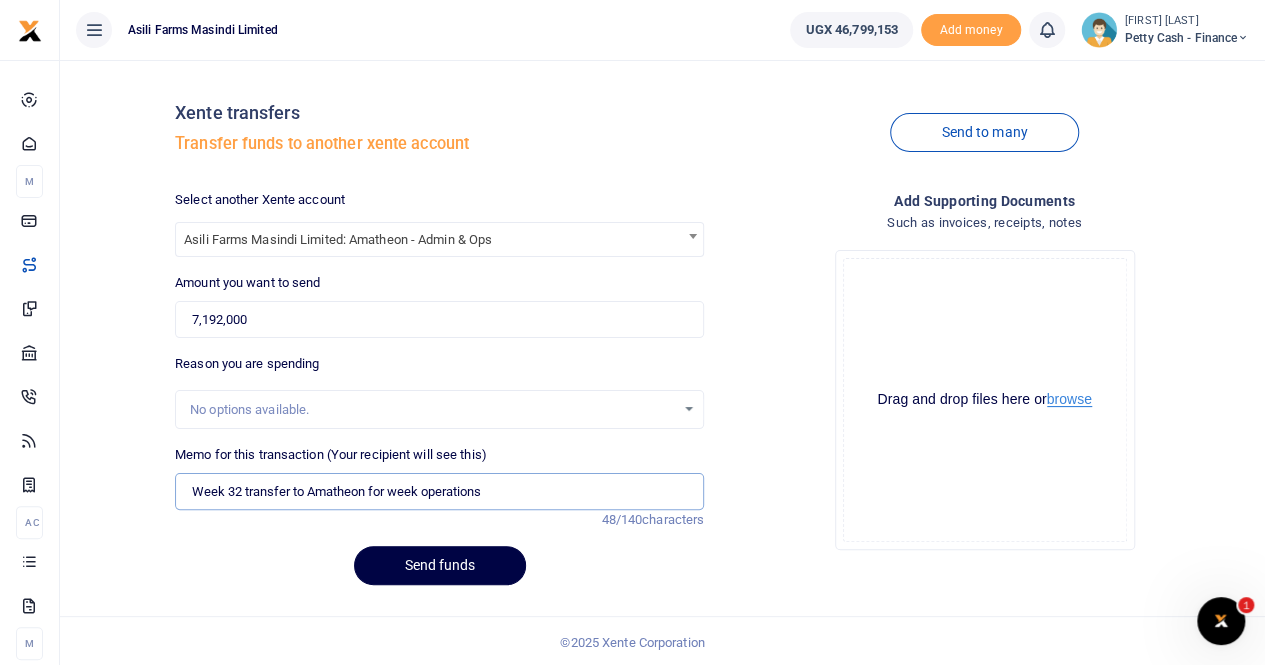 type on "Week 32 transfer to Amatheon for week operations" 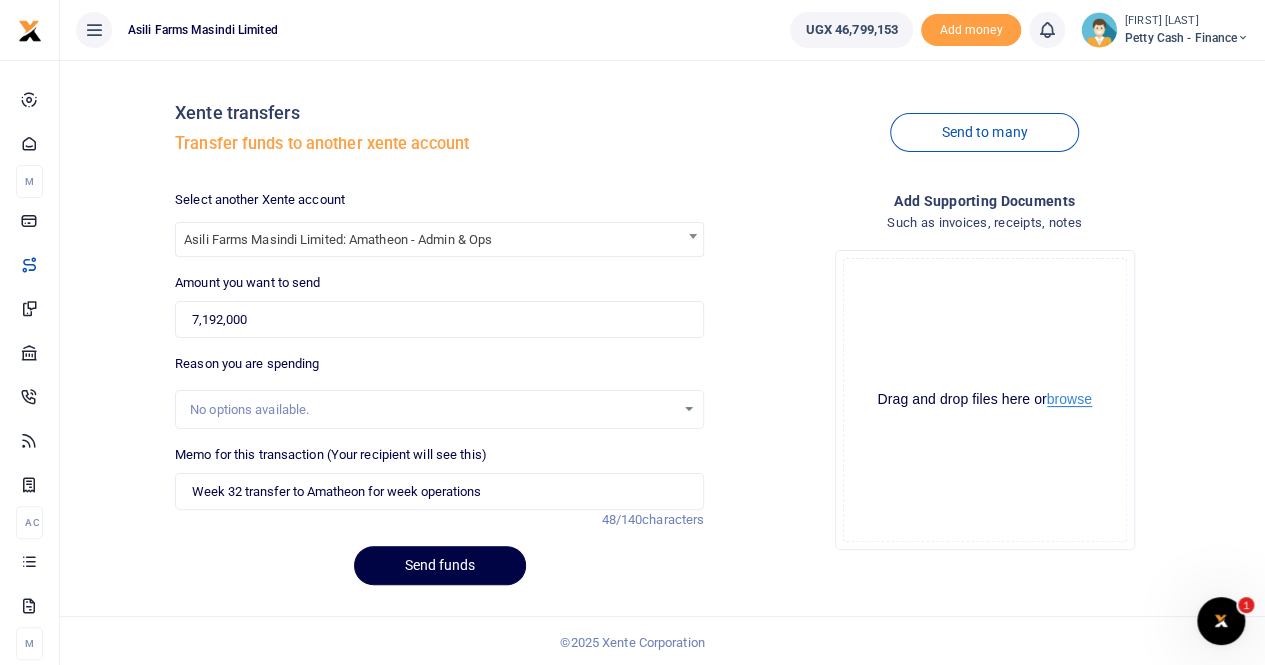 click on "browse" at bounding box center [1069, 399] 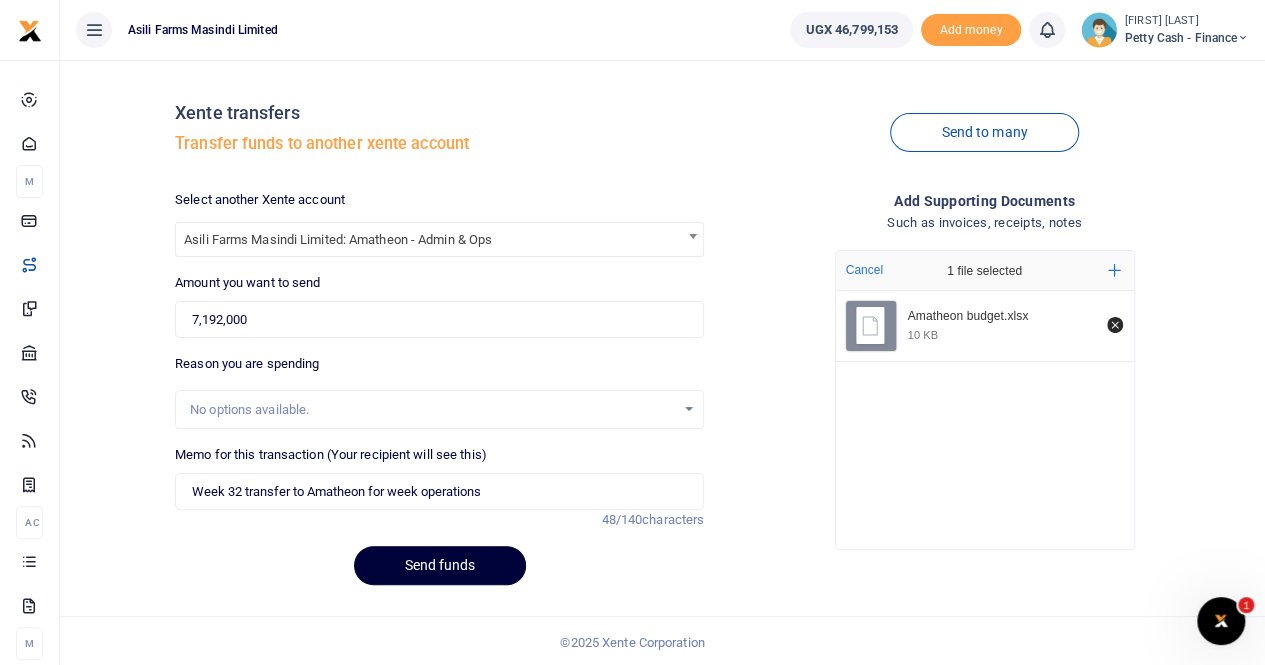 click on "Send funds" at bounding box center [440, 565] 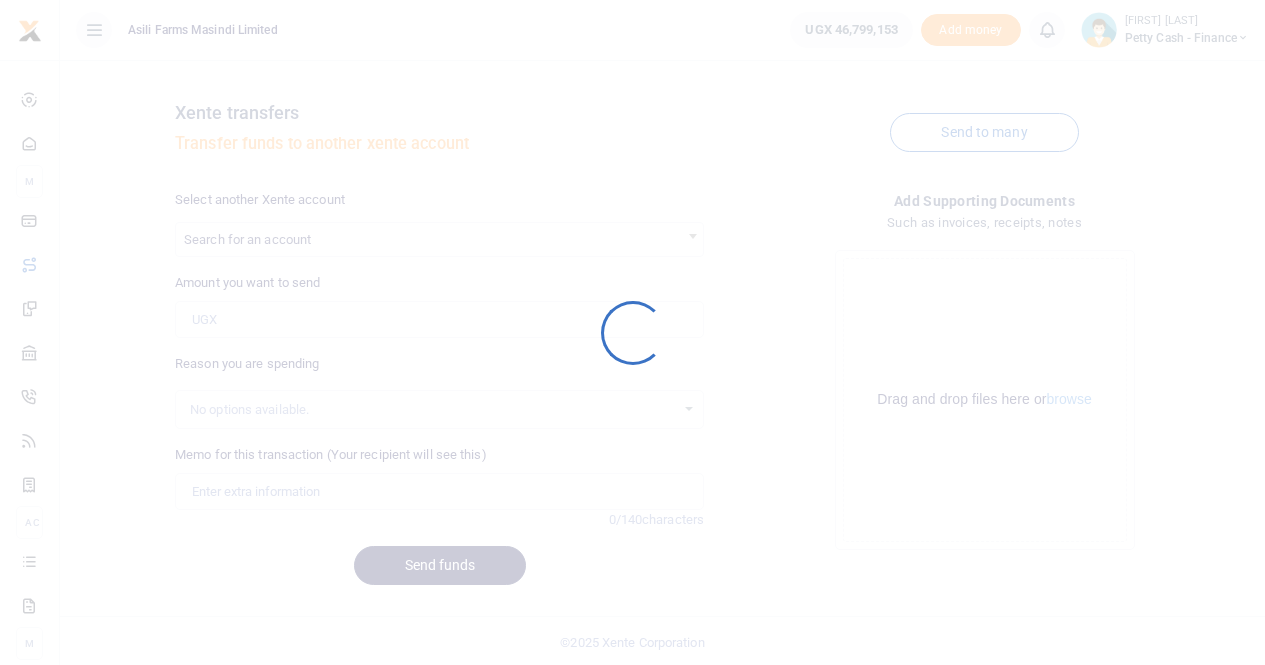 scroll, scrollTop: 0, scrollLeft: 0, axis: both 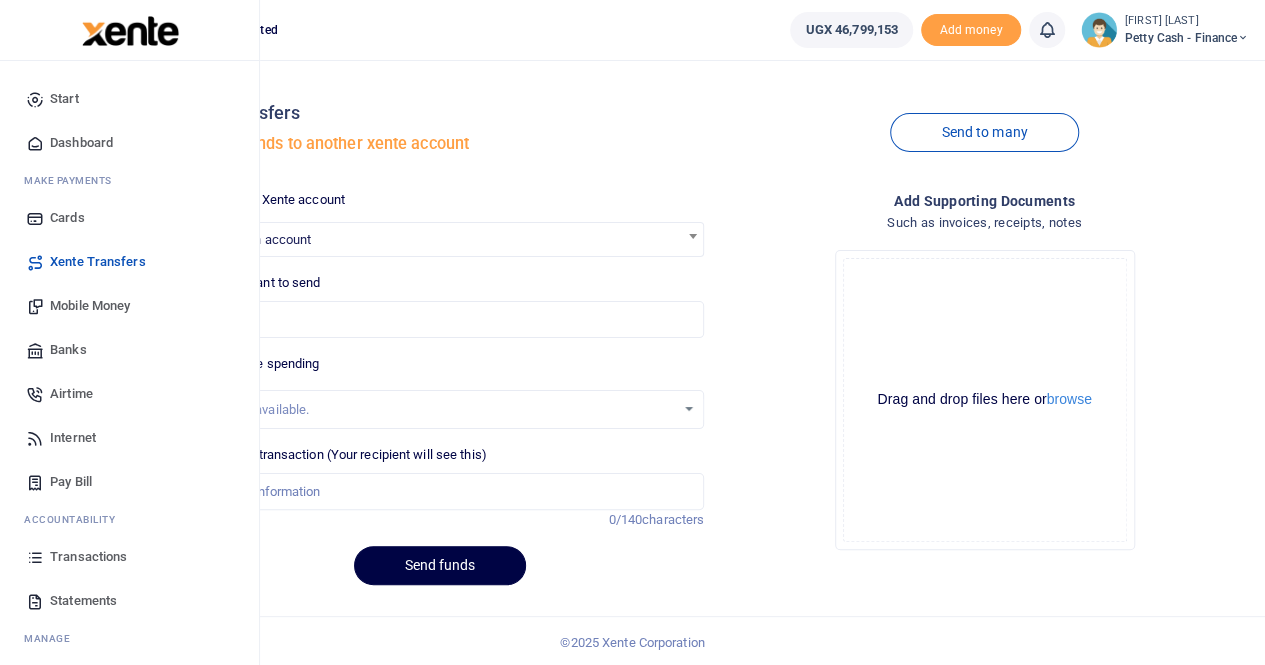 click on "Transactions" at bounding box center (88, 557) 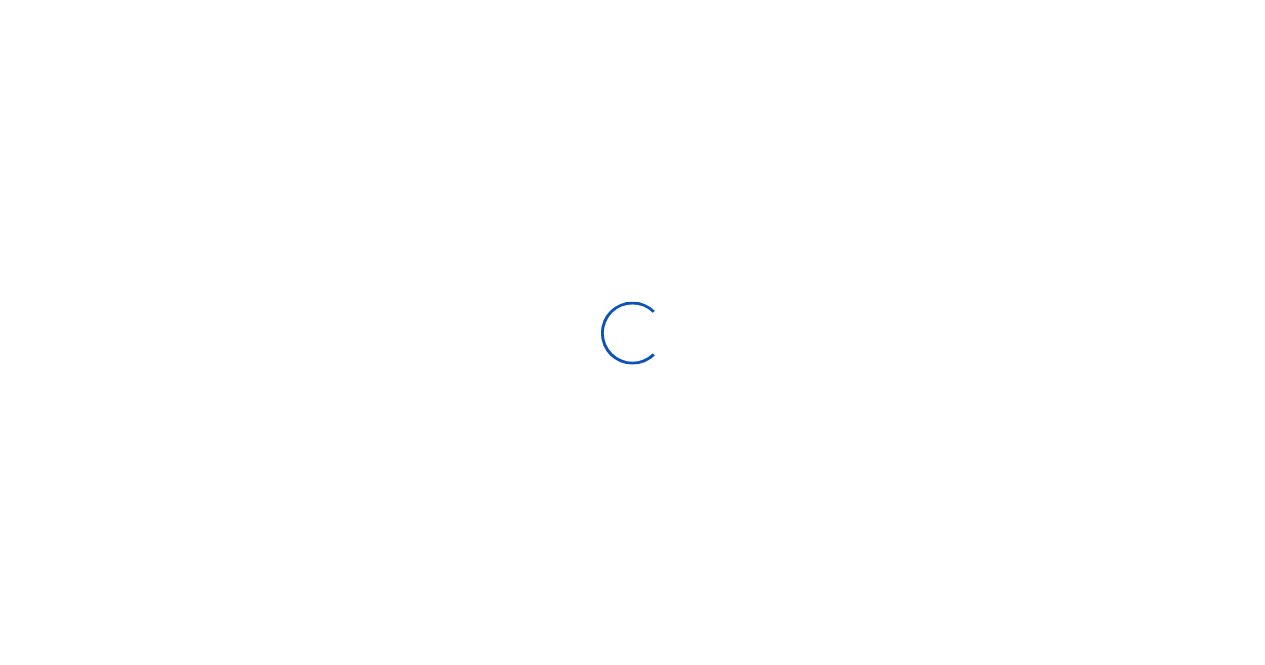 scroll, scrollTop: 0, scrollLeft: 0, axis: both 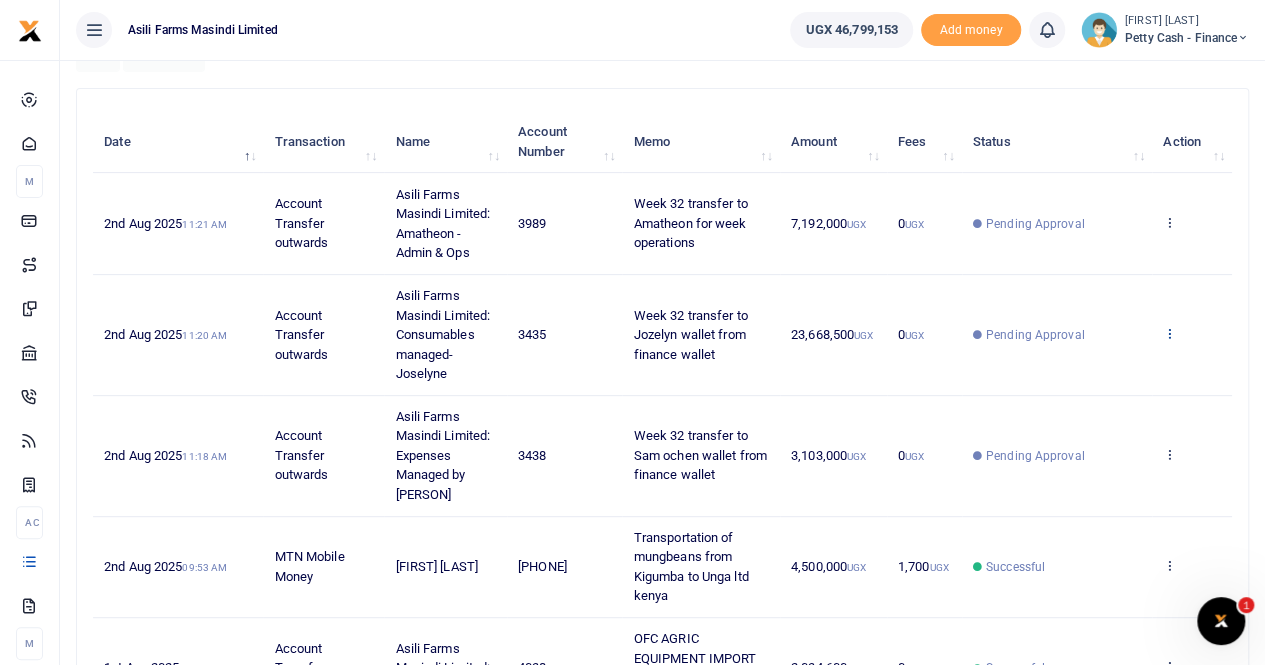 click at bounding box center (1169, 333) 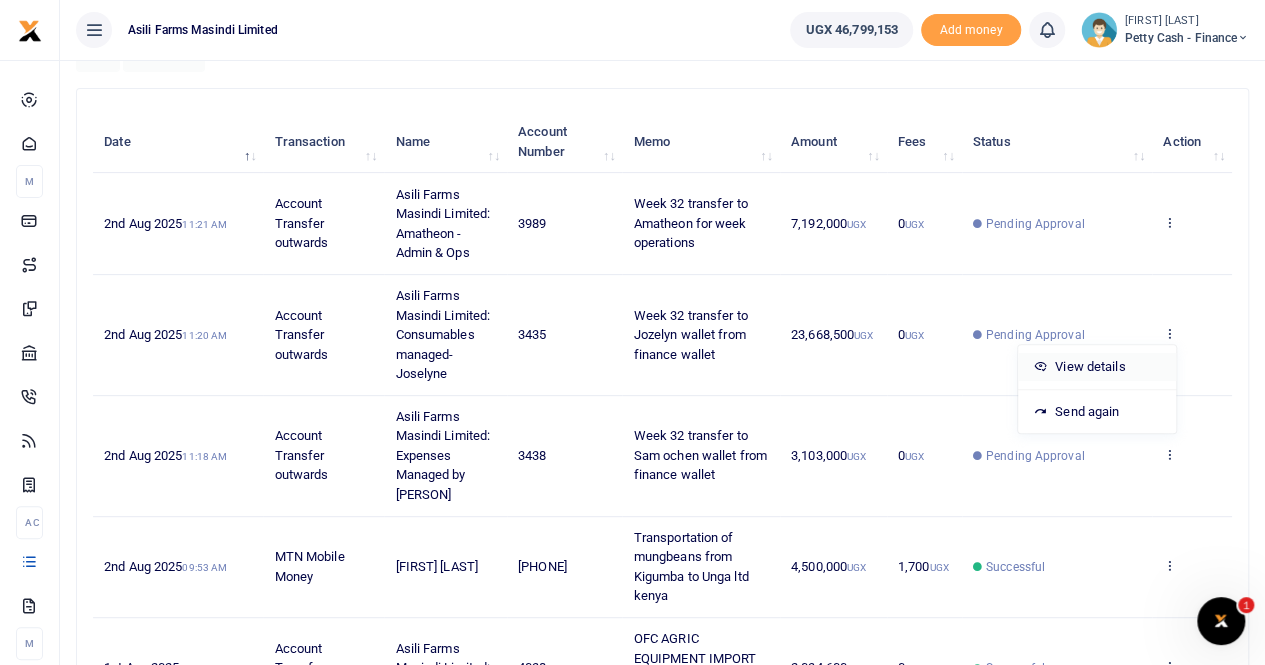 click on "View details" at bounding box center [1097, 367] 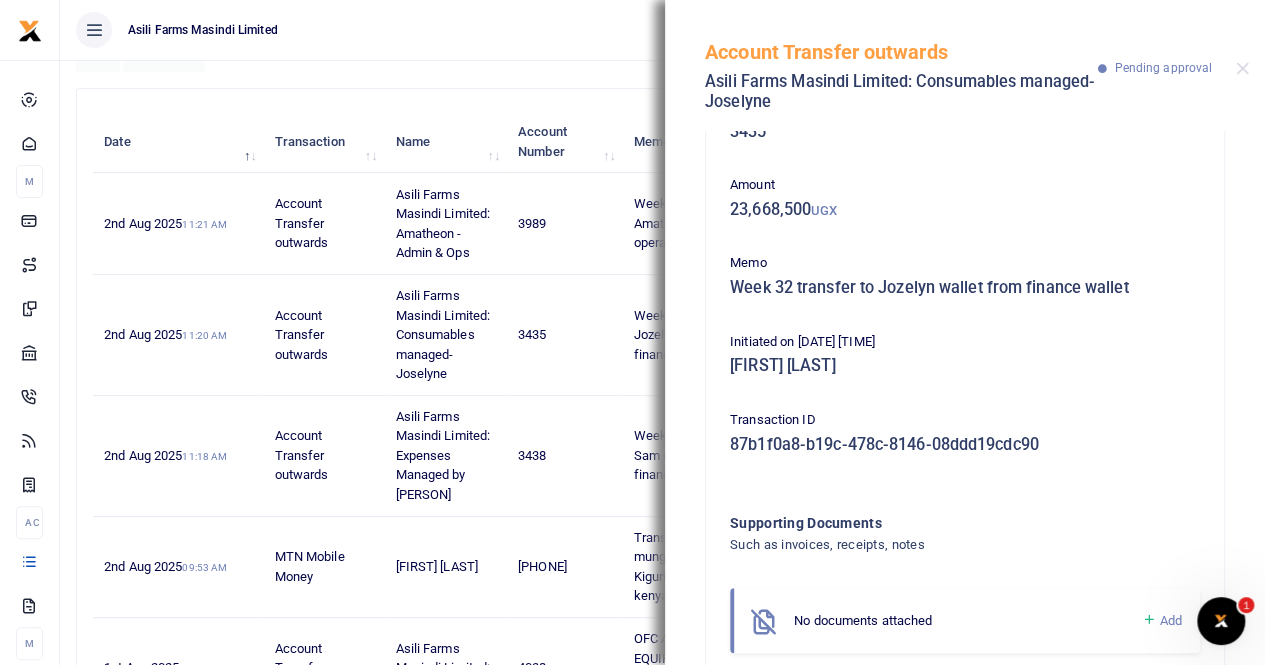 scroll, scrollTop: 114, scrollLeft: 0, axis: vertical 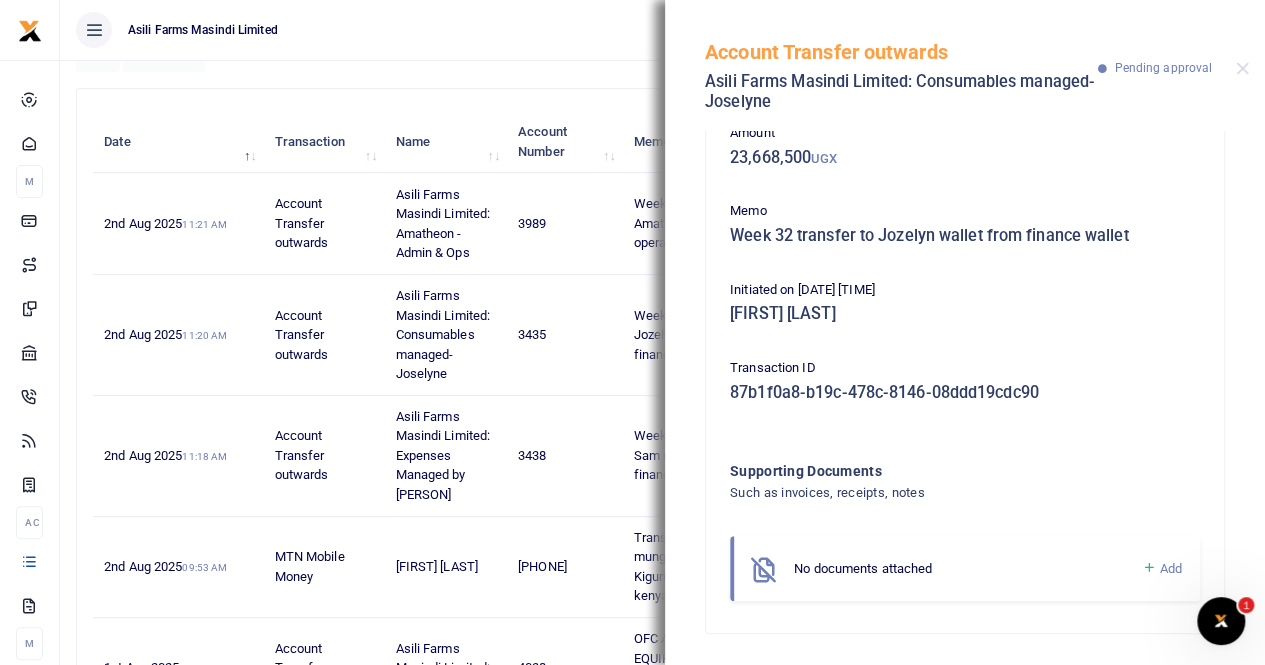 click on "Add" at bounding box center (1171, 568) 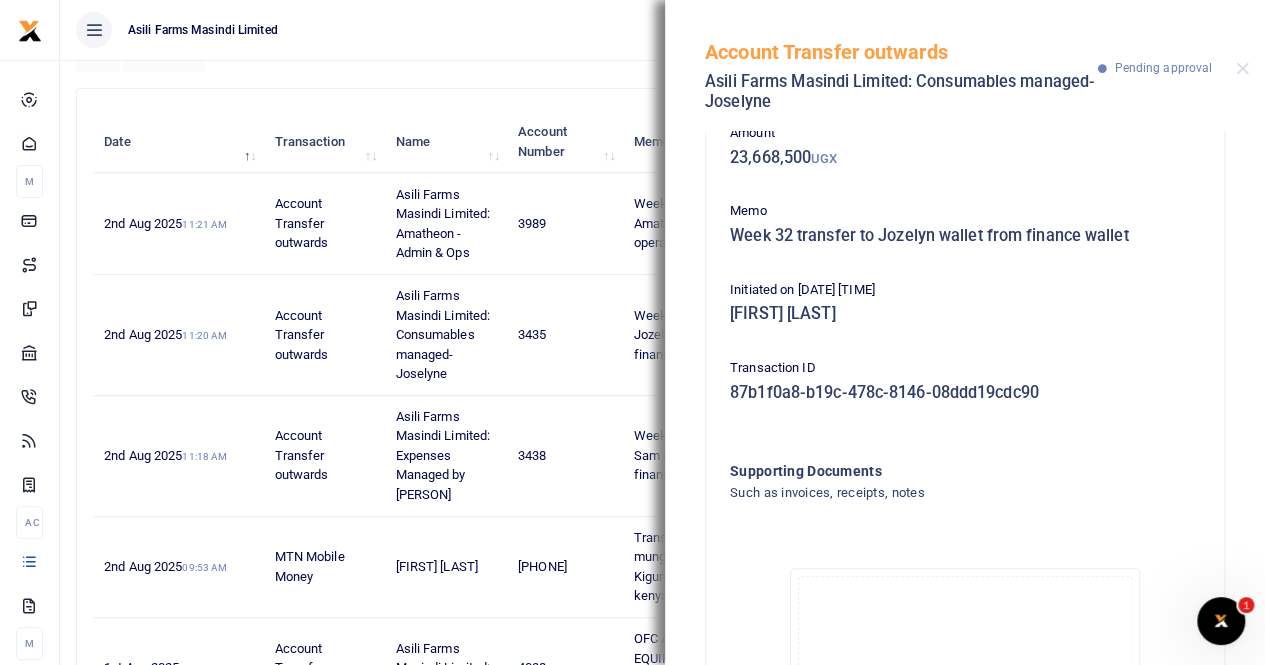 scroll, scrollTop: 339, scrollLeft: 0, axis: vertical 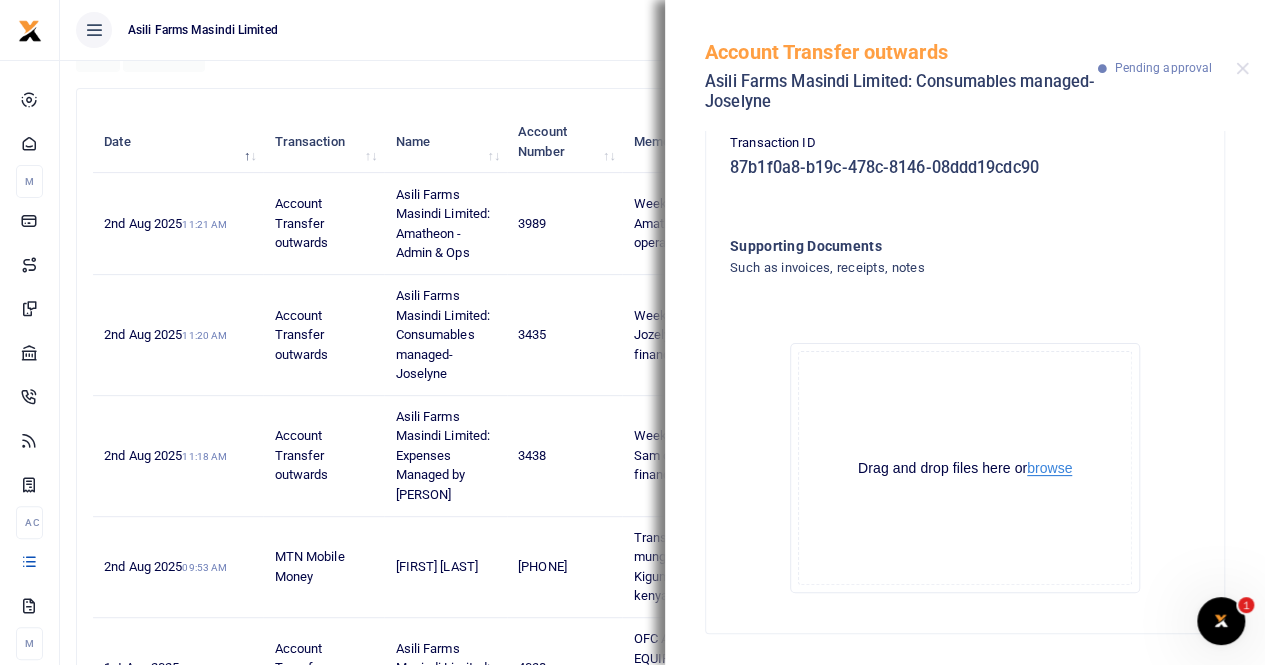 click on "browse" at bounding box center (1049, 468) 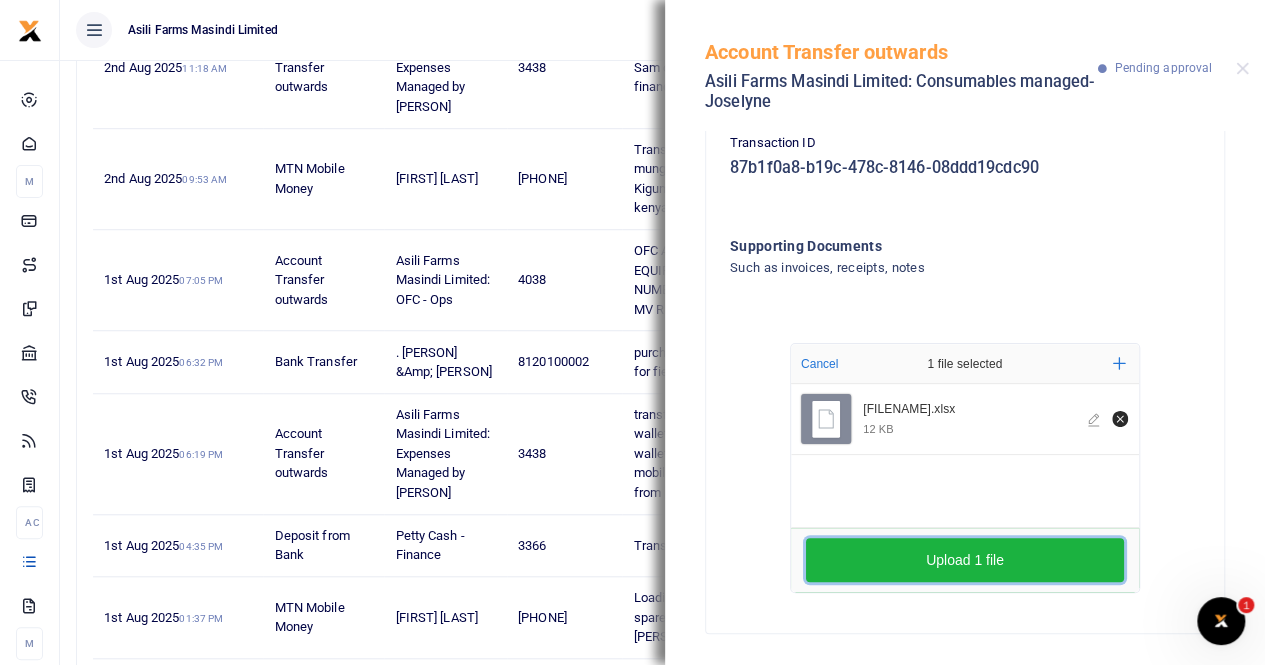 scroll, scrollTop: 600, scrollLeft: 0, axis: vertical 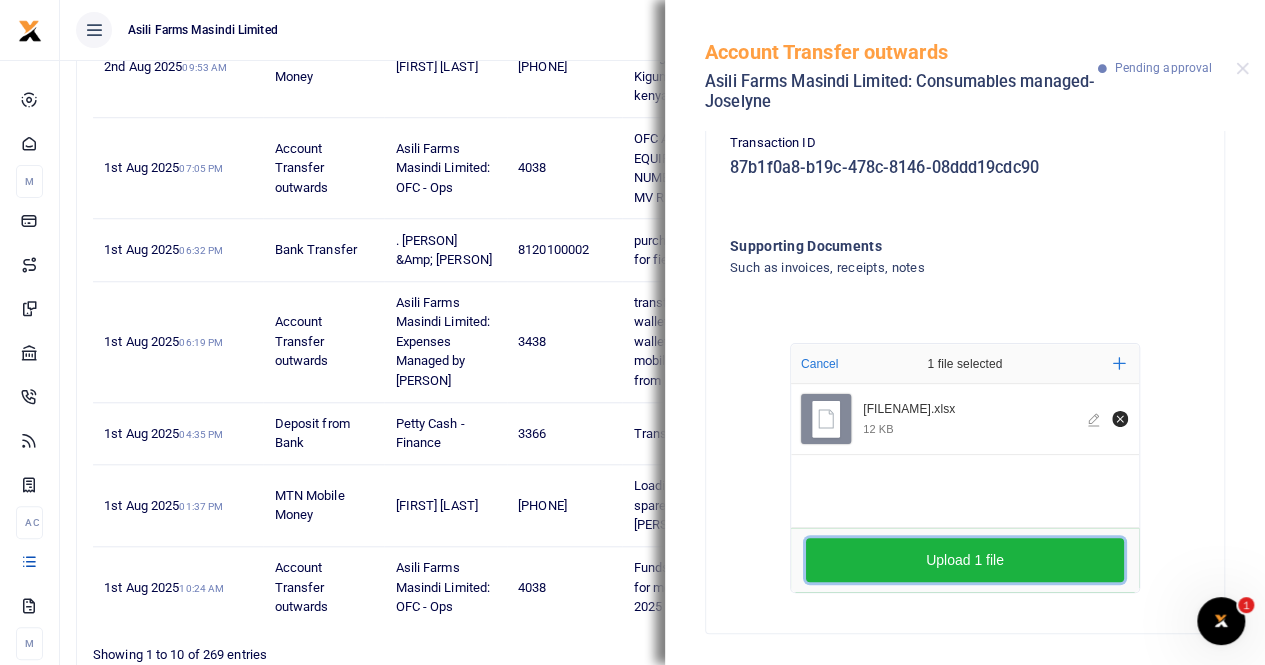 click on "Upload 1 file" at bounding box center [965, 560] 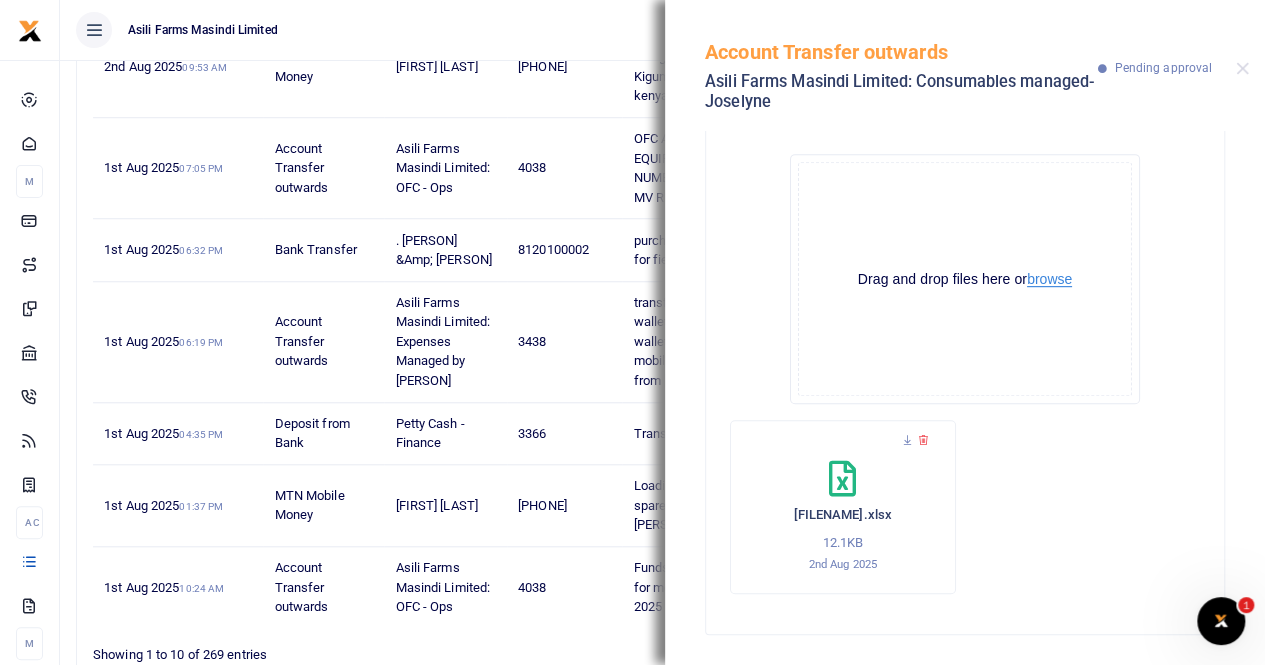 scroll, scrollTop: 128, scrollLeft: 0, axis: vertical 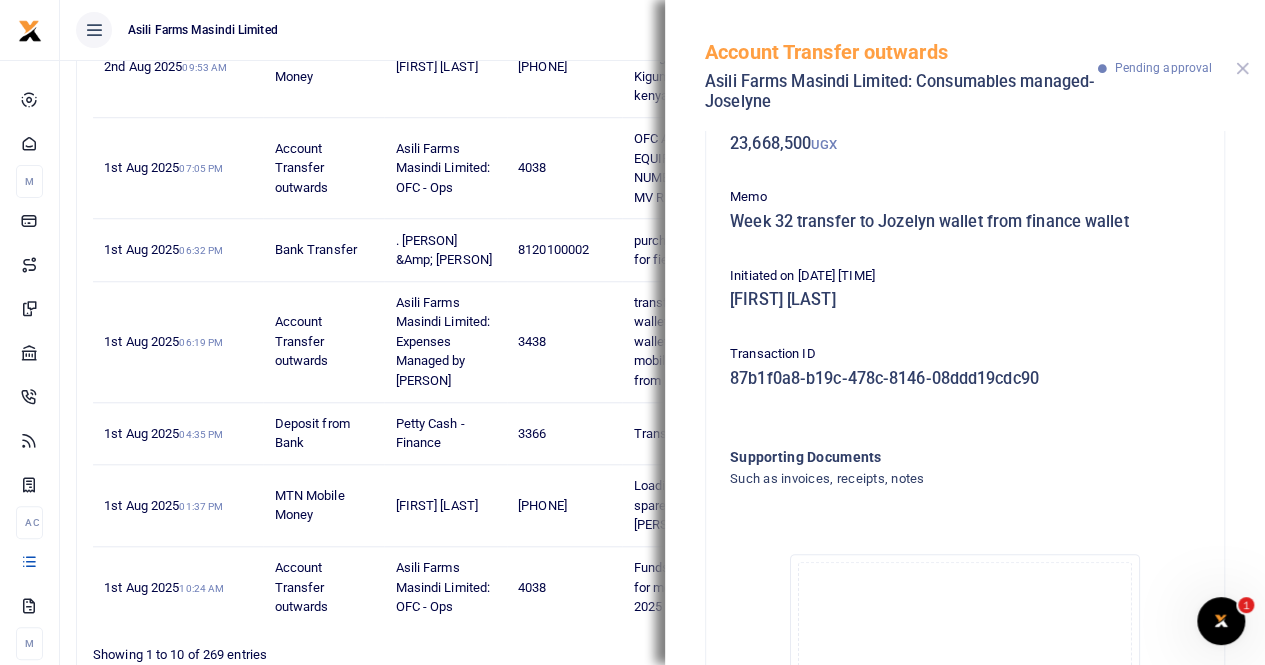 click at bounding box center [1242, 68] 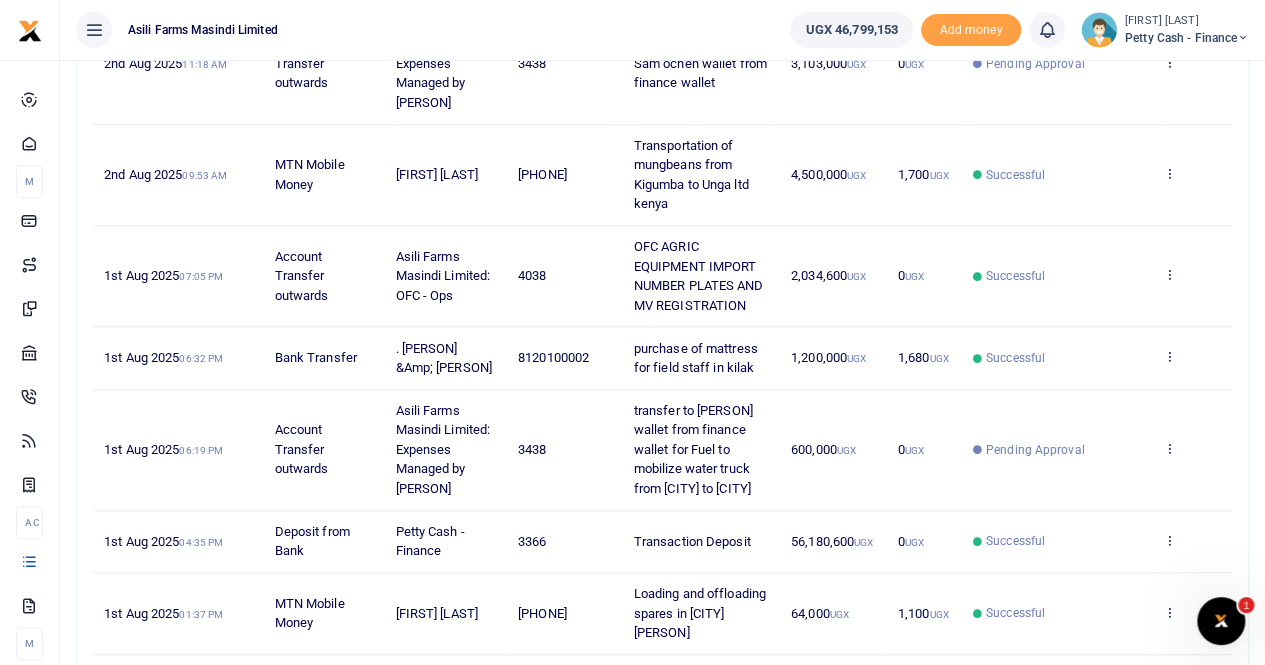 scroll, scrollTop: 634, scrollLeft: 0, axis: vertical 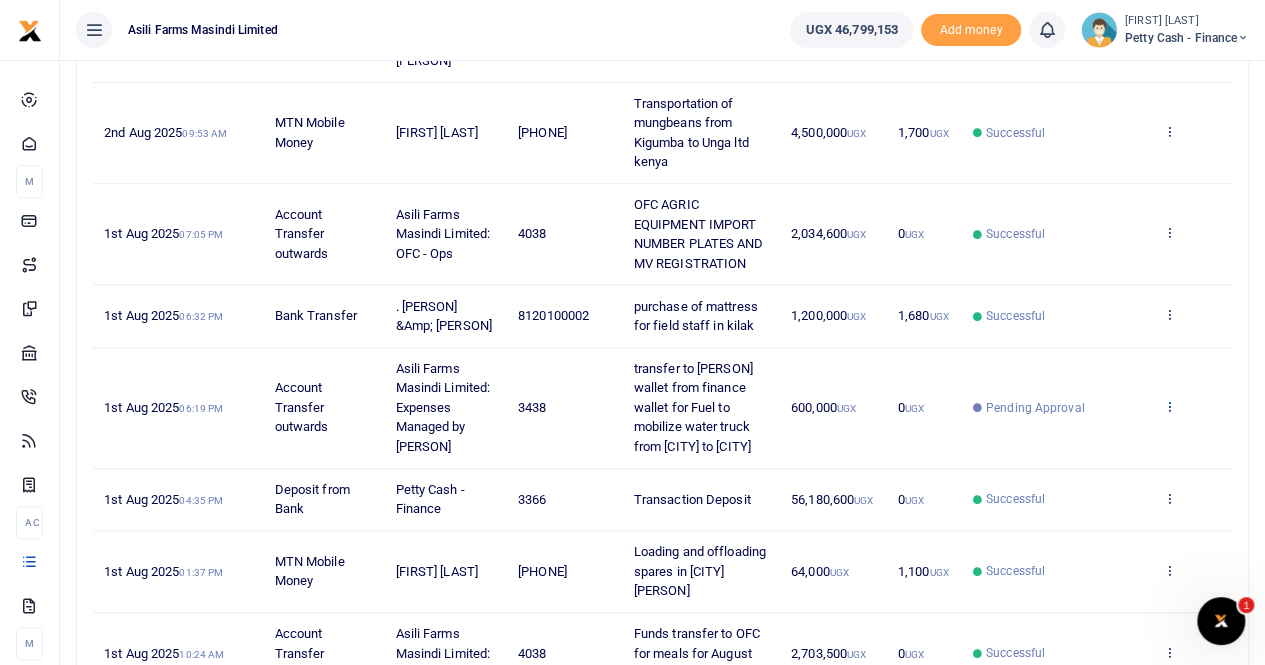 click at bounding box center (1169, 406) 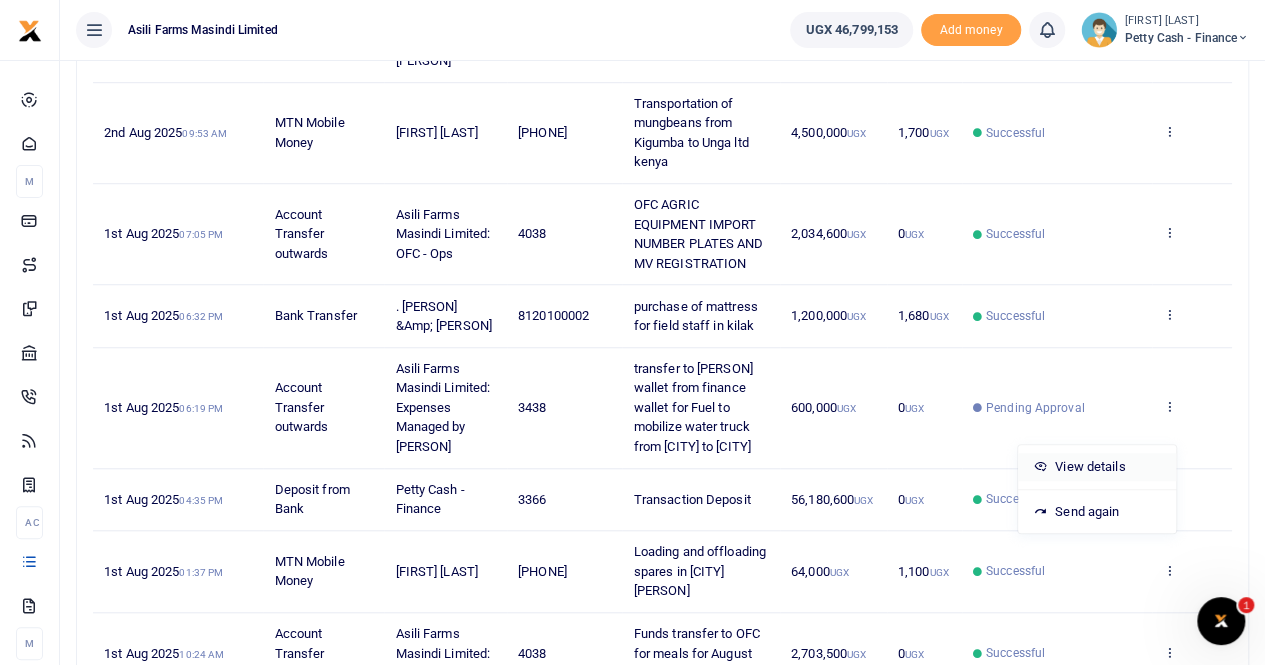 click on "View details" at bounding box center [1097, 467] 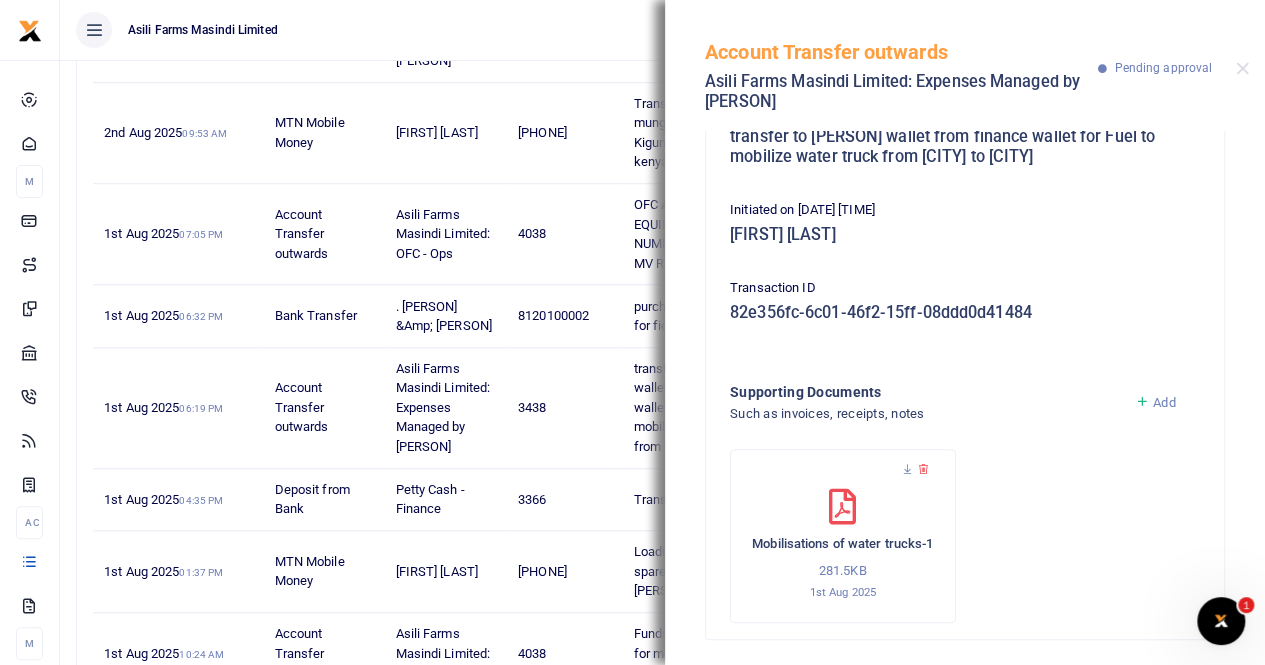 scroll, scrollTop: 218, scrollLeft: 0, axis: vertical 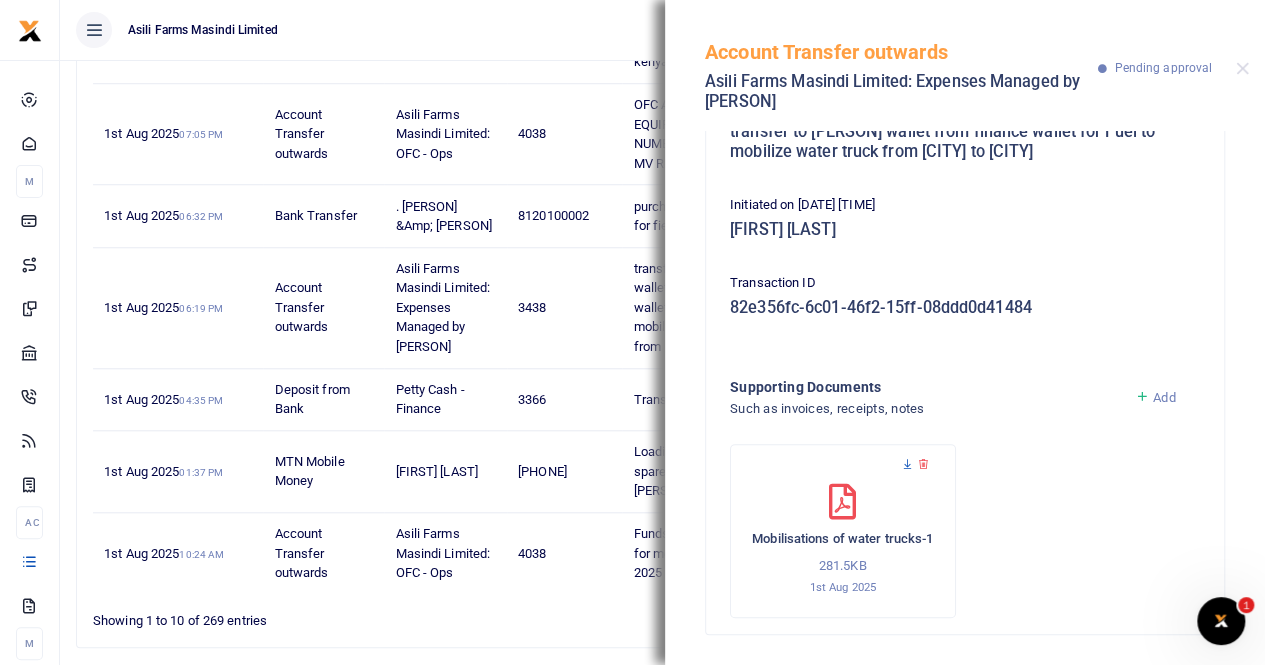 click at bounding box center (907, 464) 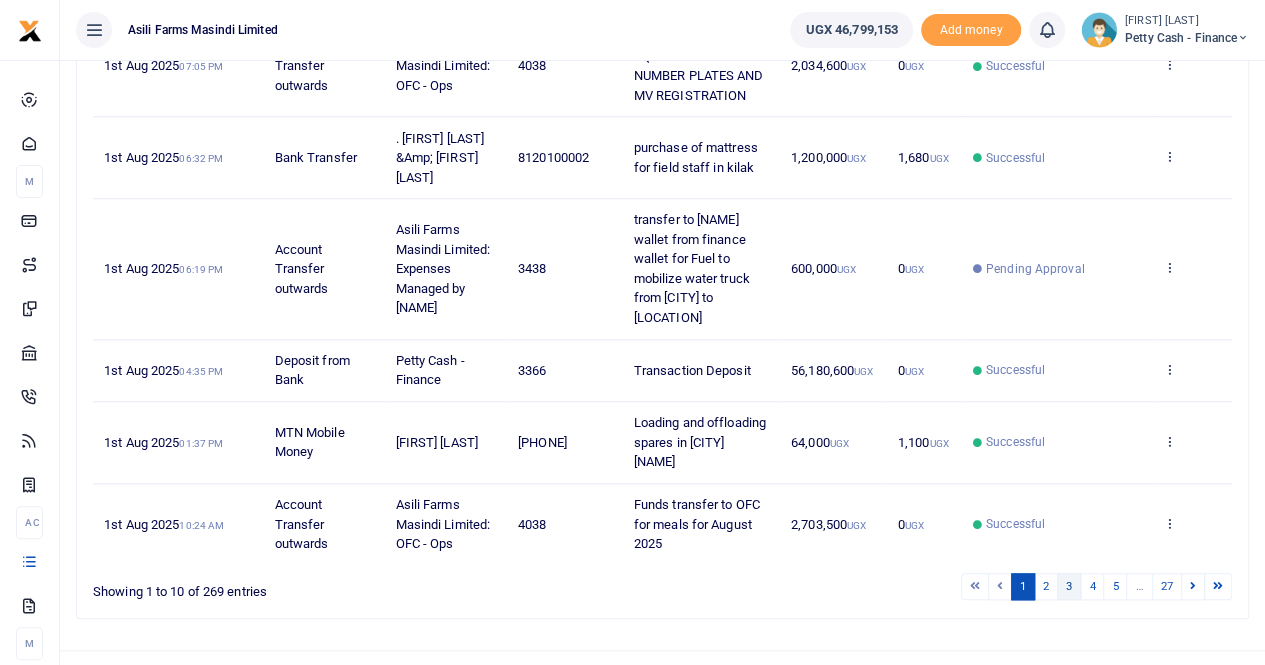 scroll, scrollTop: 834, scrollLeft: 0, axis: vertical 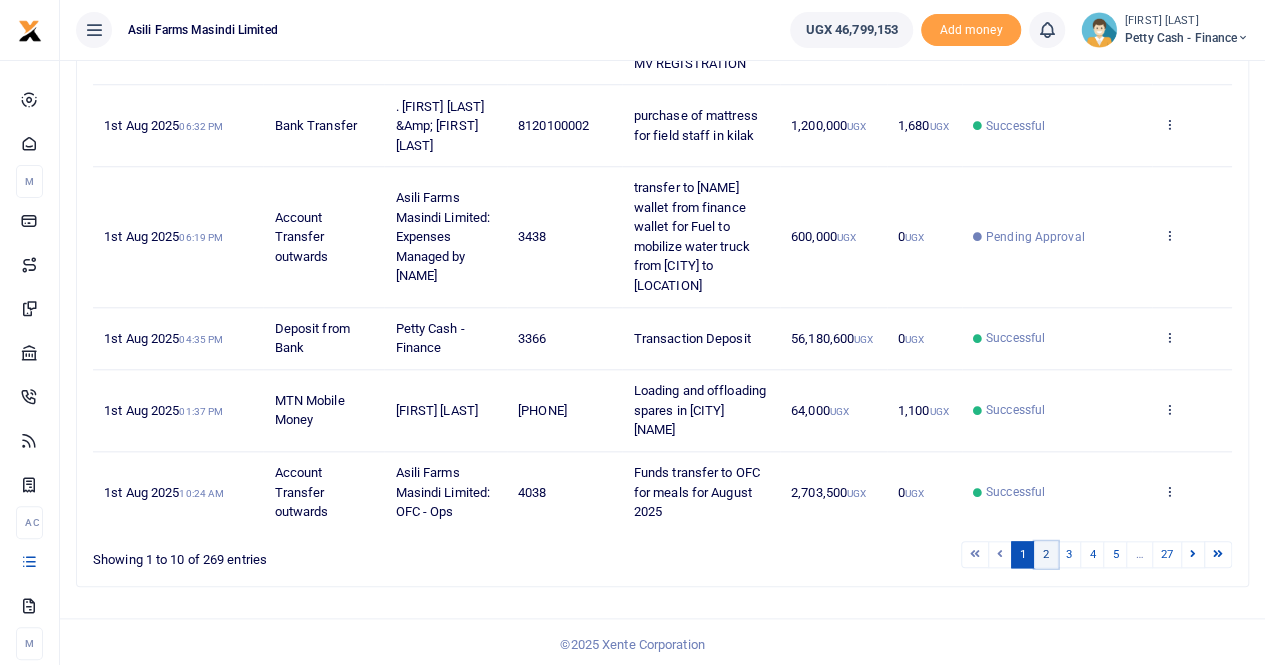 click on "2" at bounding box center [1046, 554] 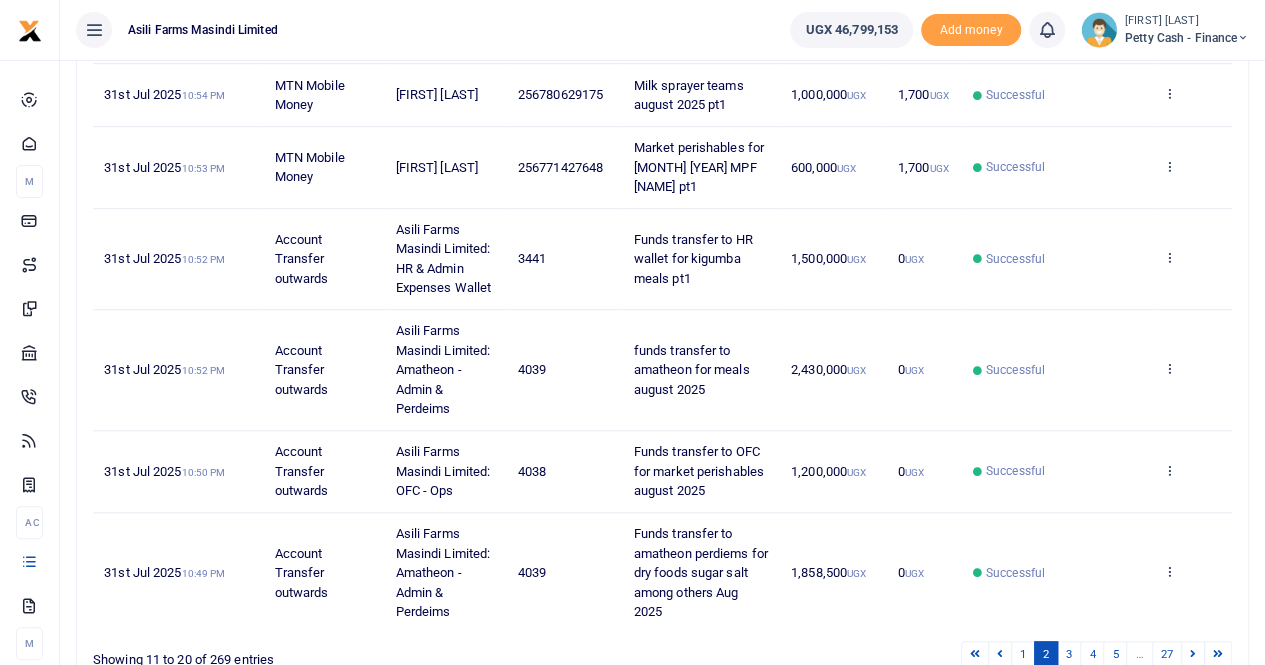 scroll, scrollTop: 756, scrollLeft: 0, axis: vertical 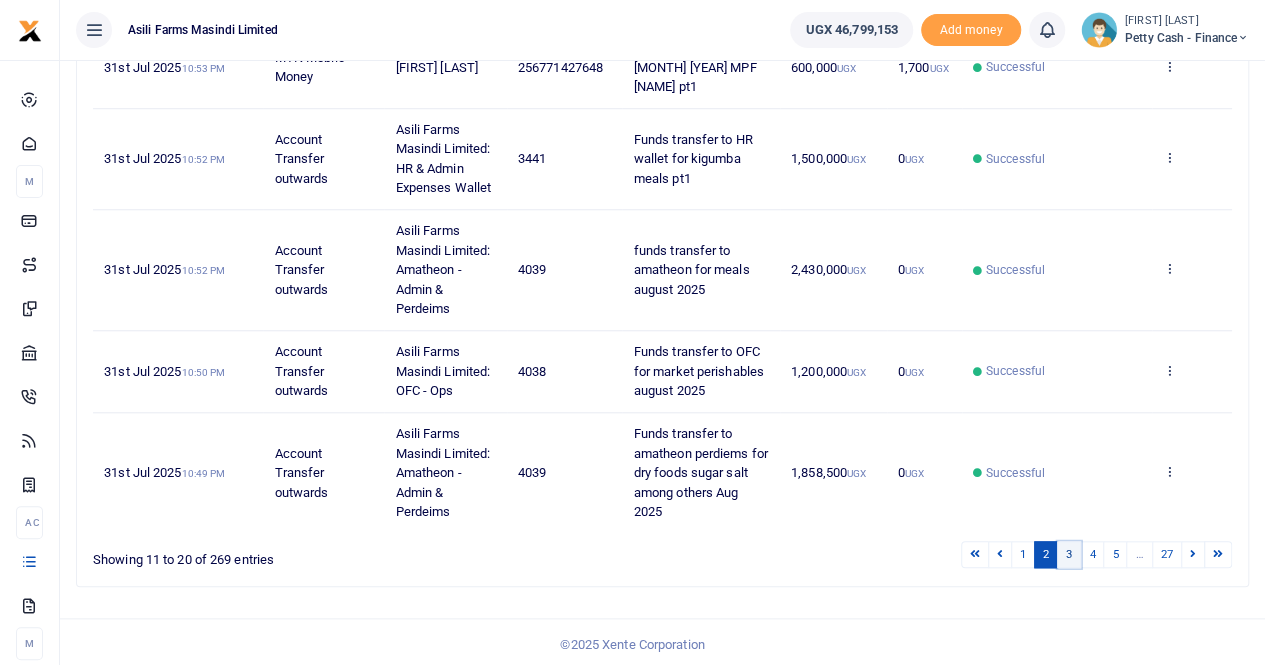 click on "3" at bounding box center [1069, 554] 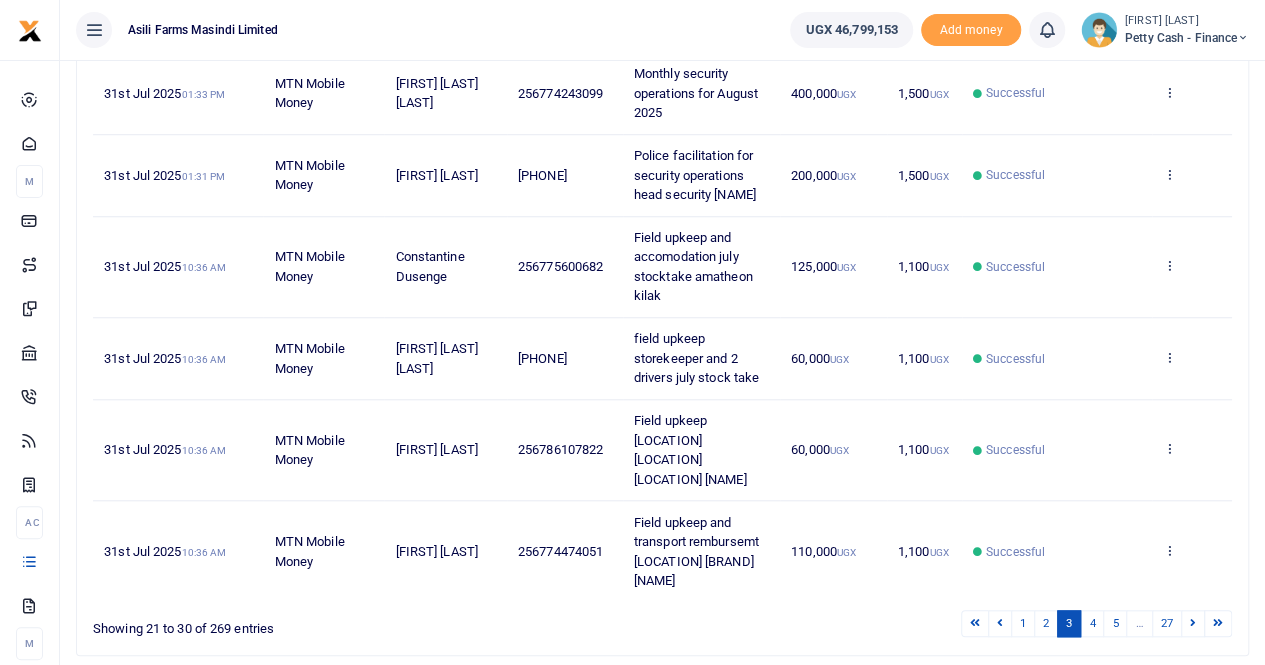 scroll, scrollTop: 775, scrollLeft: 0, axis: vertical 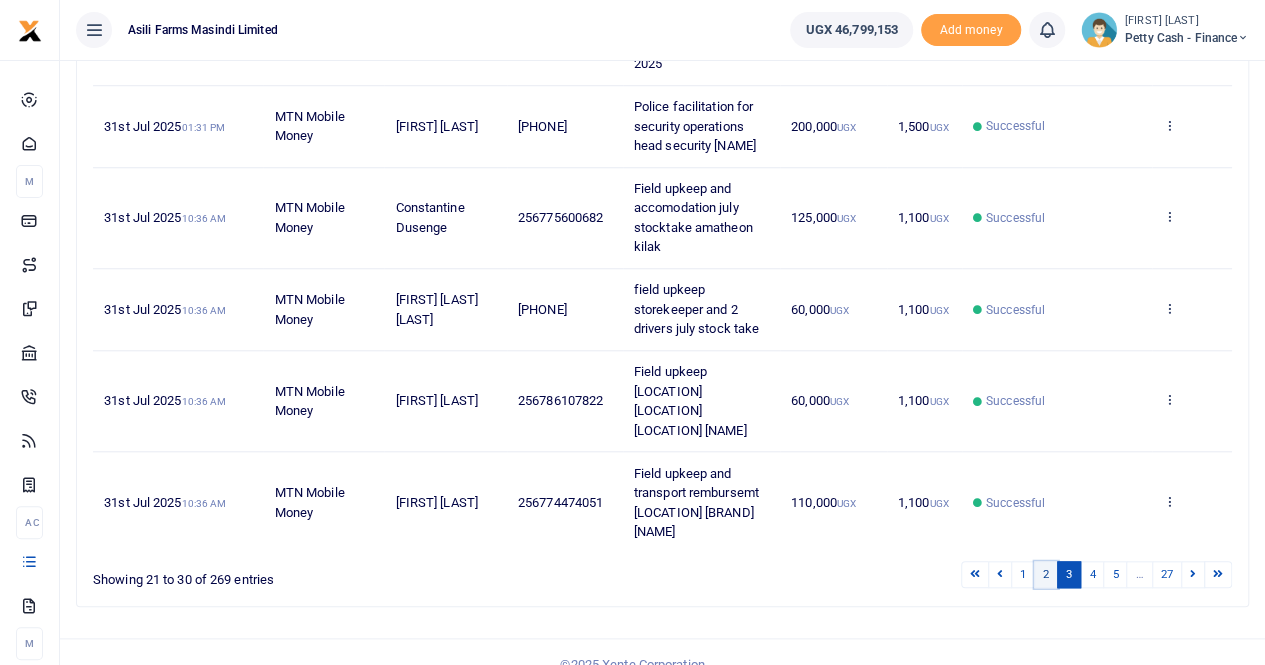 click on "2" at bounding box center [1046, 574] 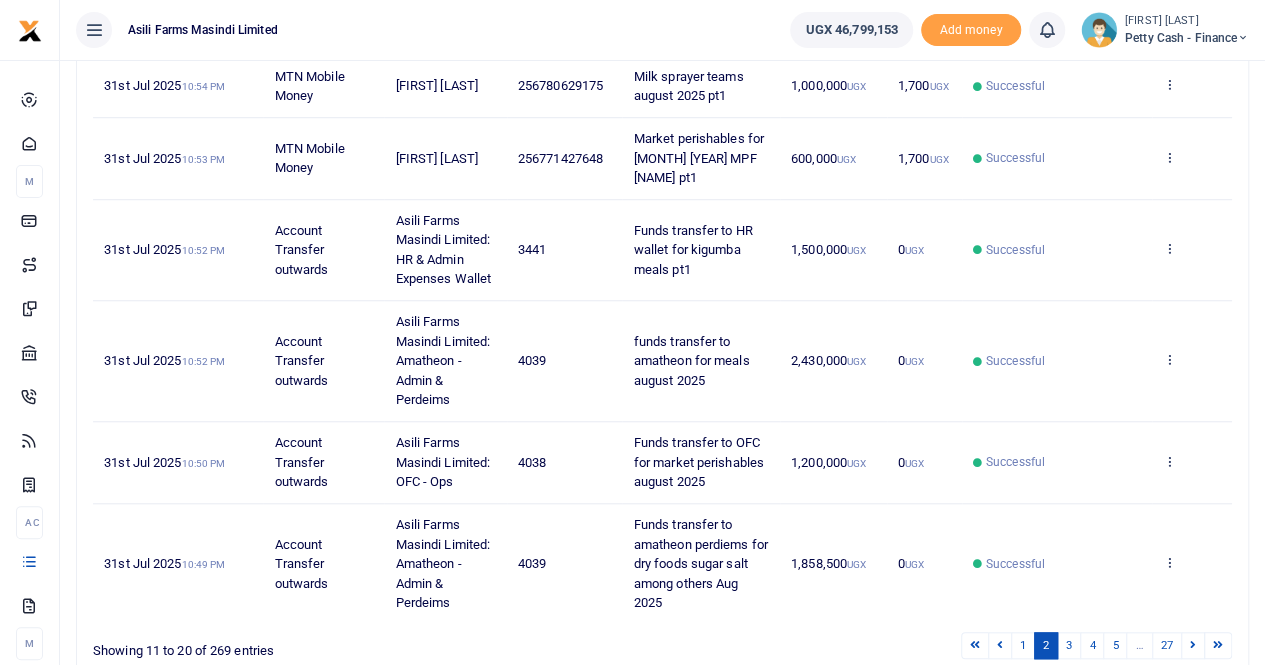 scroll, scrollTop: 756, scrollLeft: 0, axis: vertical 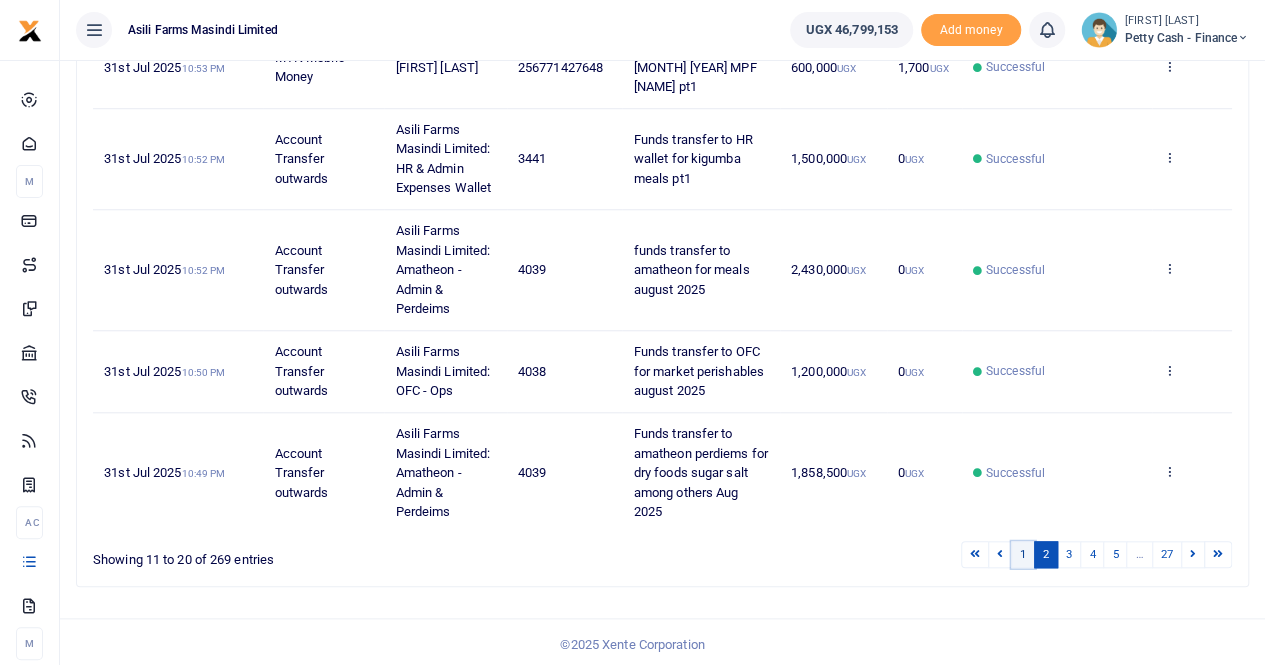 click on "1" at bounding box center [1023, 554] 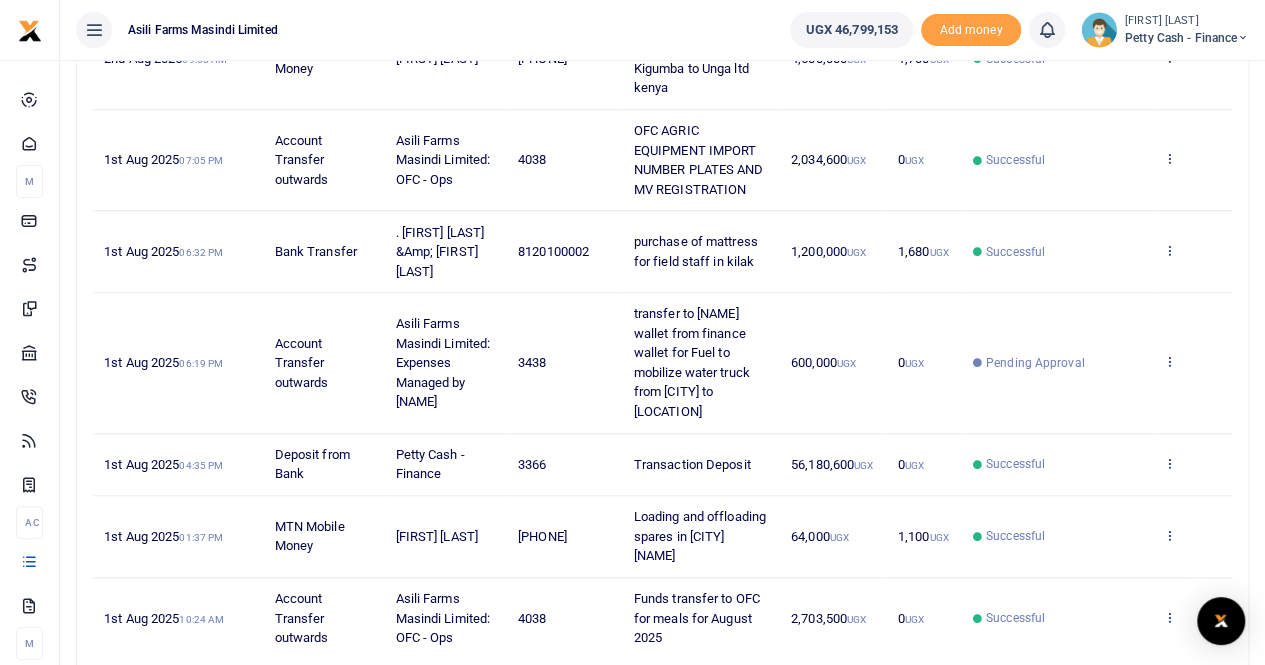 scroll, scrollTop: 834, scrollLeft: 0, axis: vertical 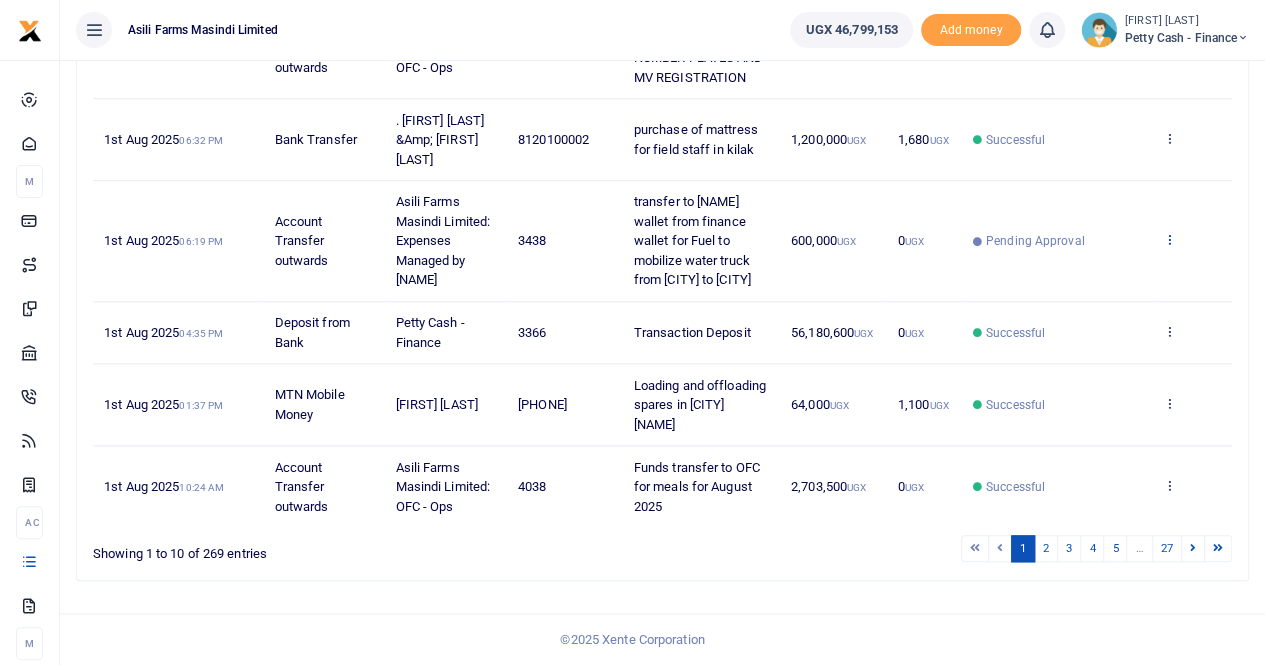 click at bounding box center [1169, 239] 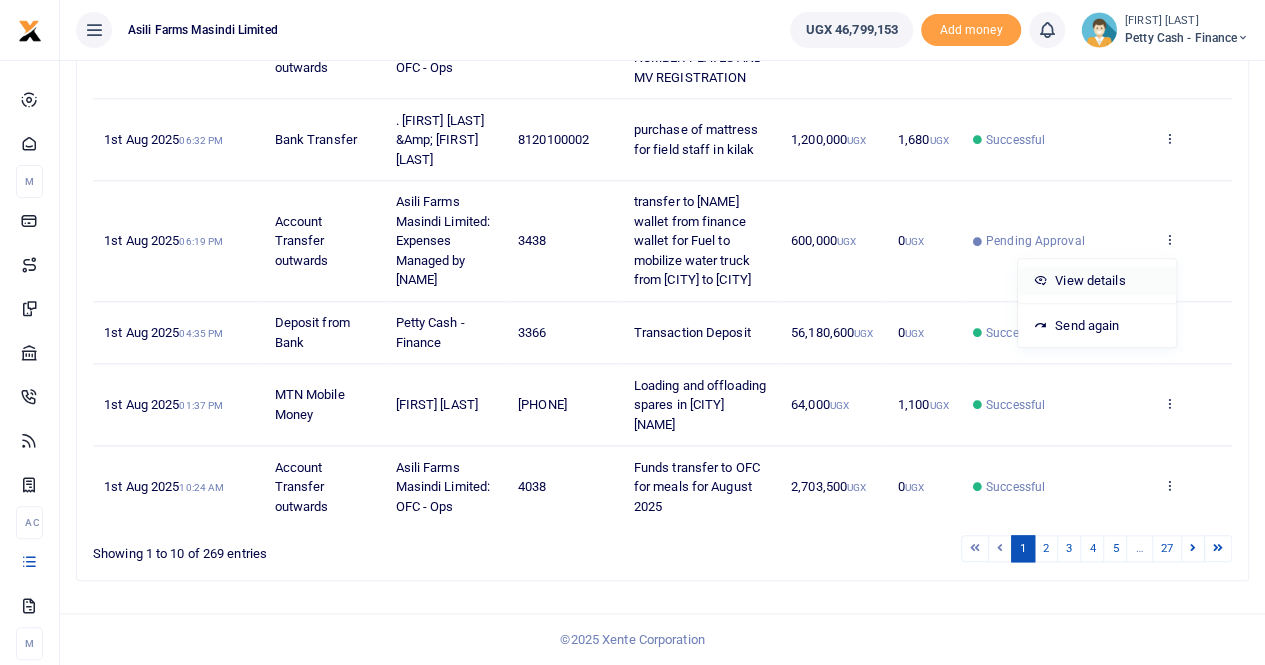 click on "View details" at bounding box center [1097, 281] 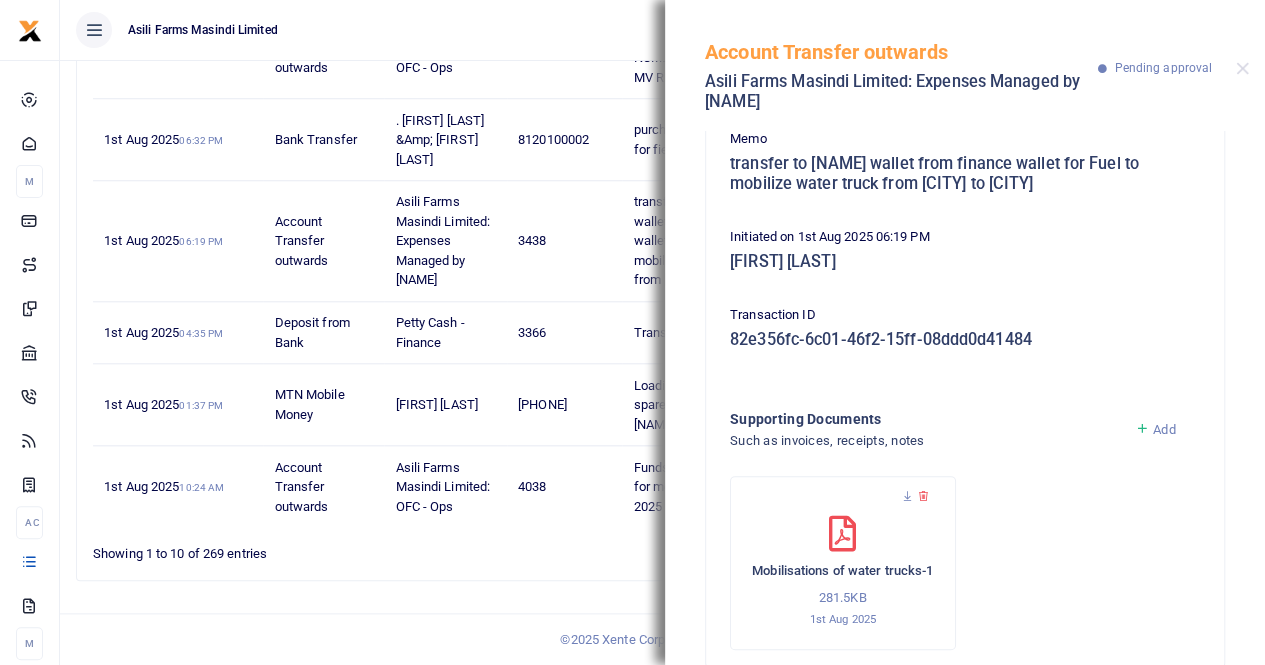 scroll, scrollTop: 218, scrollLeft: 0, axis: vertical 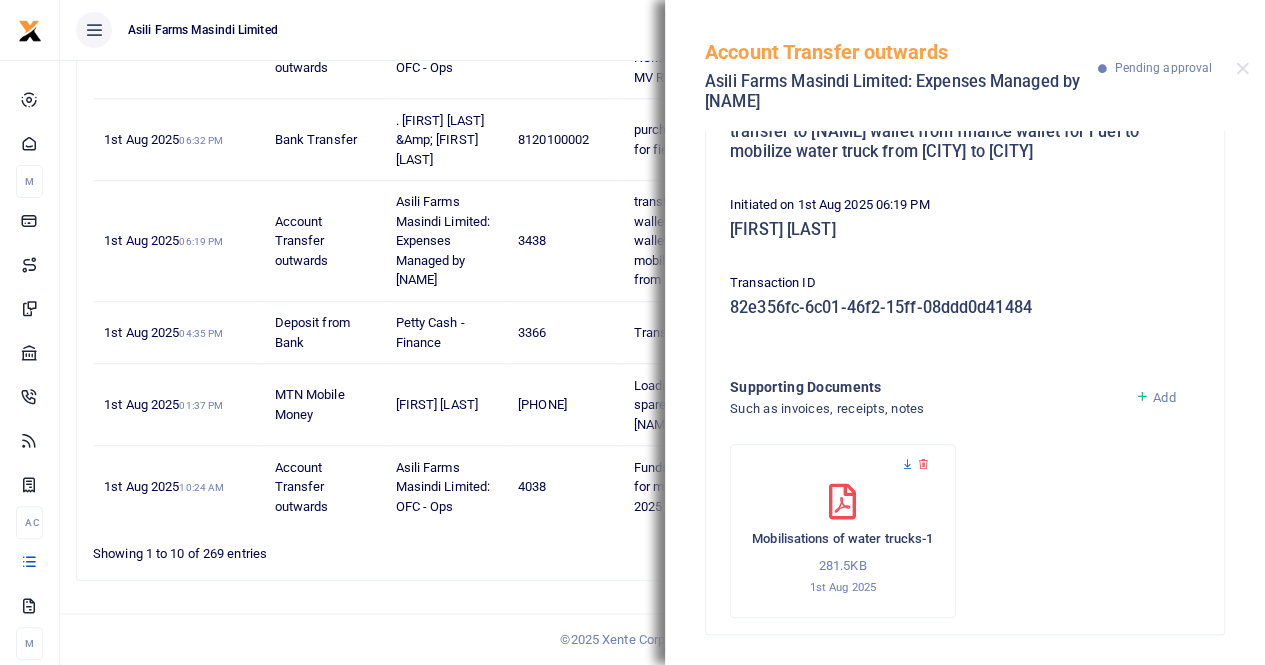 click at bounding box center (907, 464) 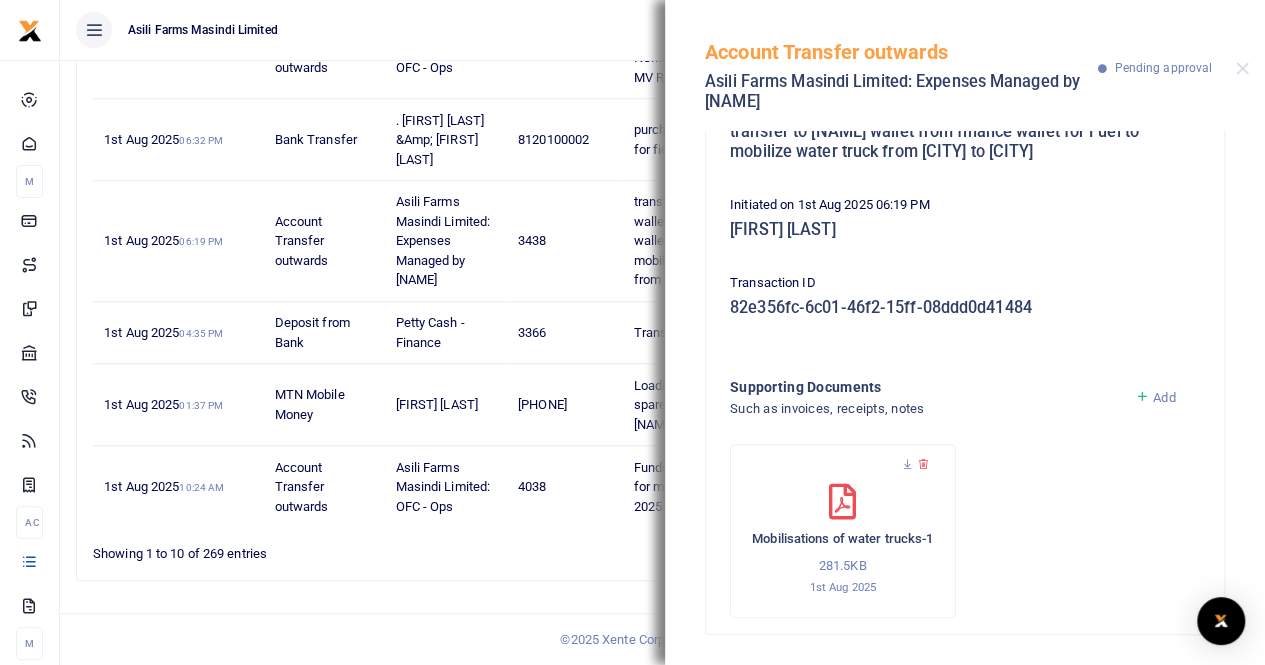 scroll, scrollTop: 234, scrollLeft: 0, axis: vertical 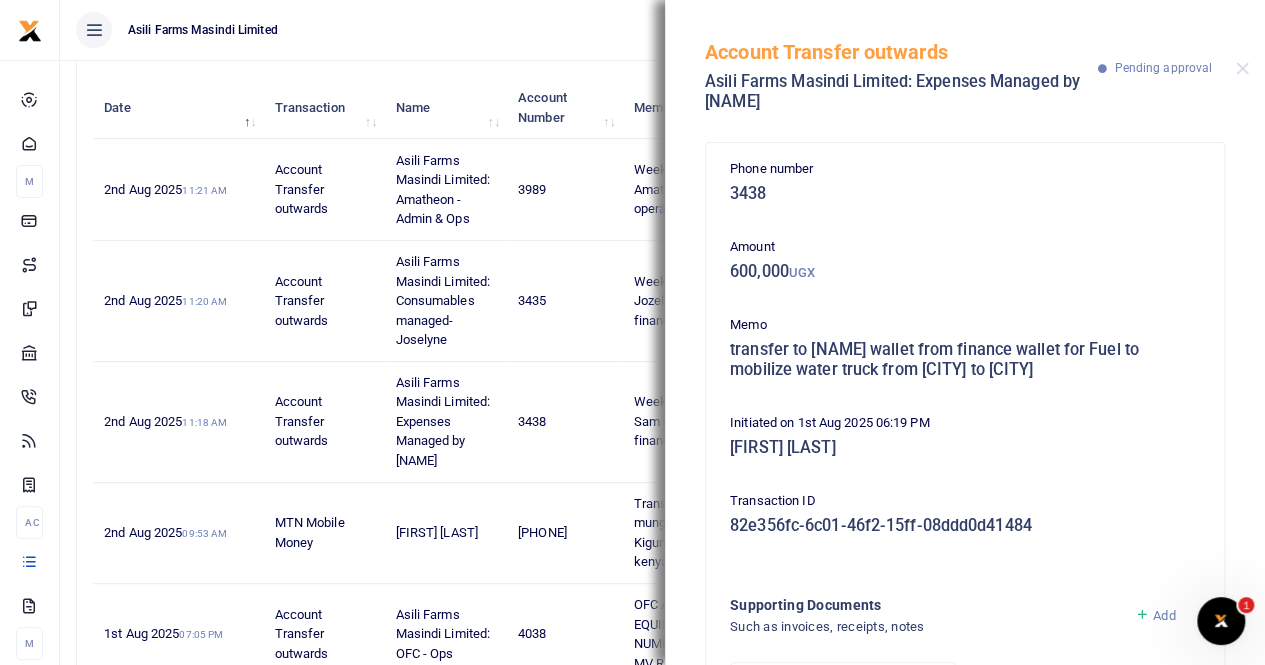 click on "Account Transfer outwards
Asili Farms Masindi Limited: Expenses Managed by Sam Ochen
Pending approval" at bounding box center (965, 65) 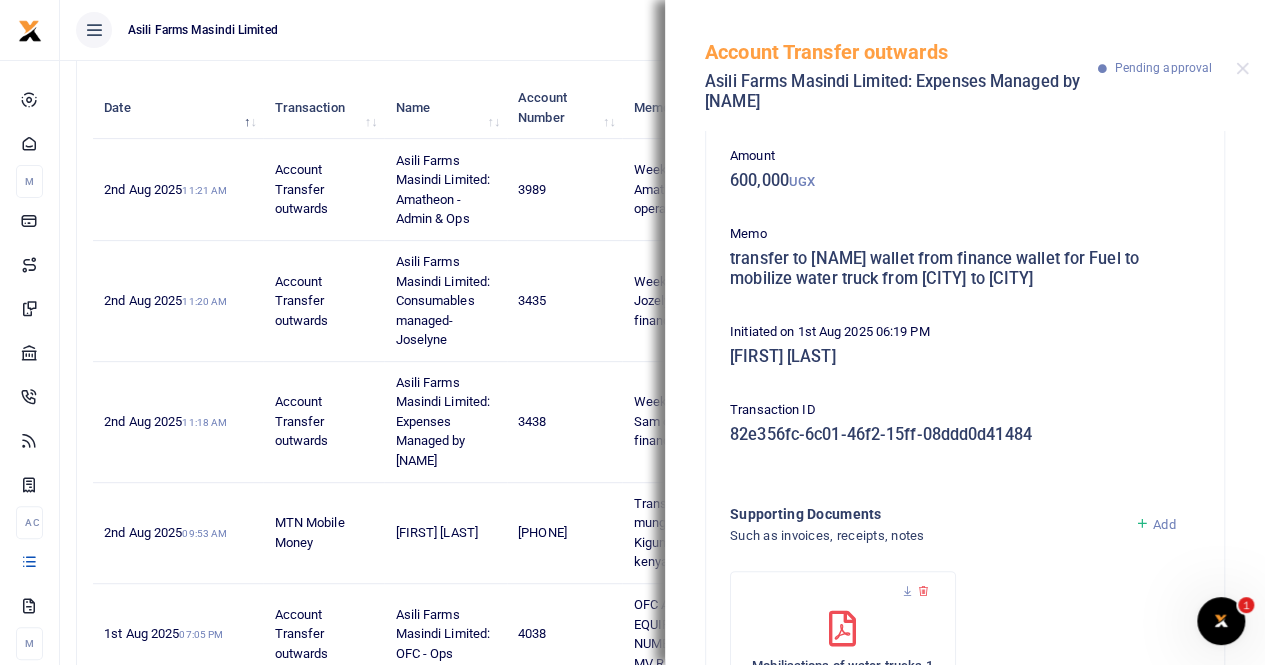 scroll, scrollTop: 0, scrollLeft: 0, axis: both 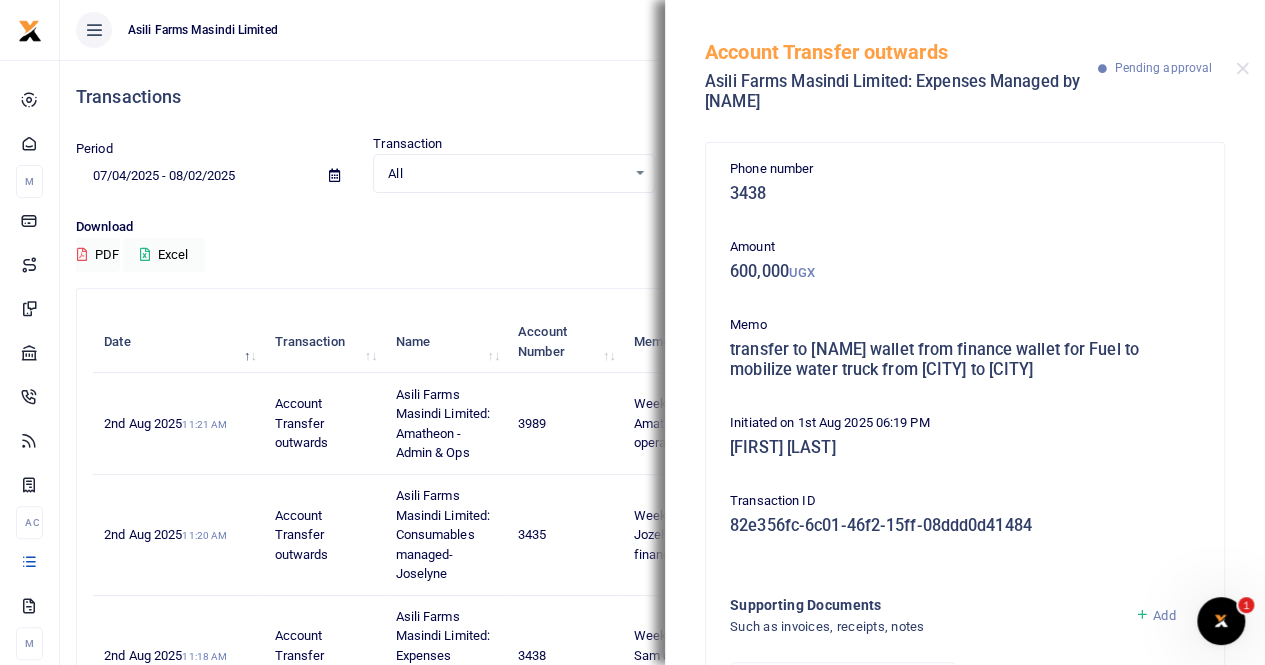 drag, startPoint x: 726, startPoint y: 163, endPoint x: 1128, endPoint y: 382, distance: 457.78268 